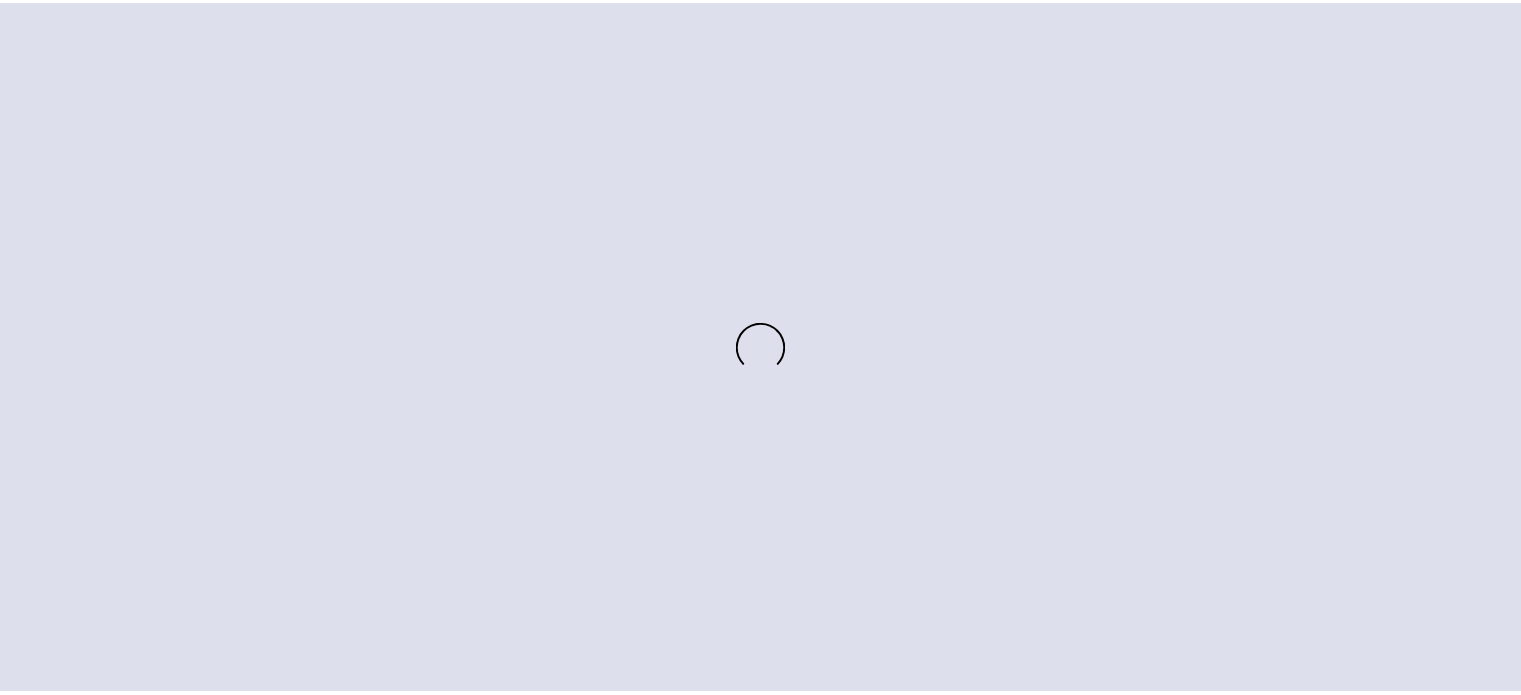scroll, scrollTop: 0, scrollLeft: 0, axis: both 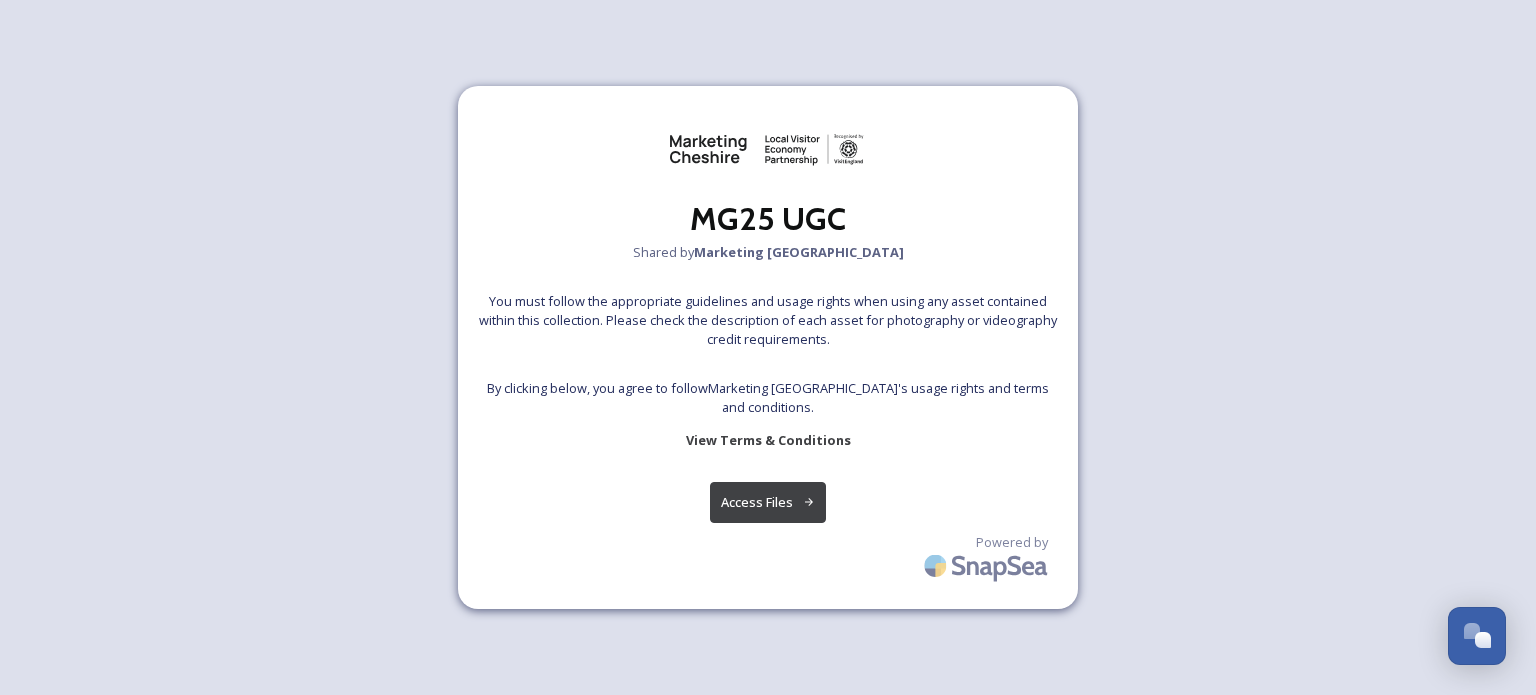 click on "Access Files" at bounding box center (768, 502) 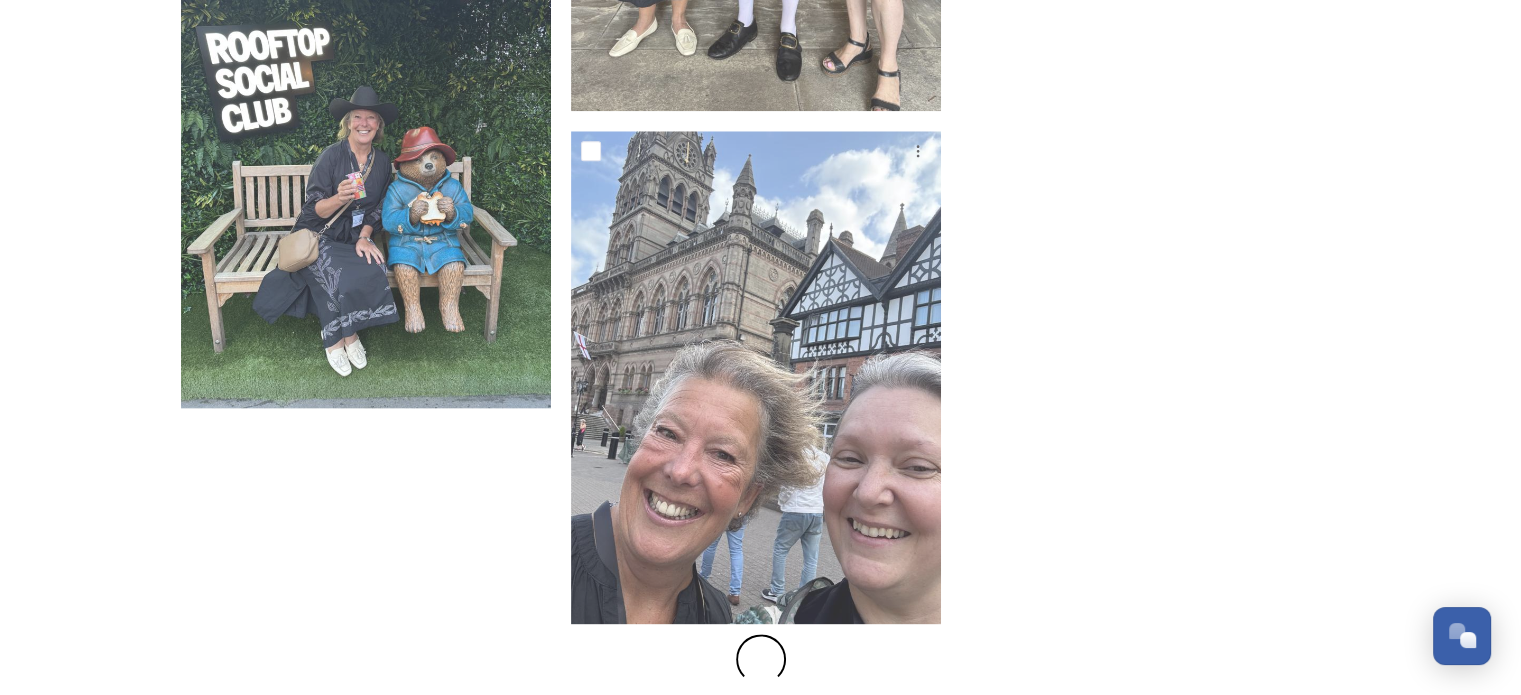 scroll, scrollTop: 2332, scrollLeft: 0, axis: vertical 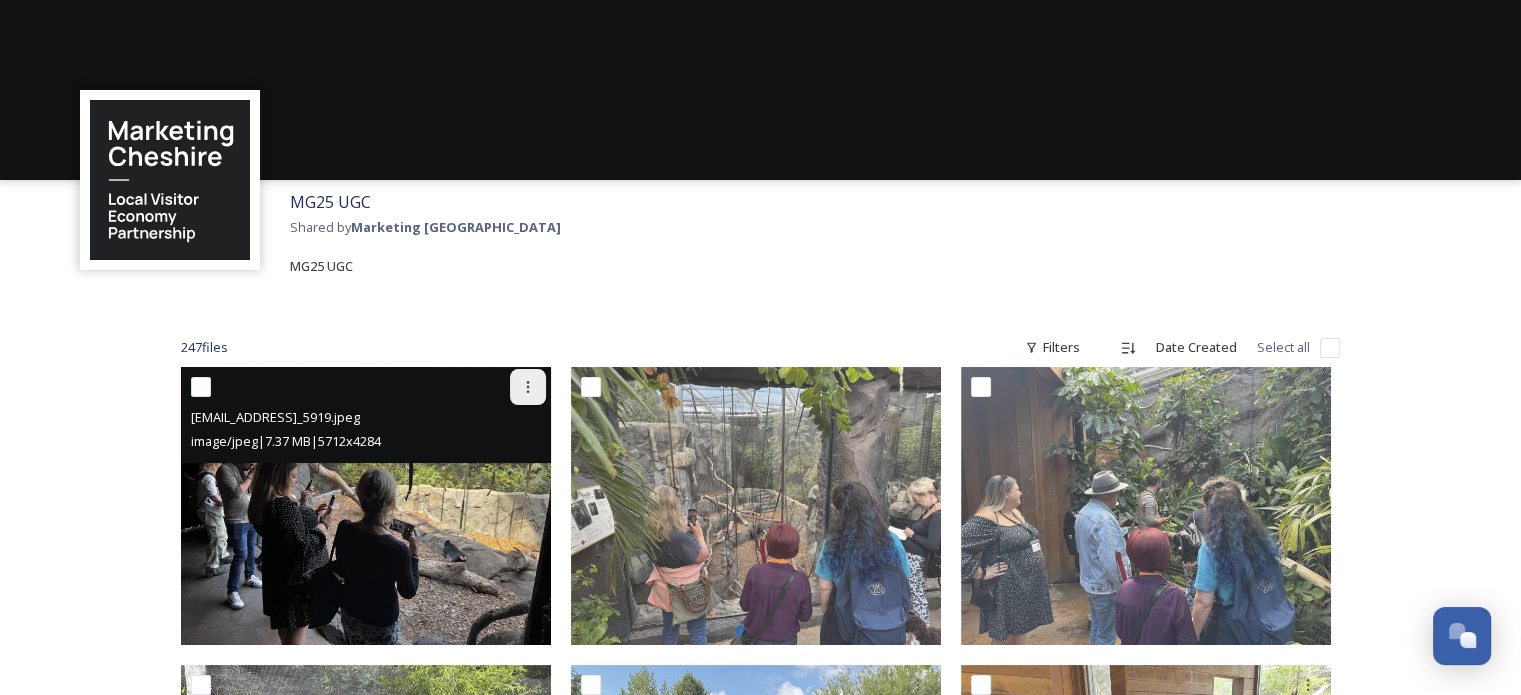 click 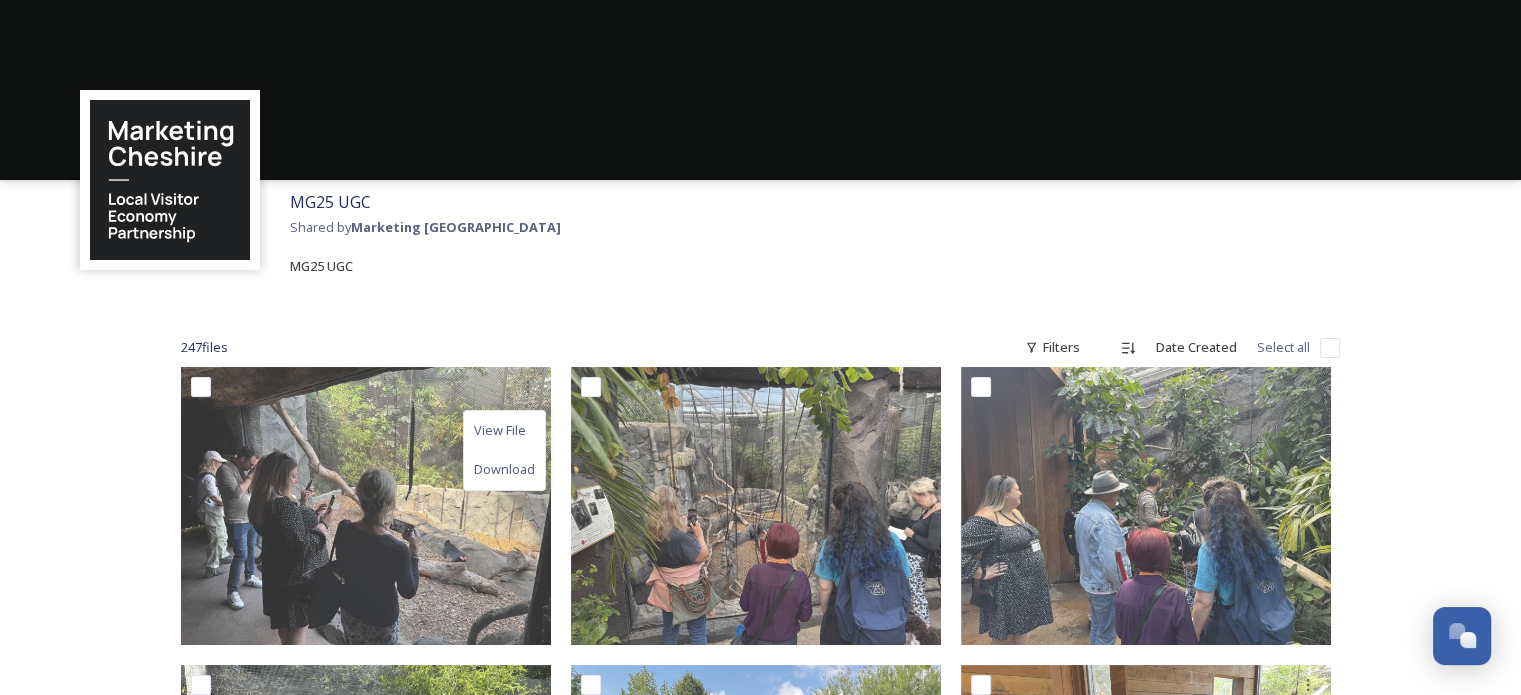 click on "247  file s Filters Date Created Select all View File Download Powered by" at bounding box center [761, 9480] 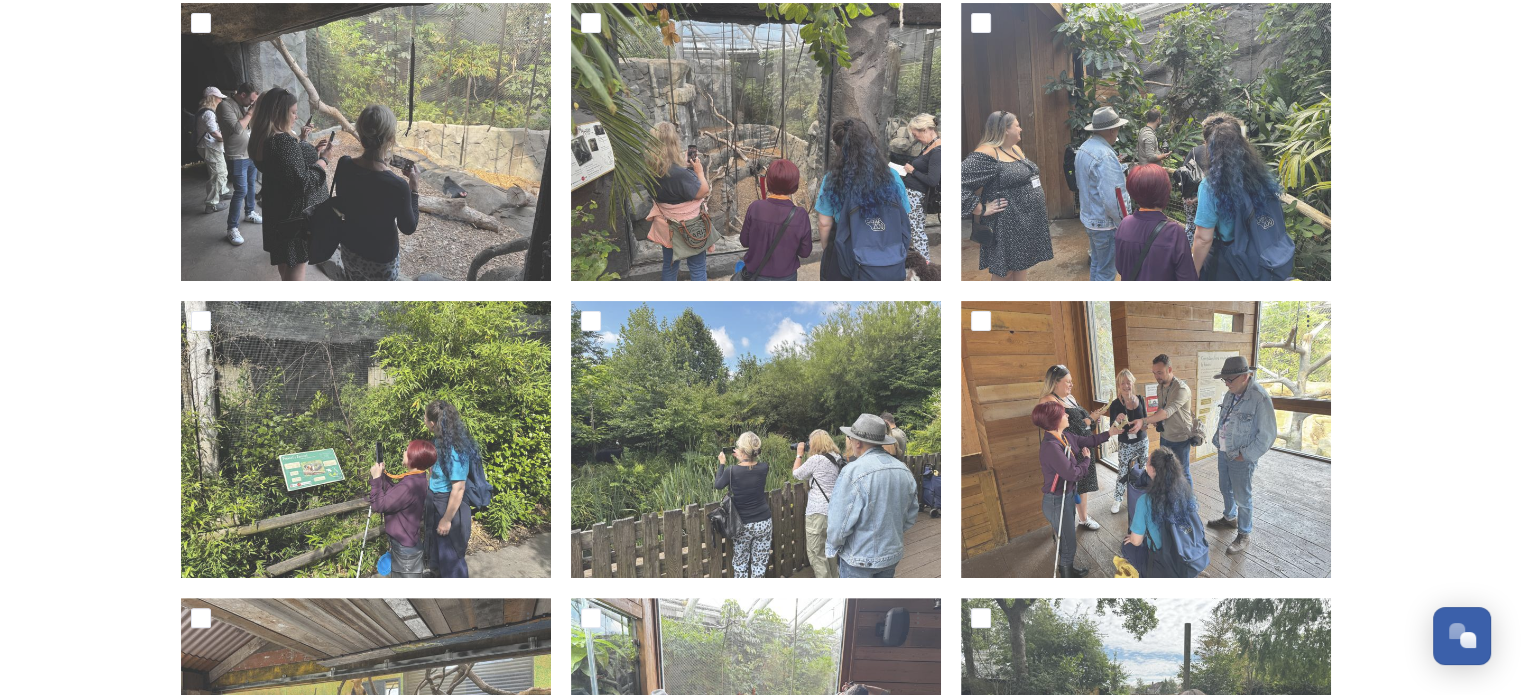 scroll, scrollTop: 400, scrollLeft: 0, axis: vertical 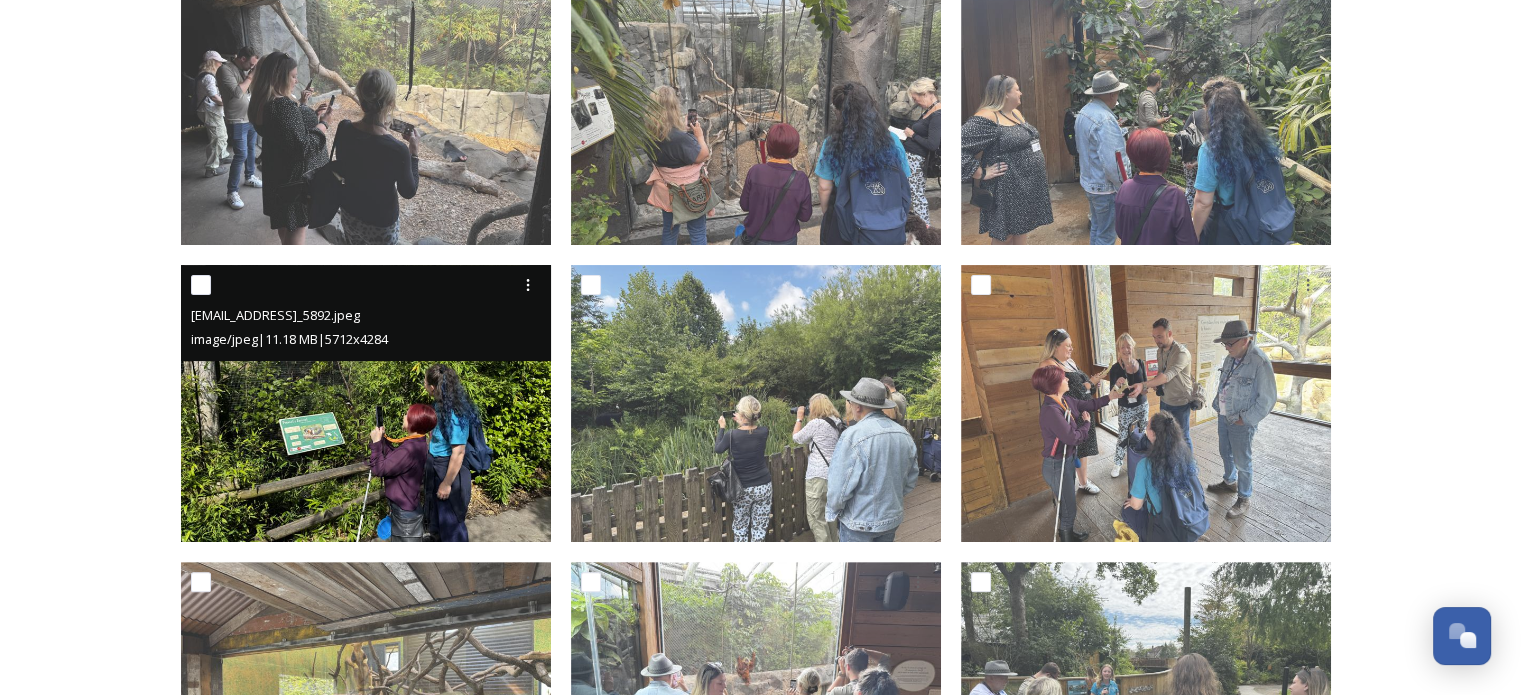 click at bounding box center [366, 404] 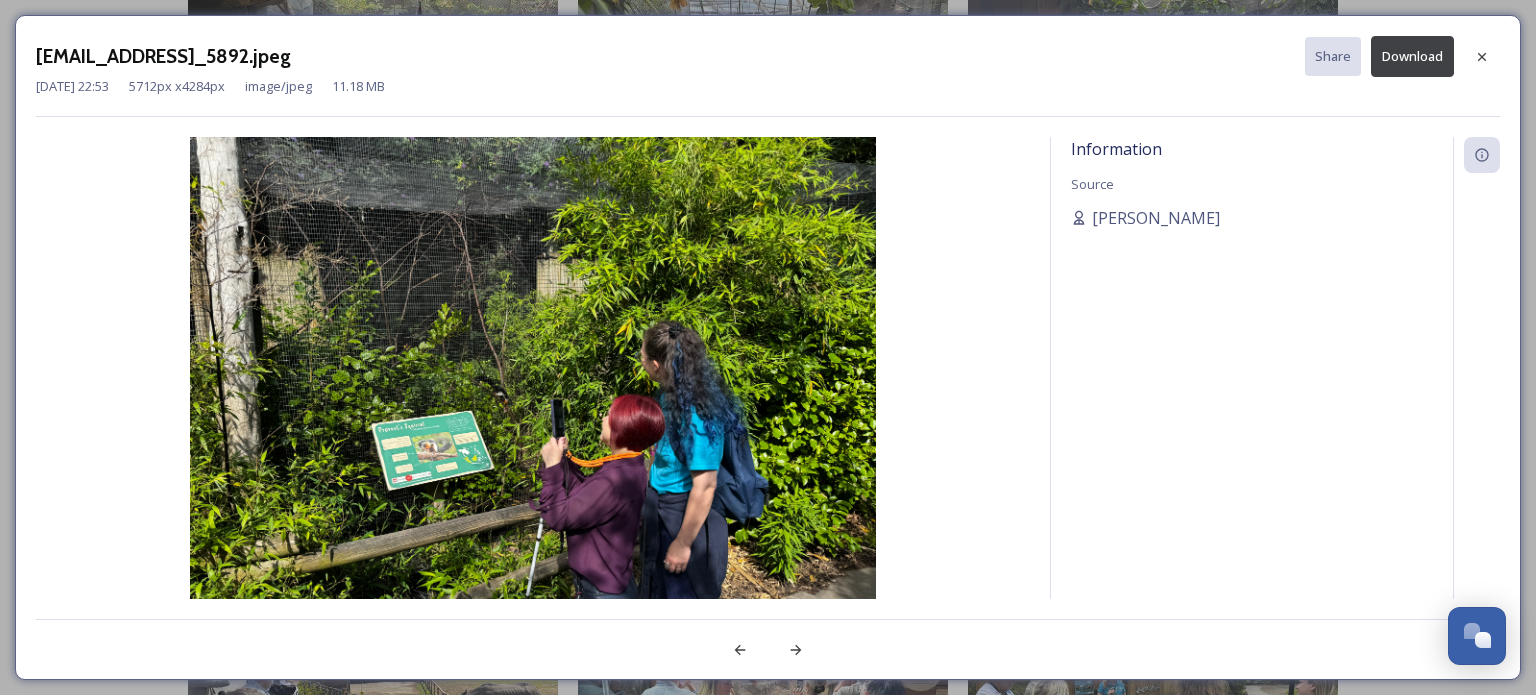 click on "Download" at bounding box center [1412, 56] 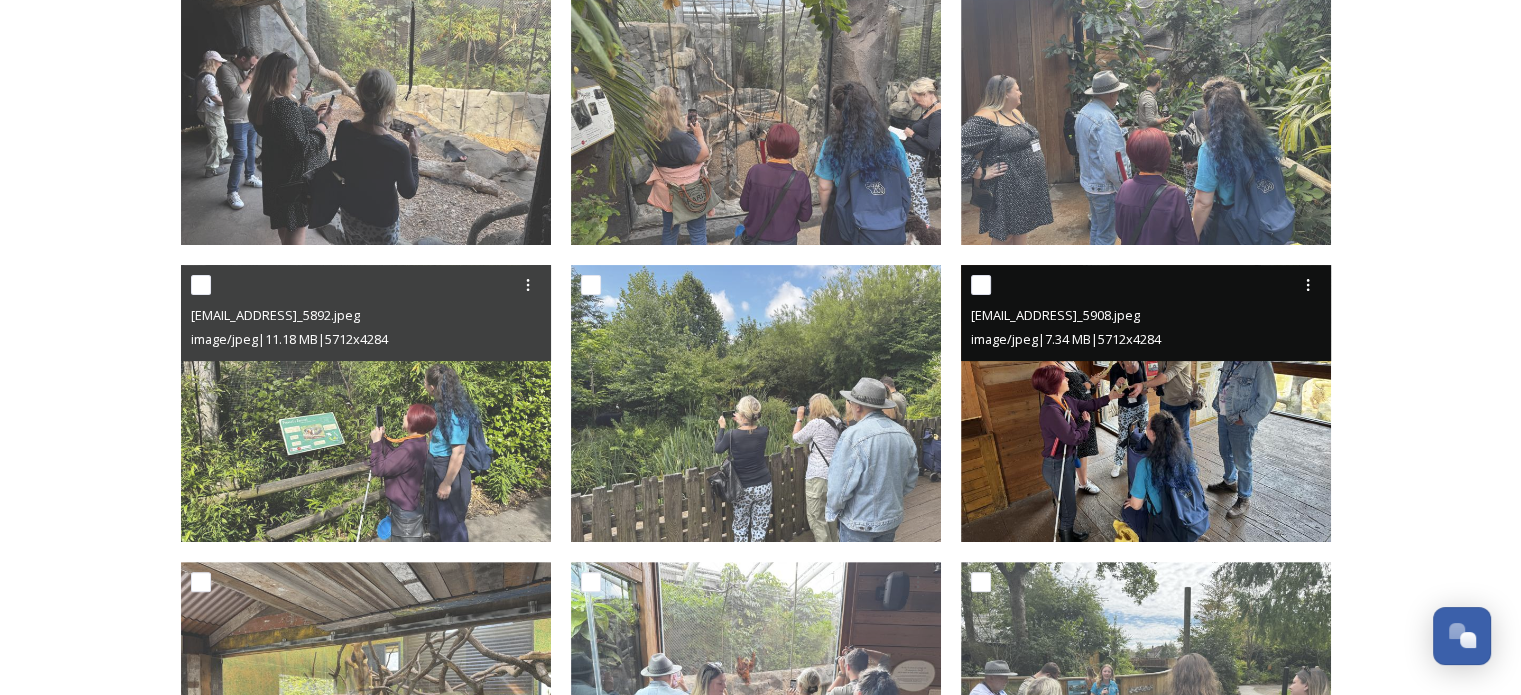 click at bounding box center (1146, 404) 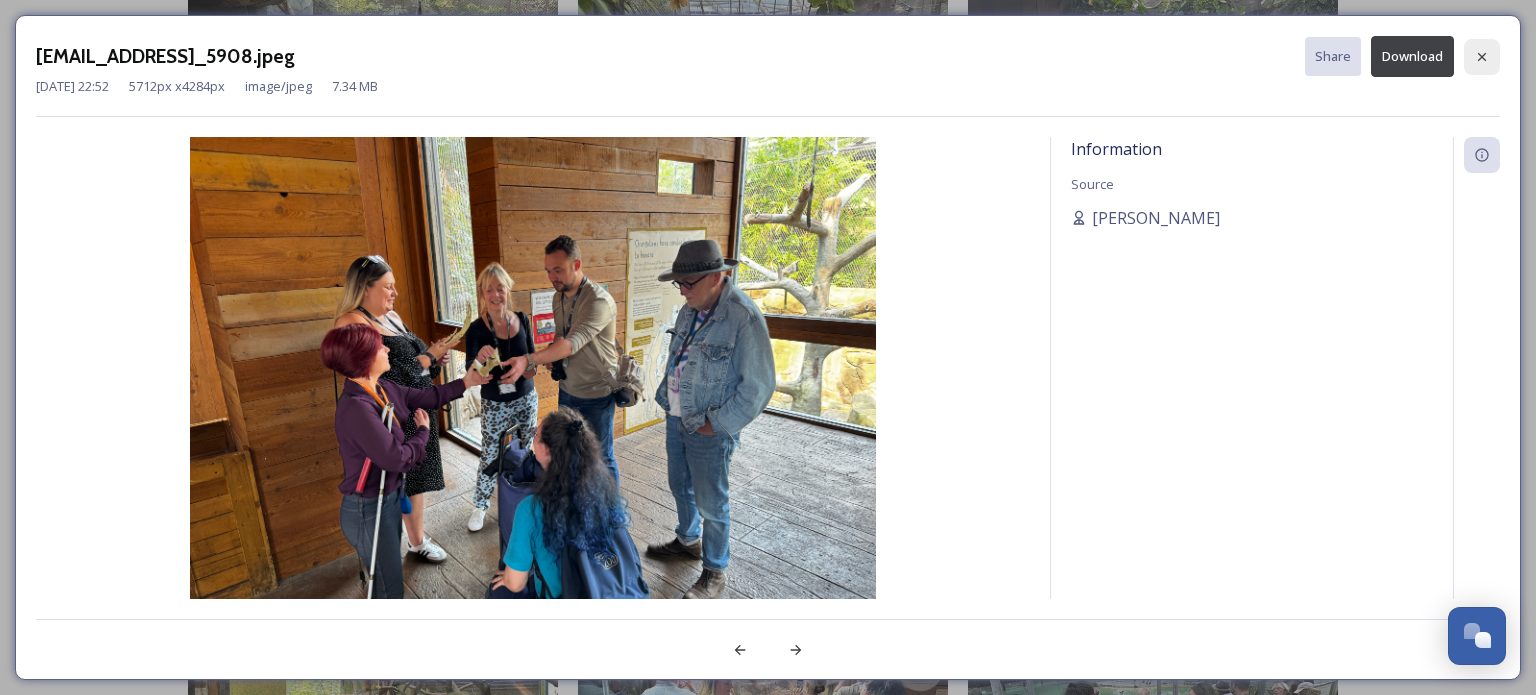 click at bounding box center (1482, 57) 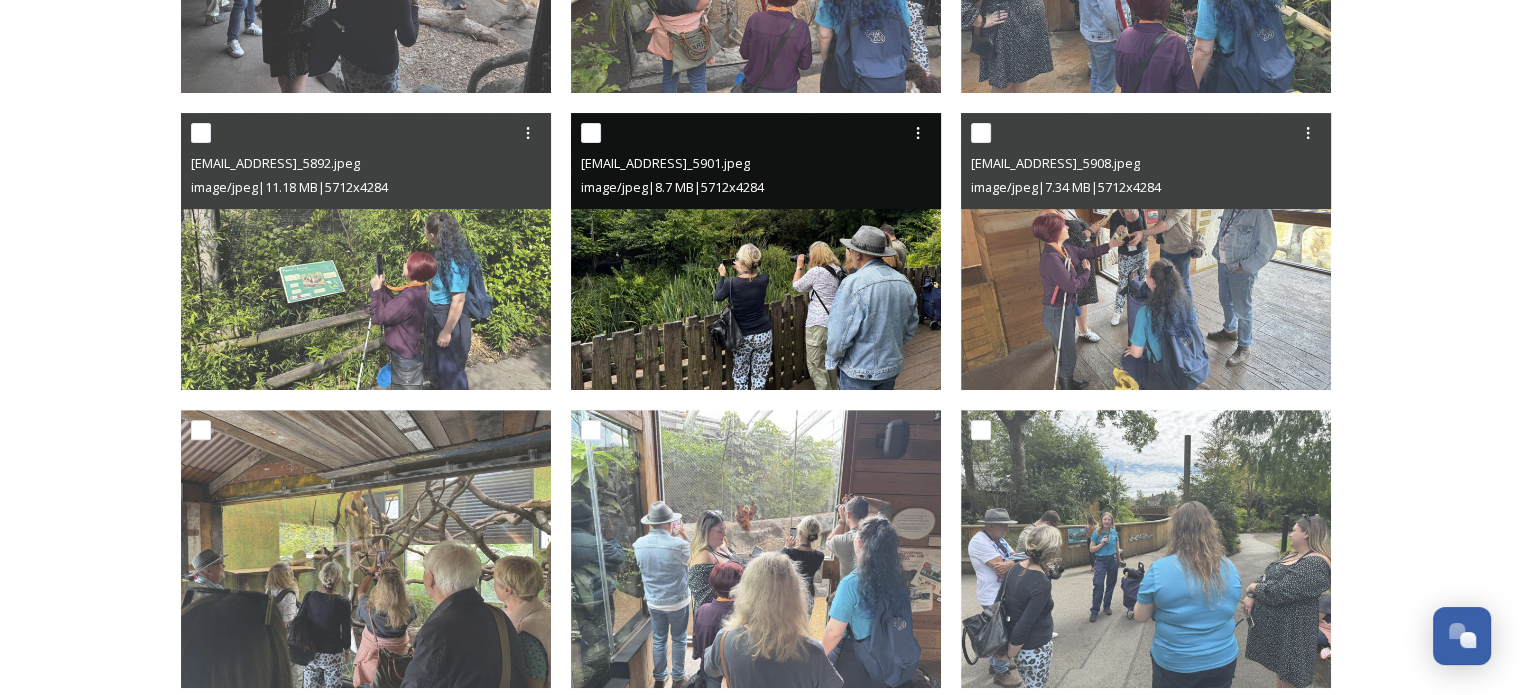 scroll, scrollTop: 700, scrollLeft: 0, axis: vertical 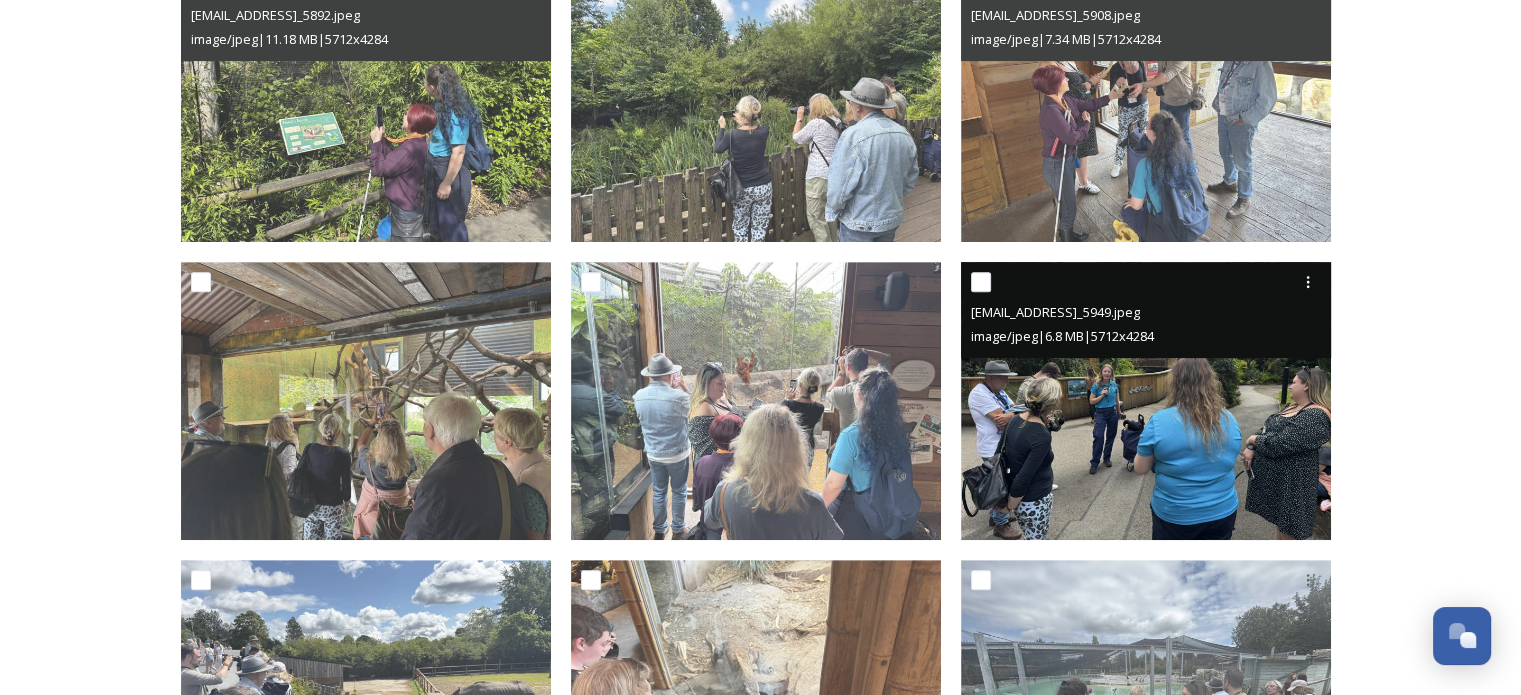 click at bounding box center [1146, 401] 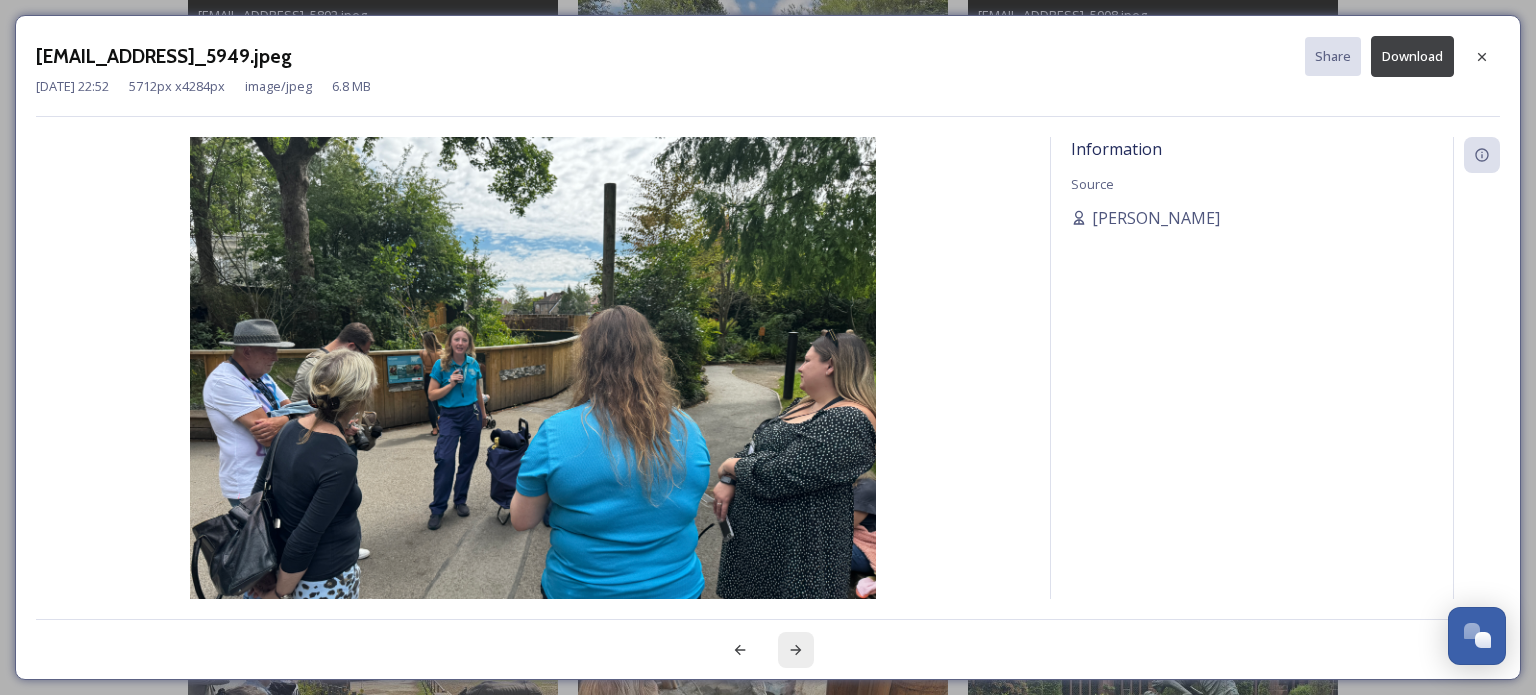 click at bounding box center (796, 650) 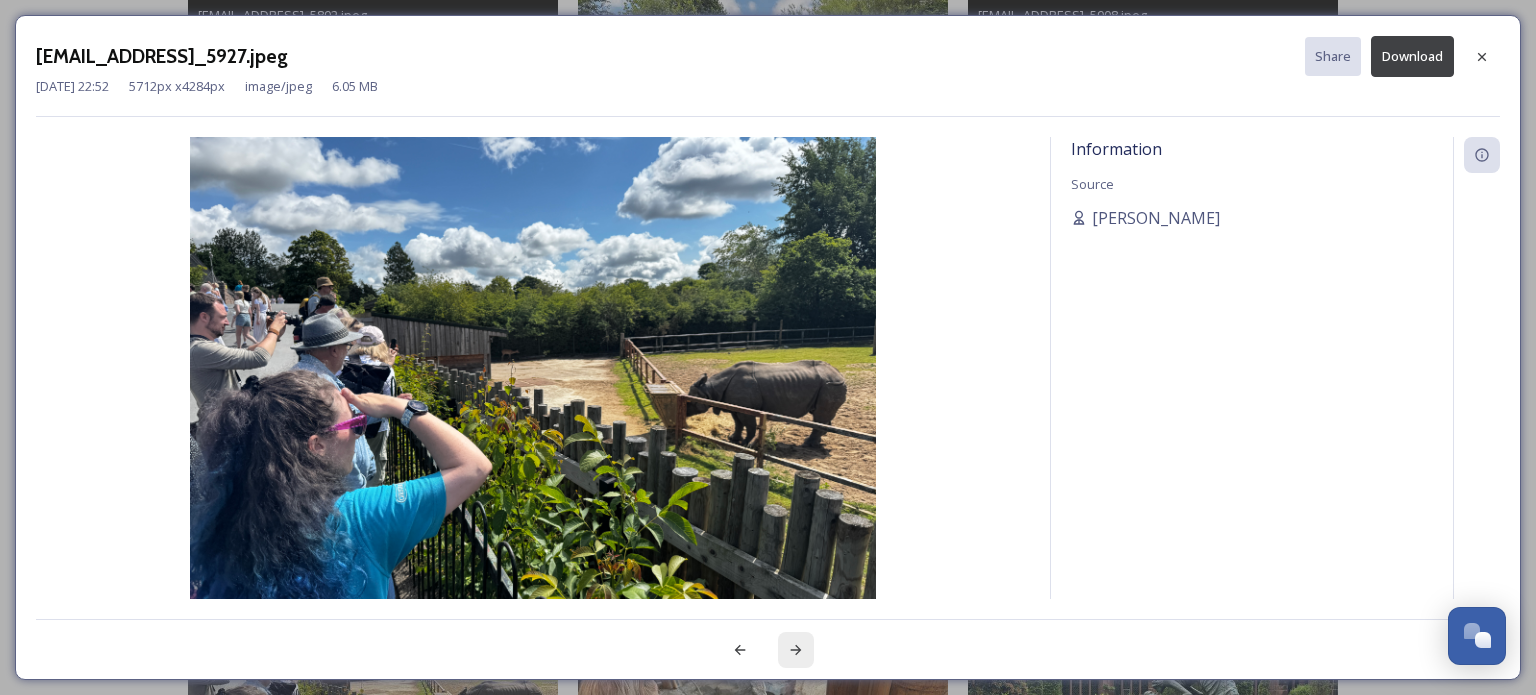 click at bounding box center [796, 650] 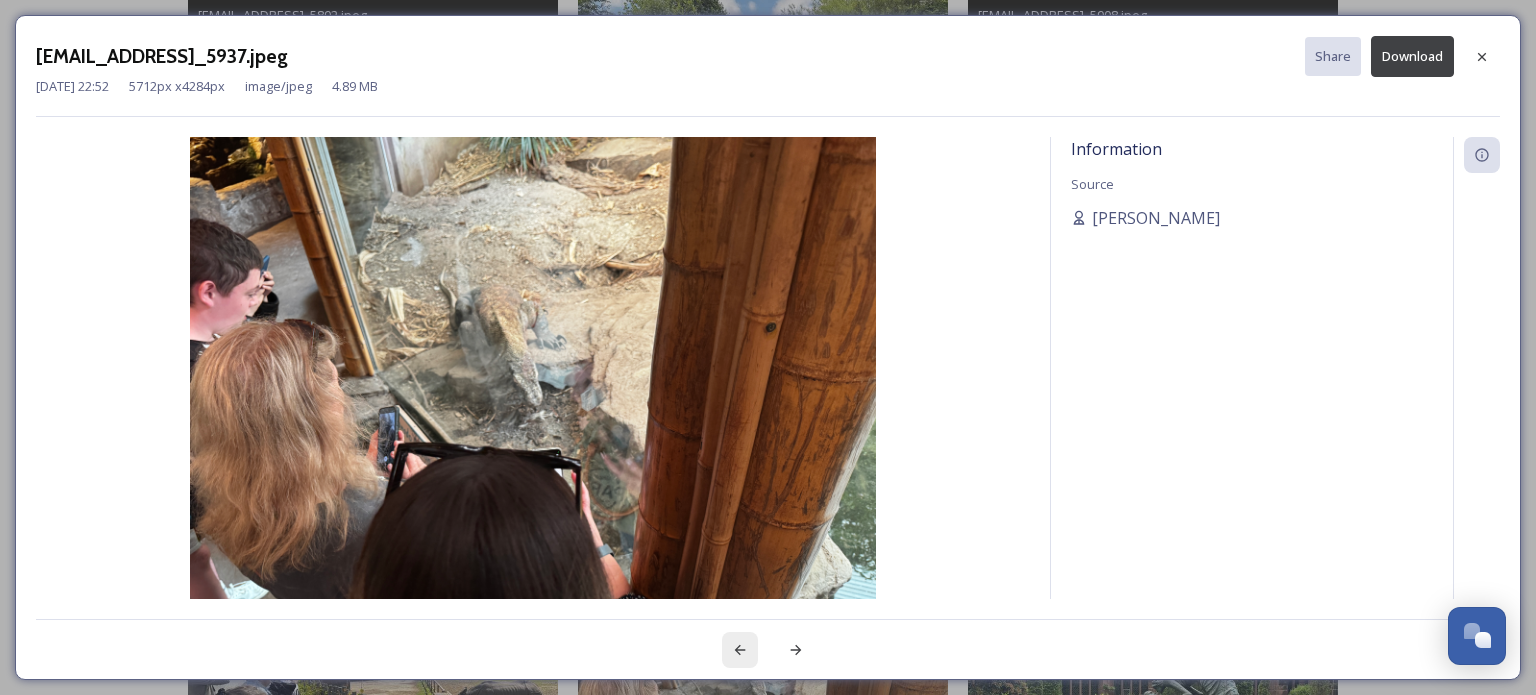 click 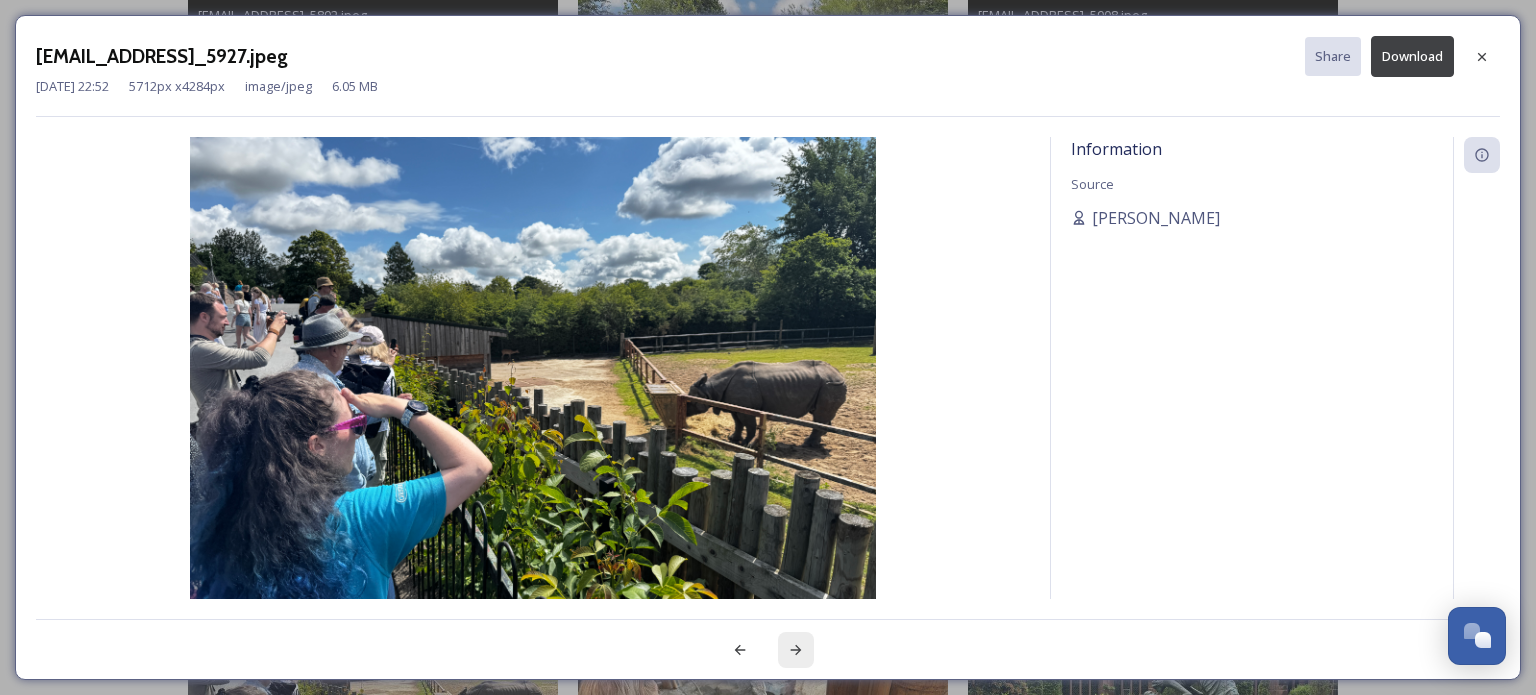 click at bounding box center (796, 650) 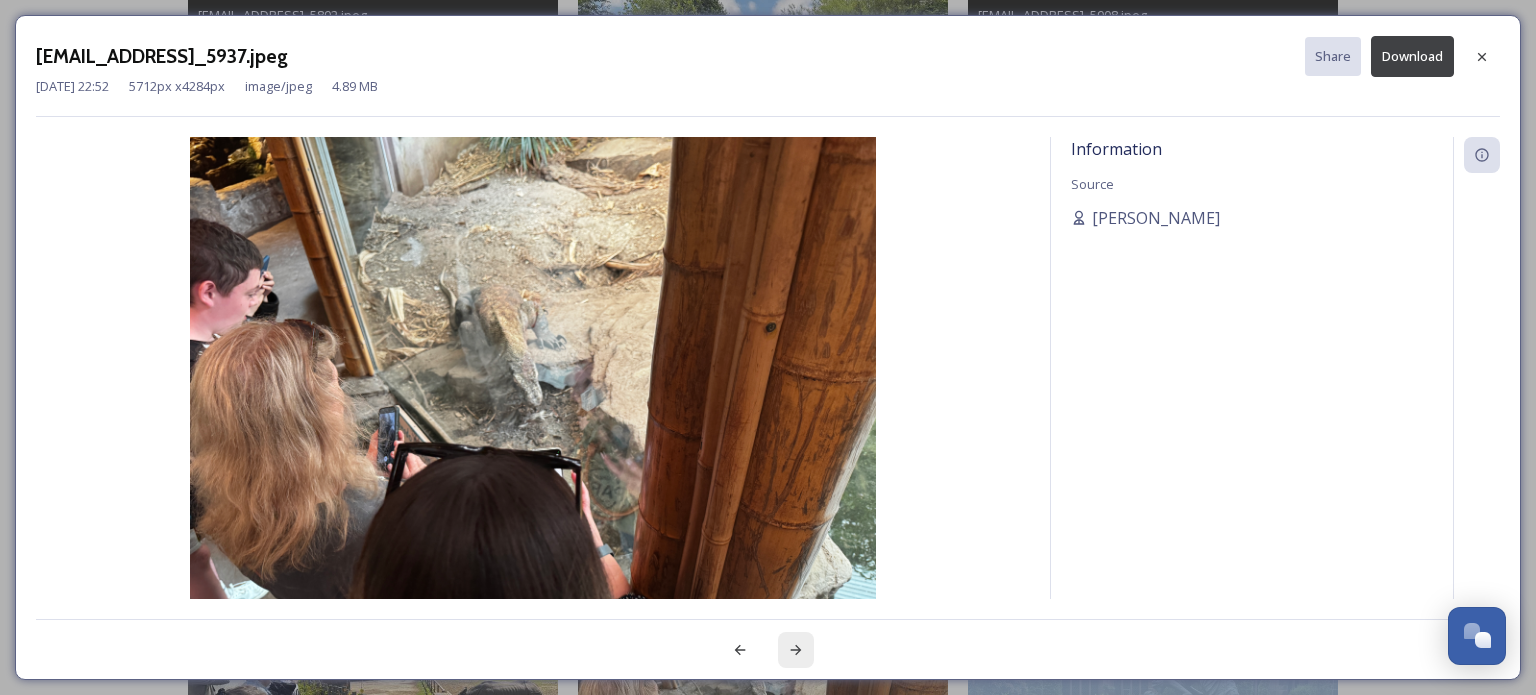 click at bounding box center [796, 650] 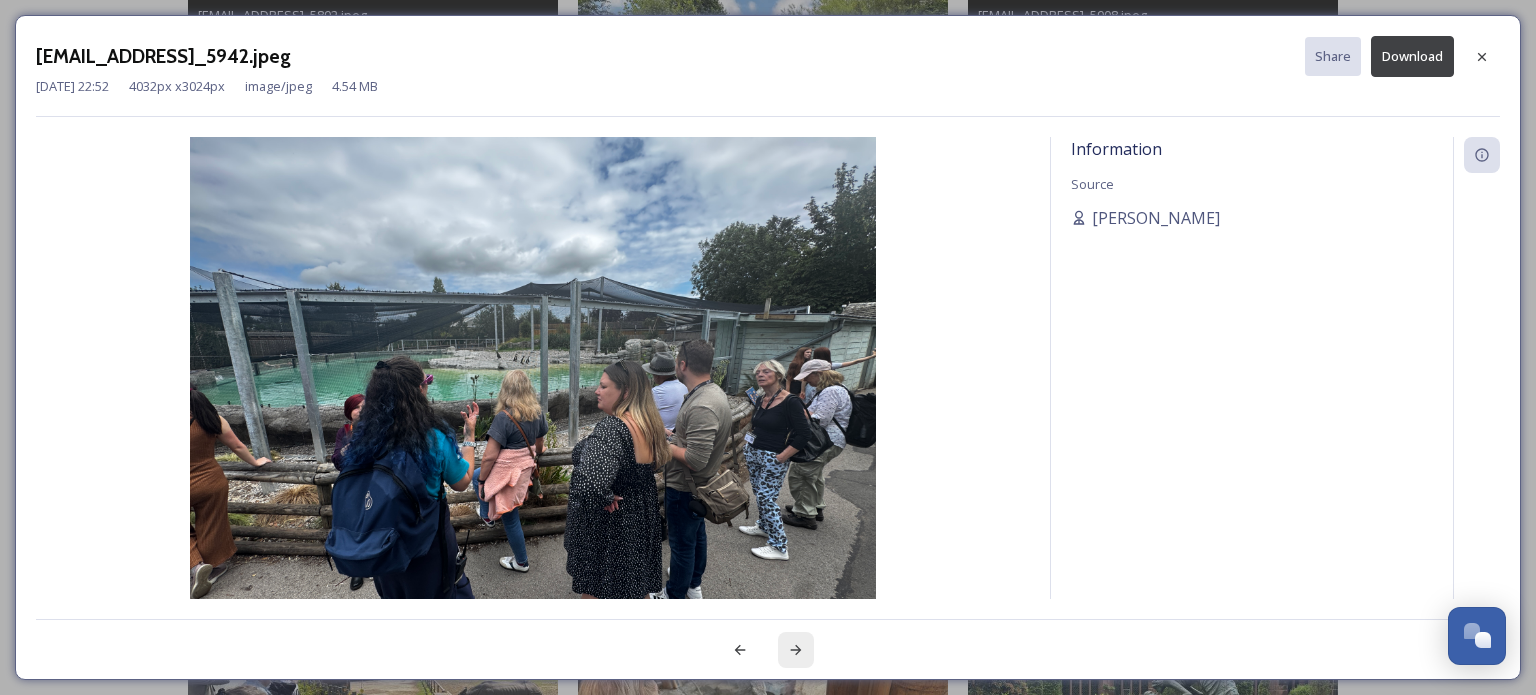 click at bounding box center (796, 650) 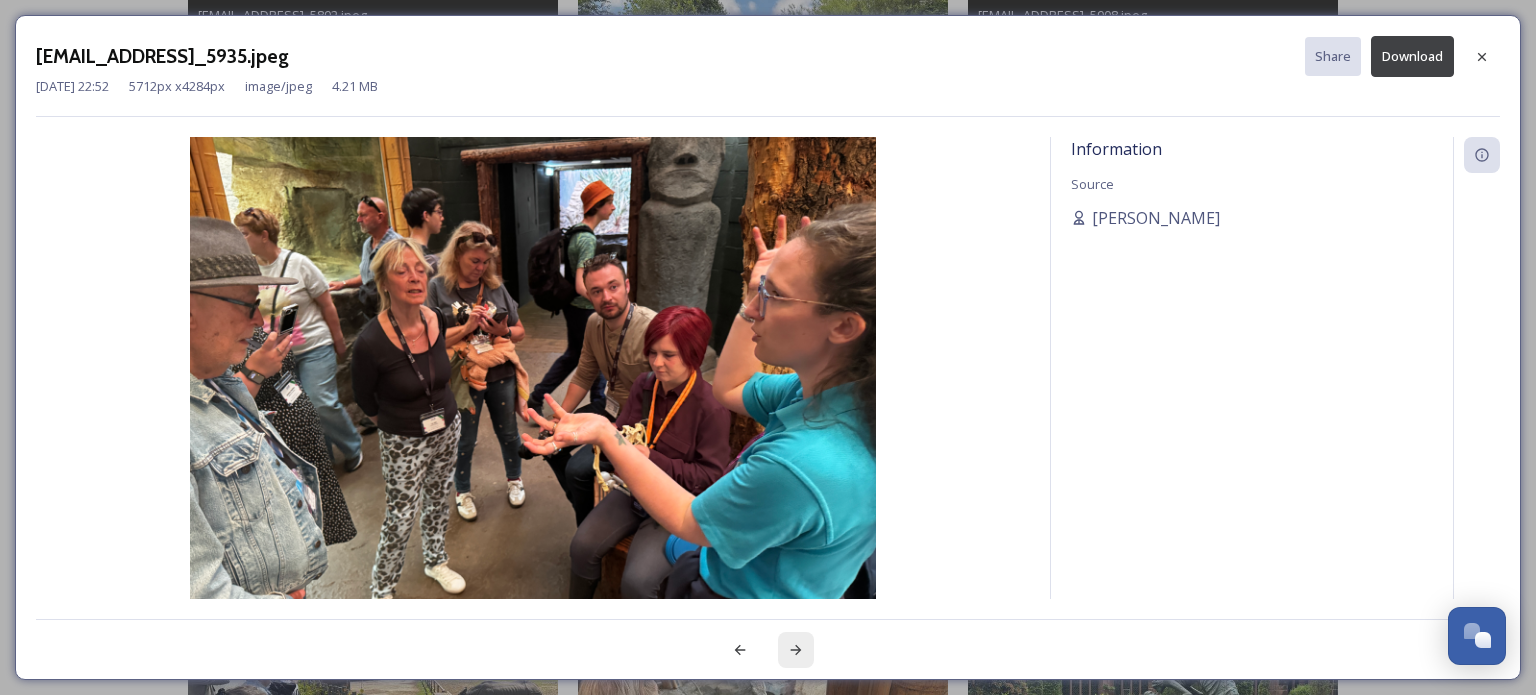 click at bounding box center [796, 650] 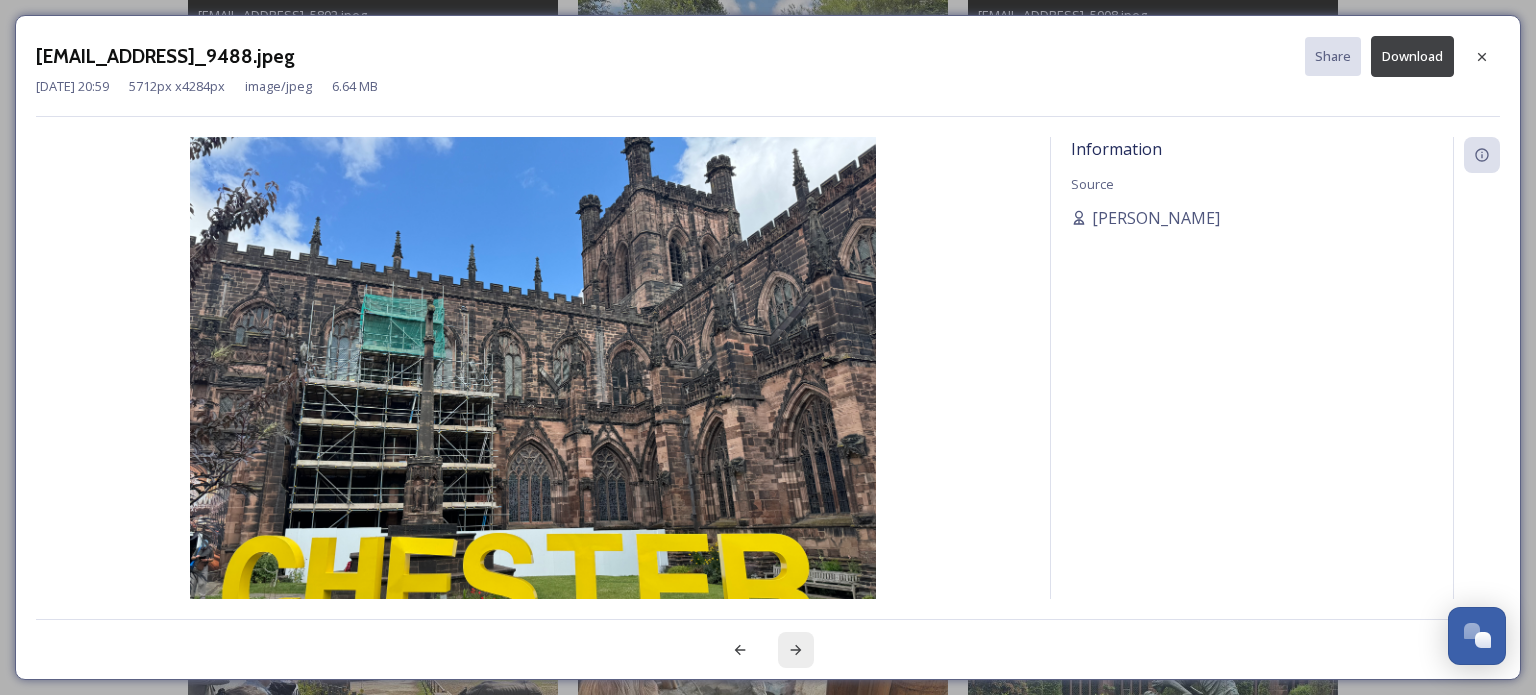 click at bounding box center (796, 650) 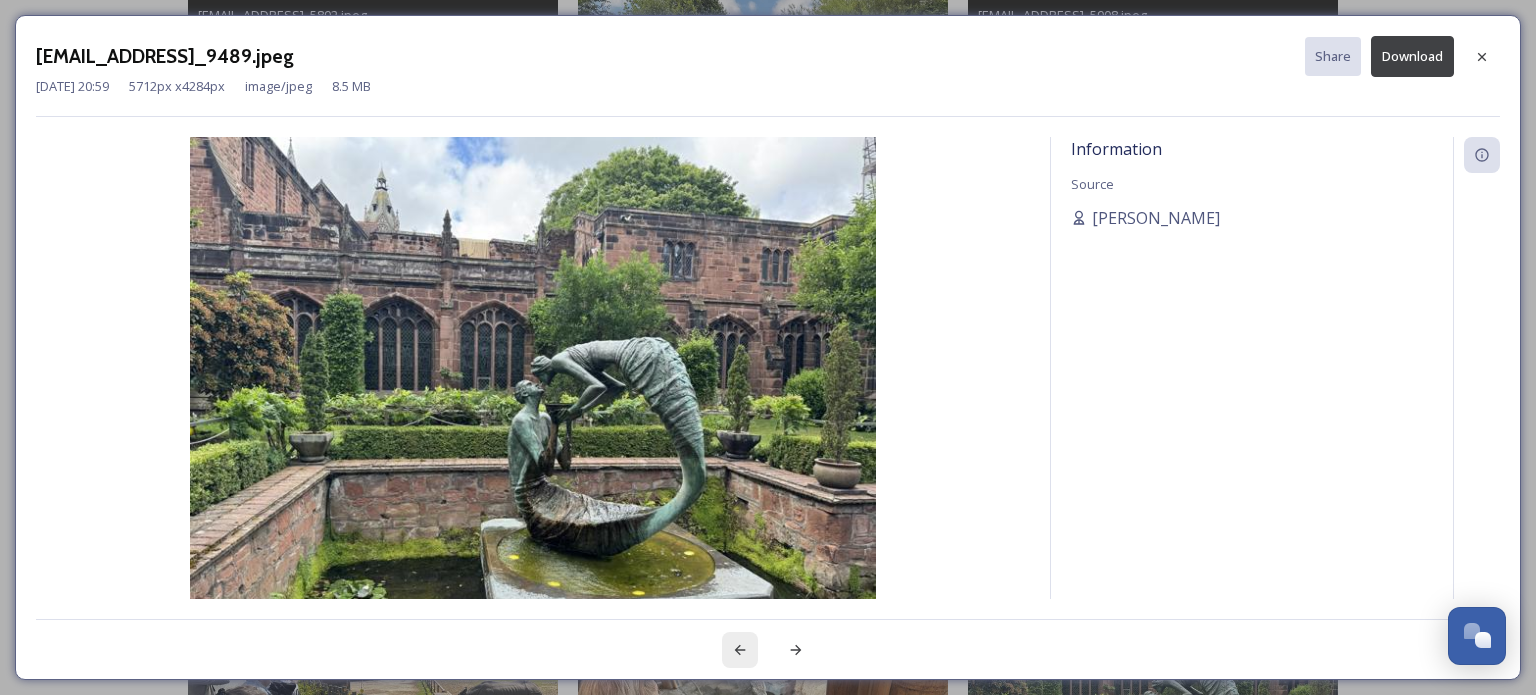 click at bounding box center [740, 650] 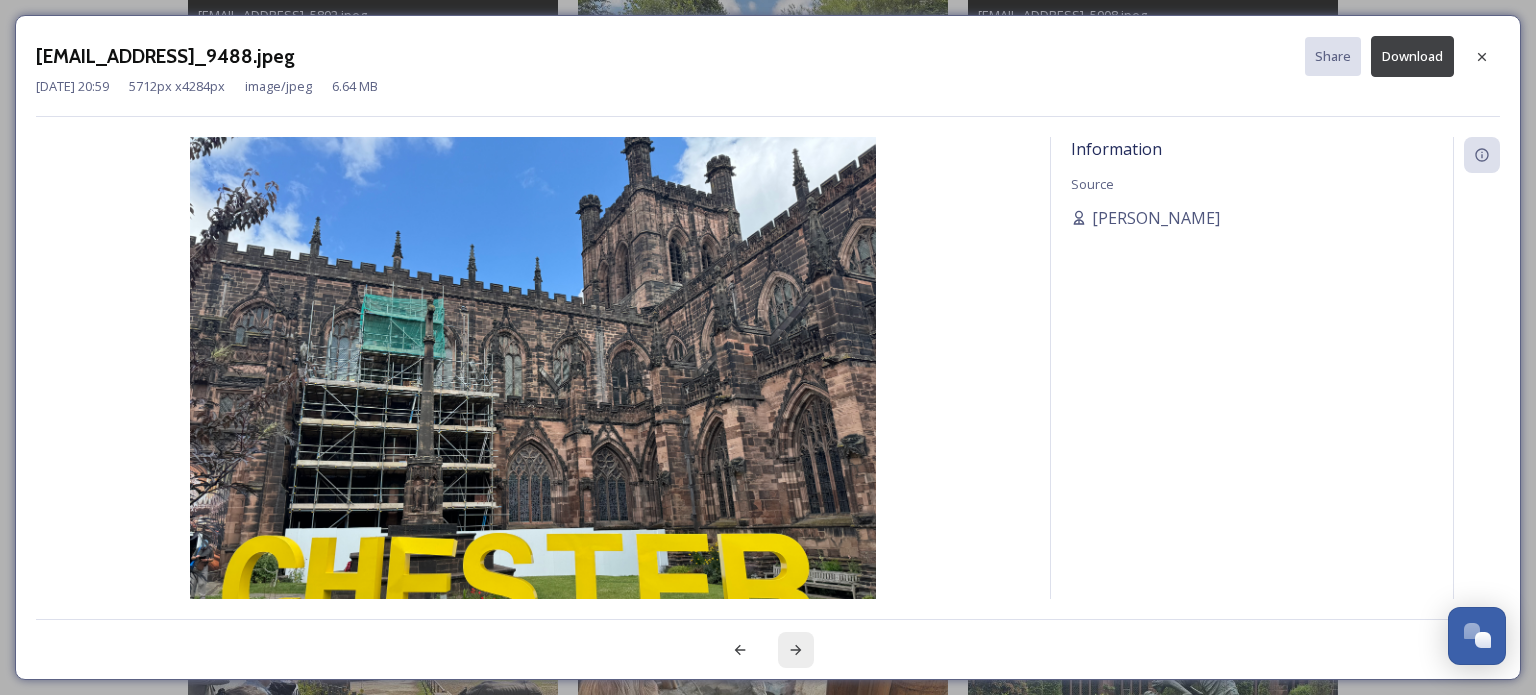 click at bounding box center (796, 650) 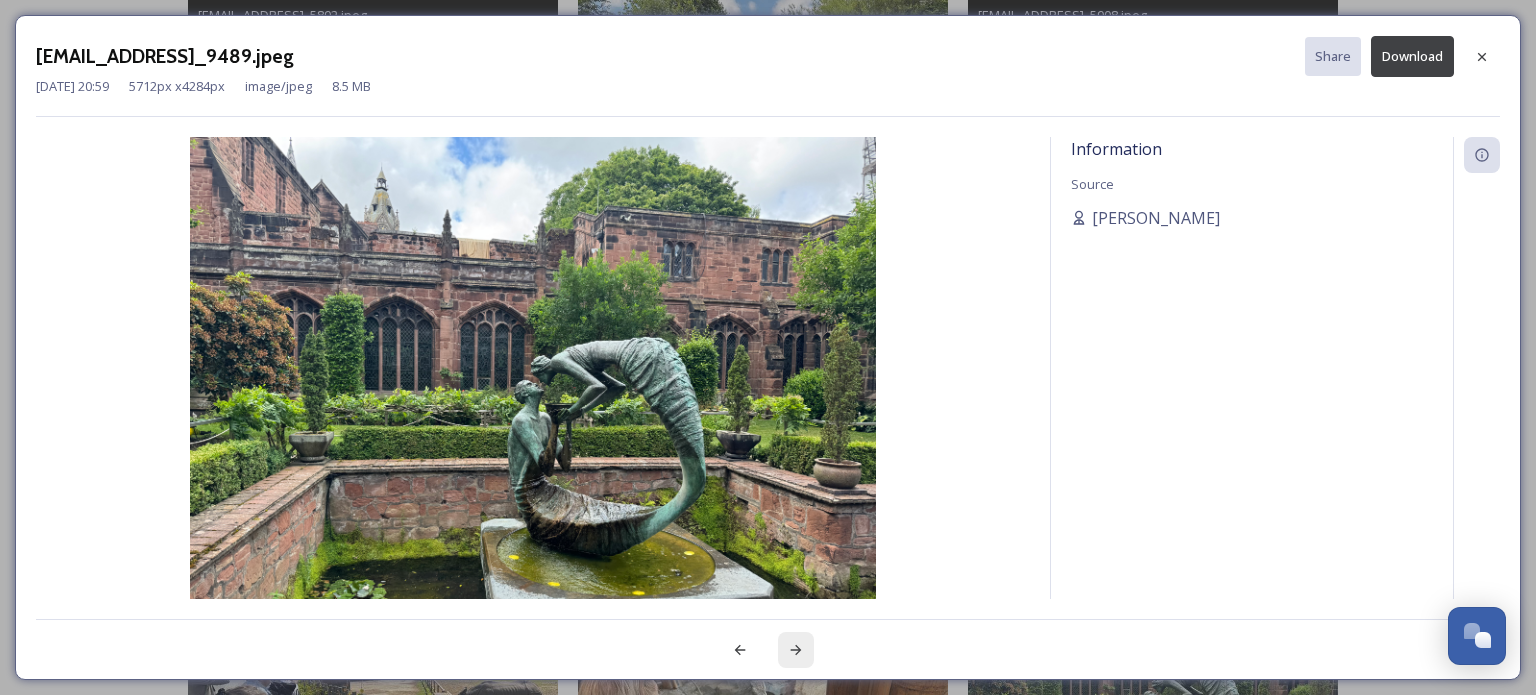 click at bounding box center (796, 650) 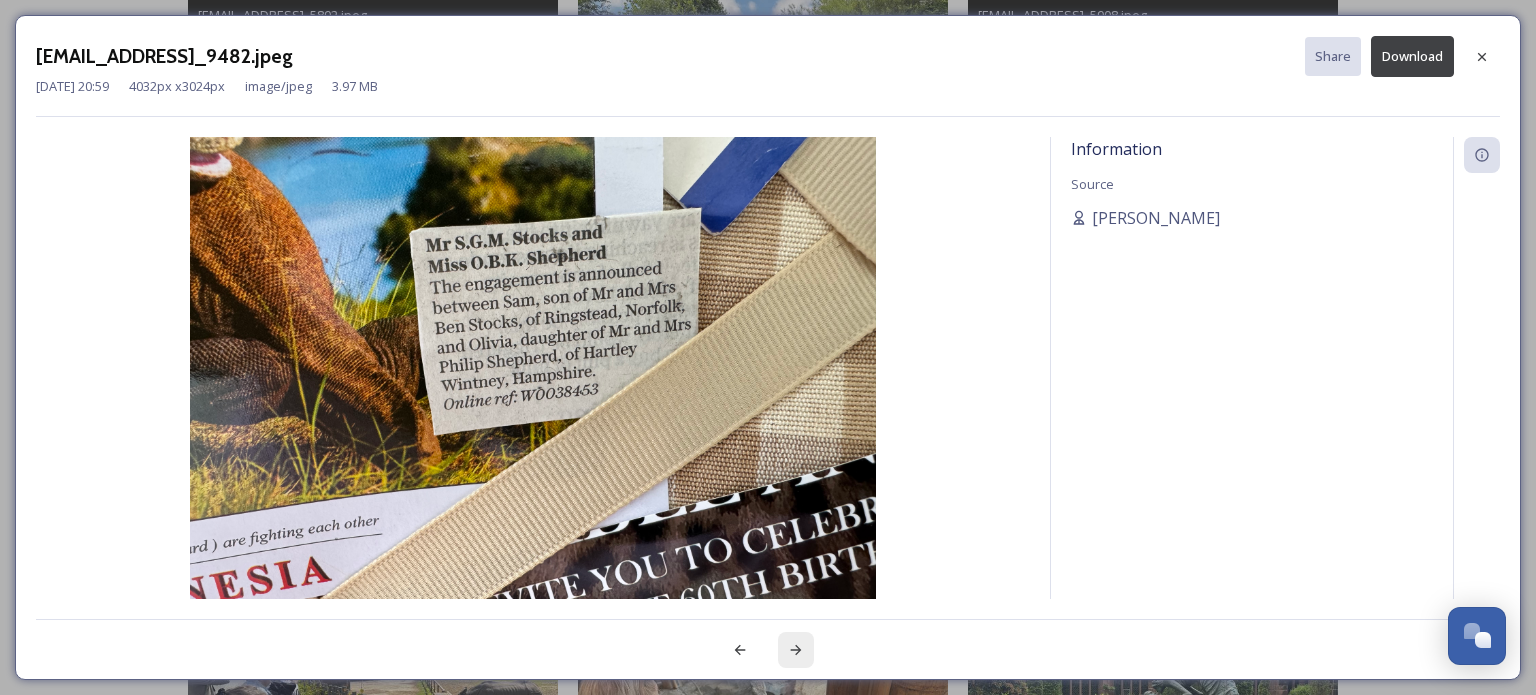 click at bounding box center [796, 650] 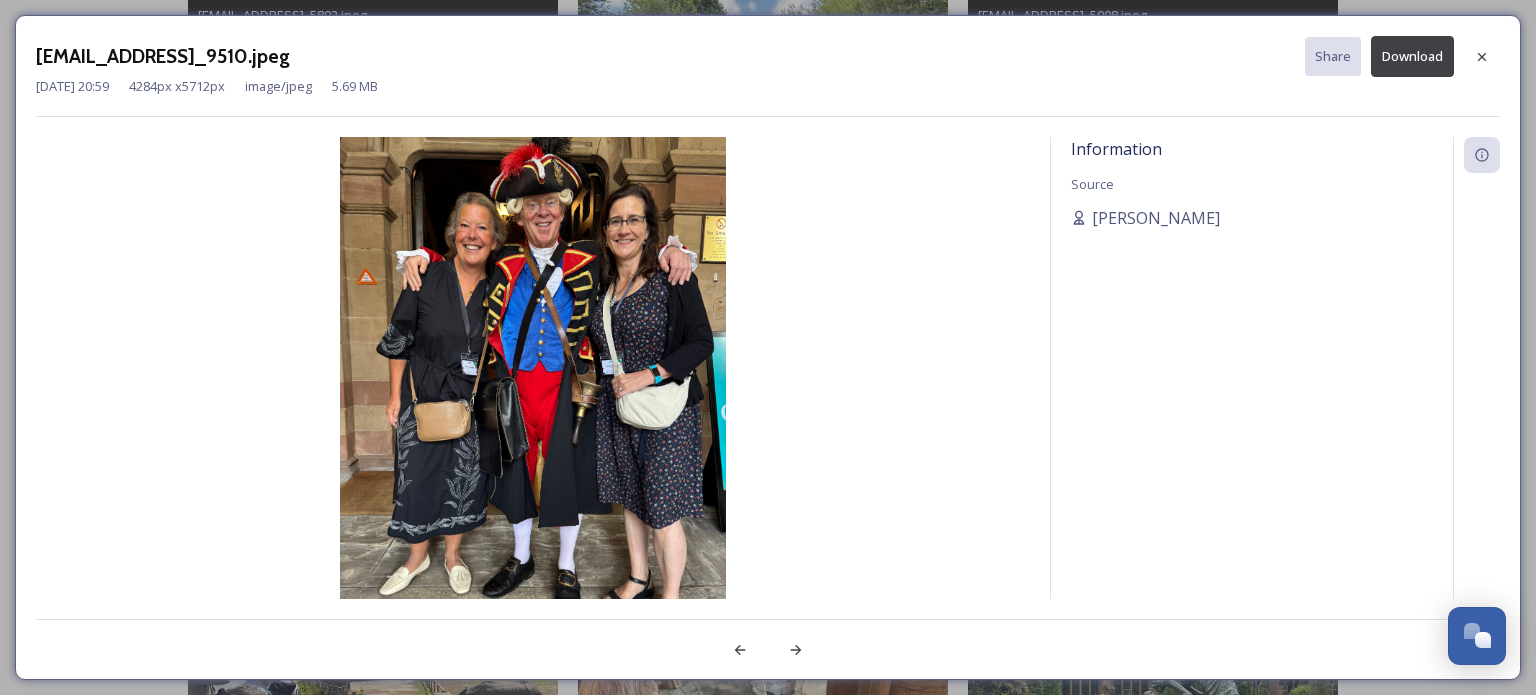 click on "Download" at bounding box center (1412, 56) 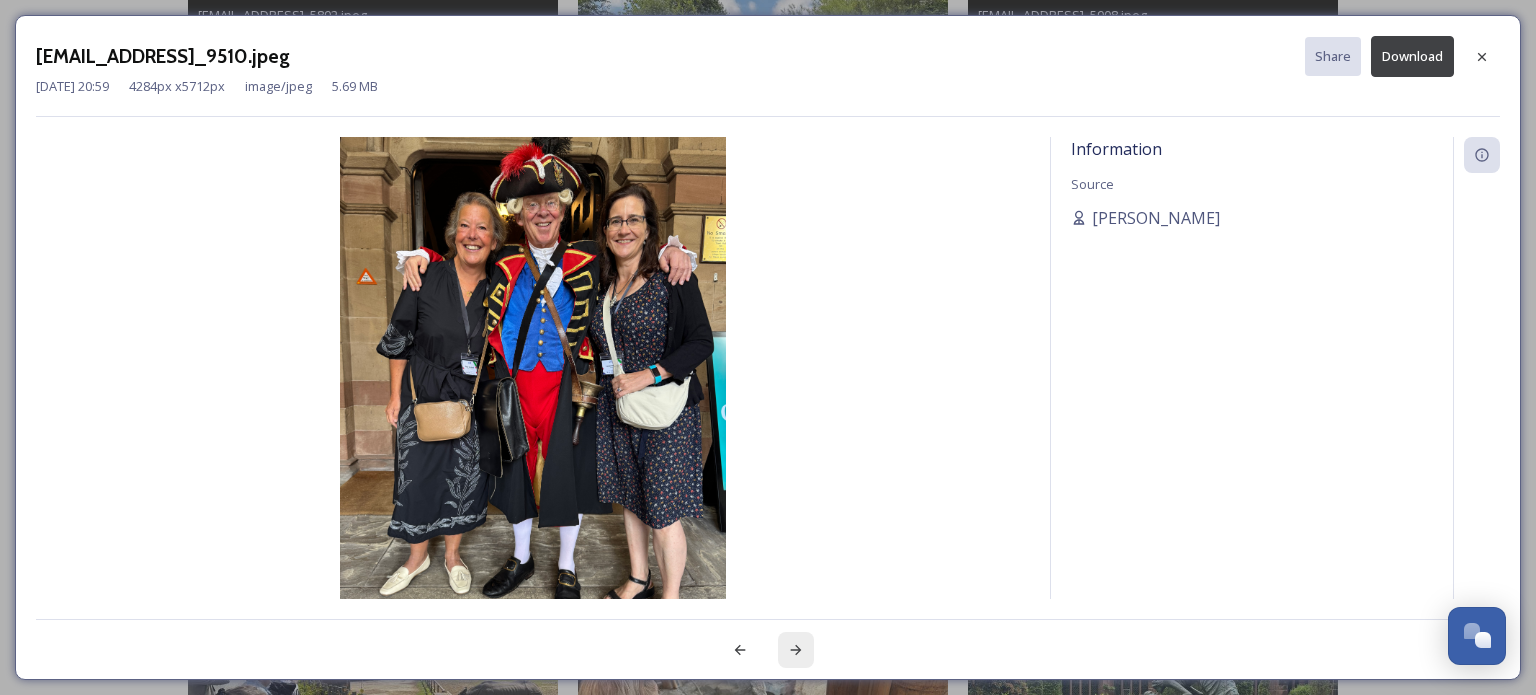 click at bounding box center [796, 650] 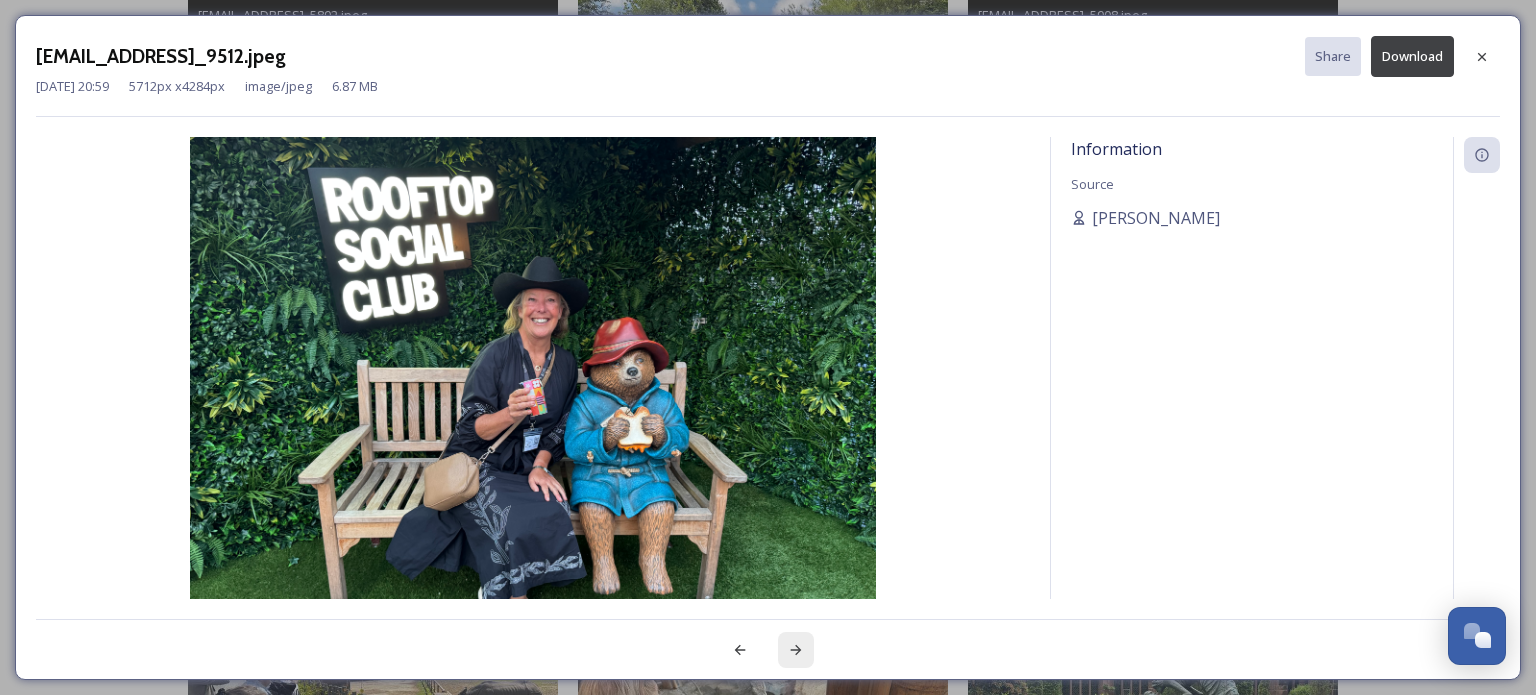 click at bounding box center (796, 650) 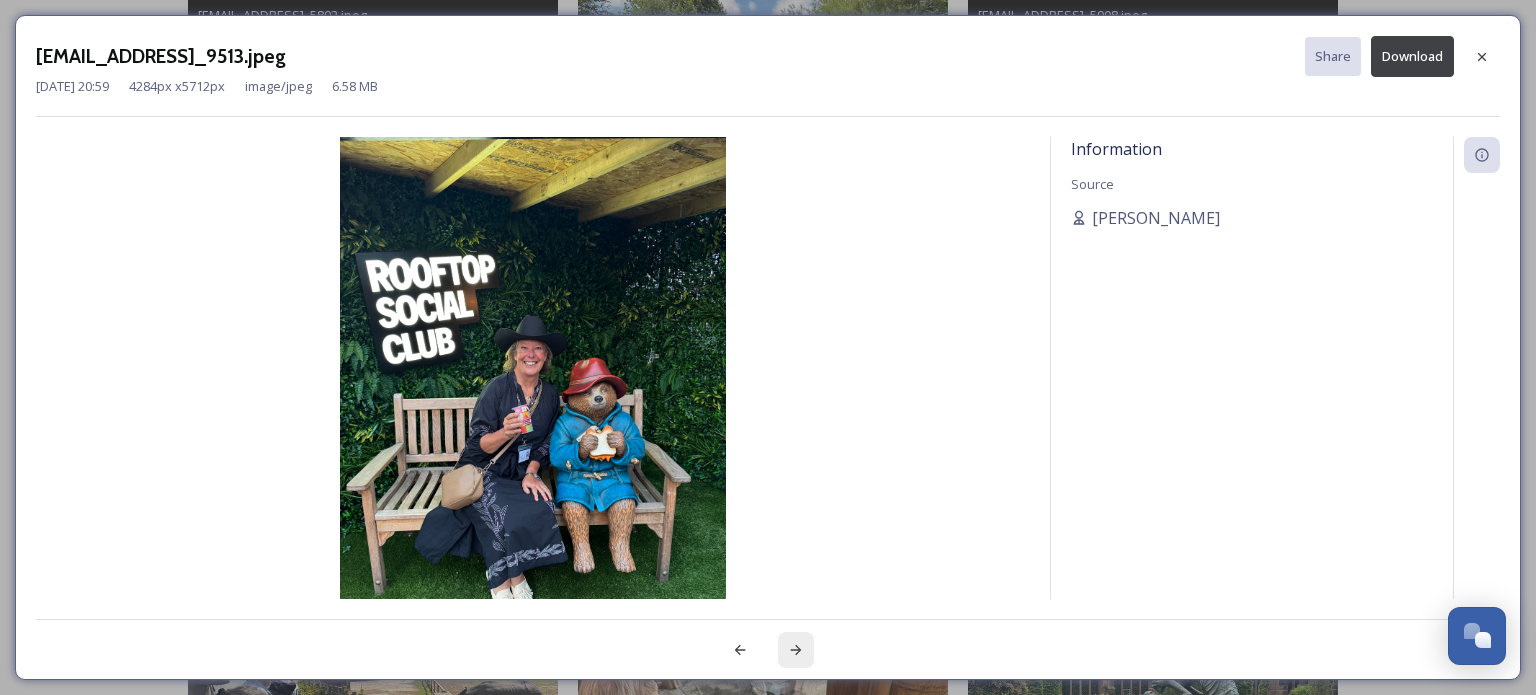 click at bounding box center (796, 650) 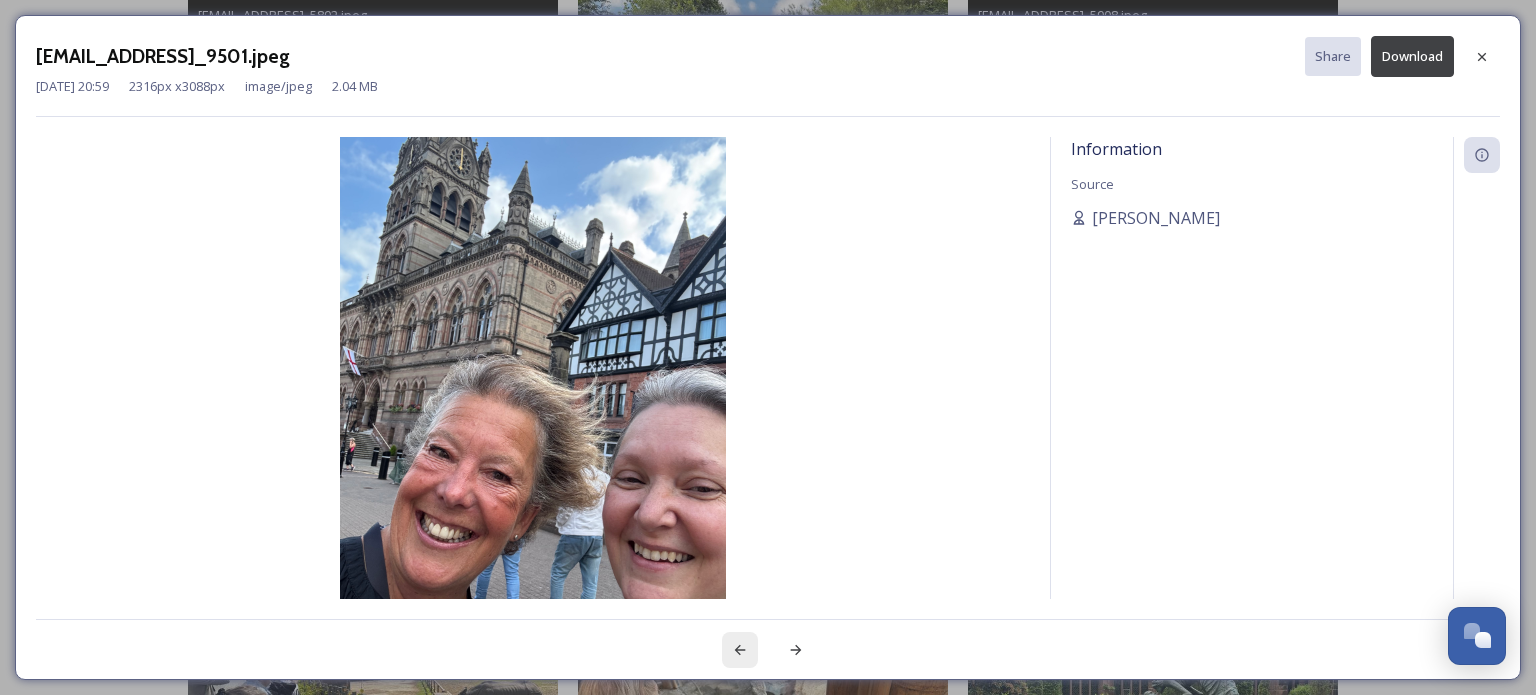 click 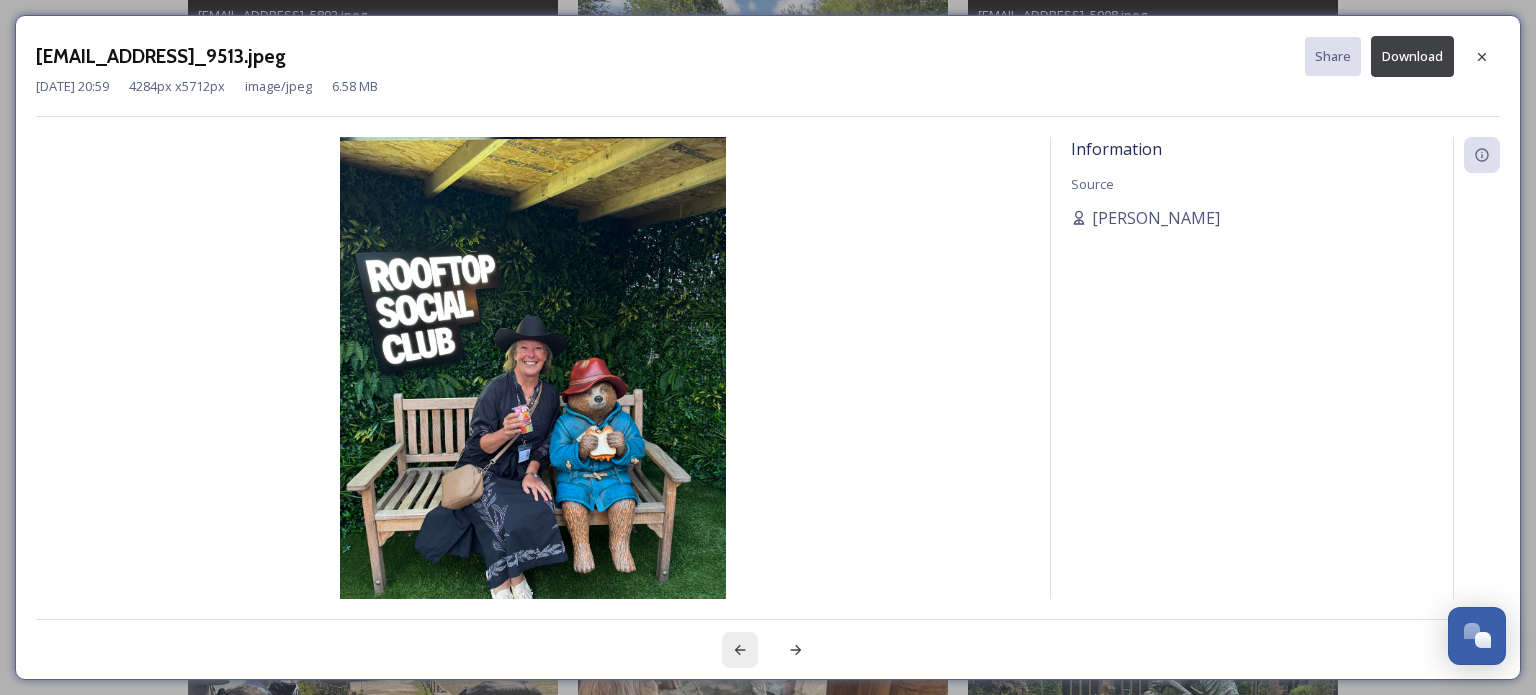 click 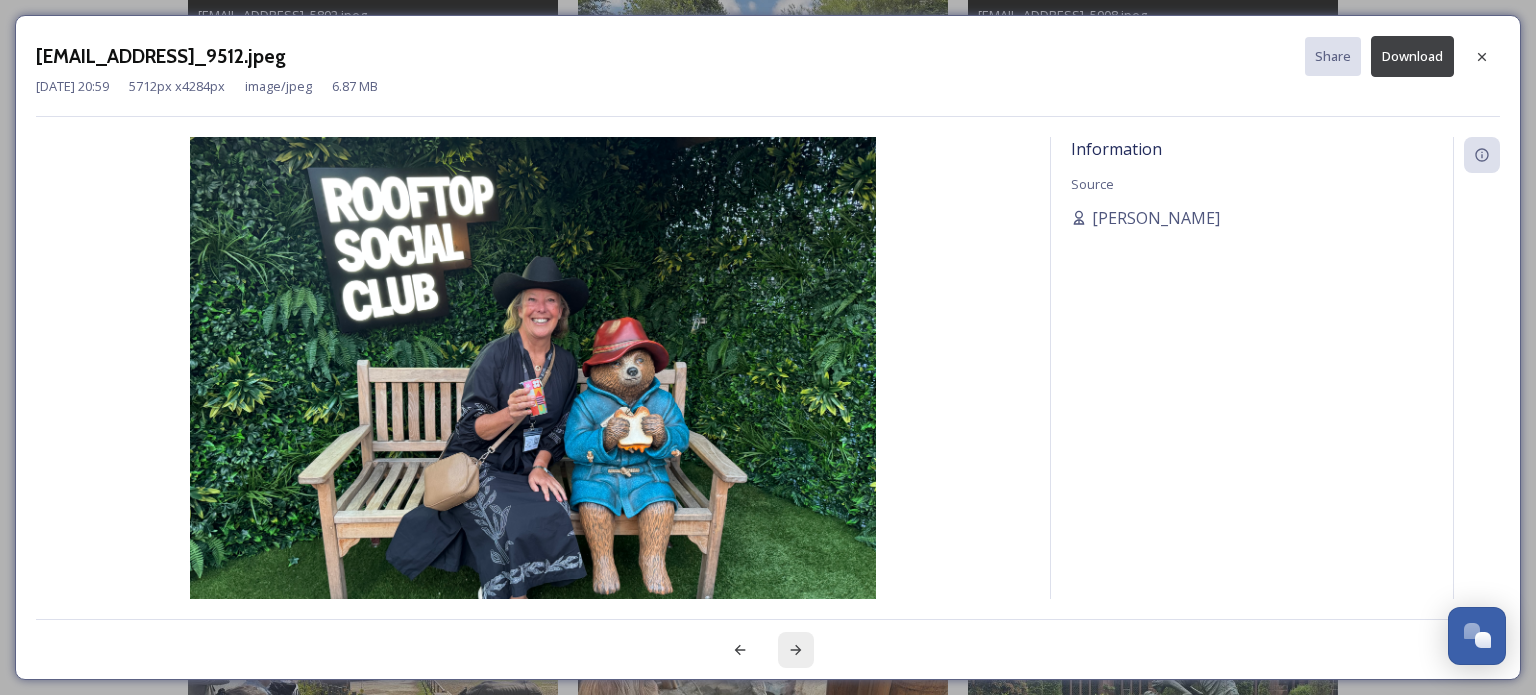 click 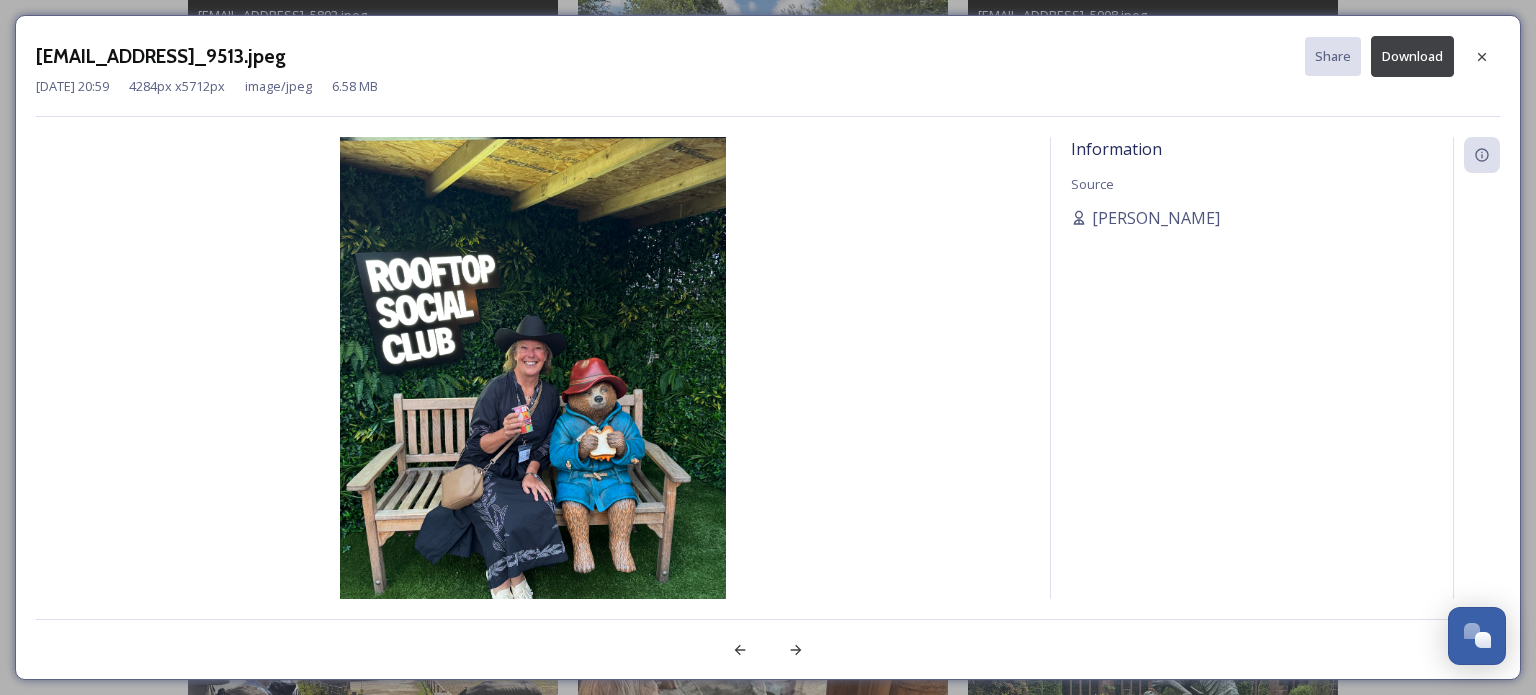 click on "Download" at bounding box center (1412, 56) 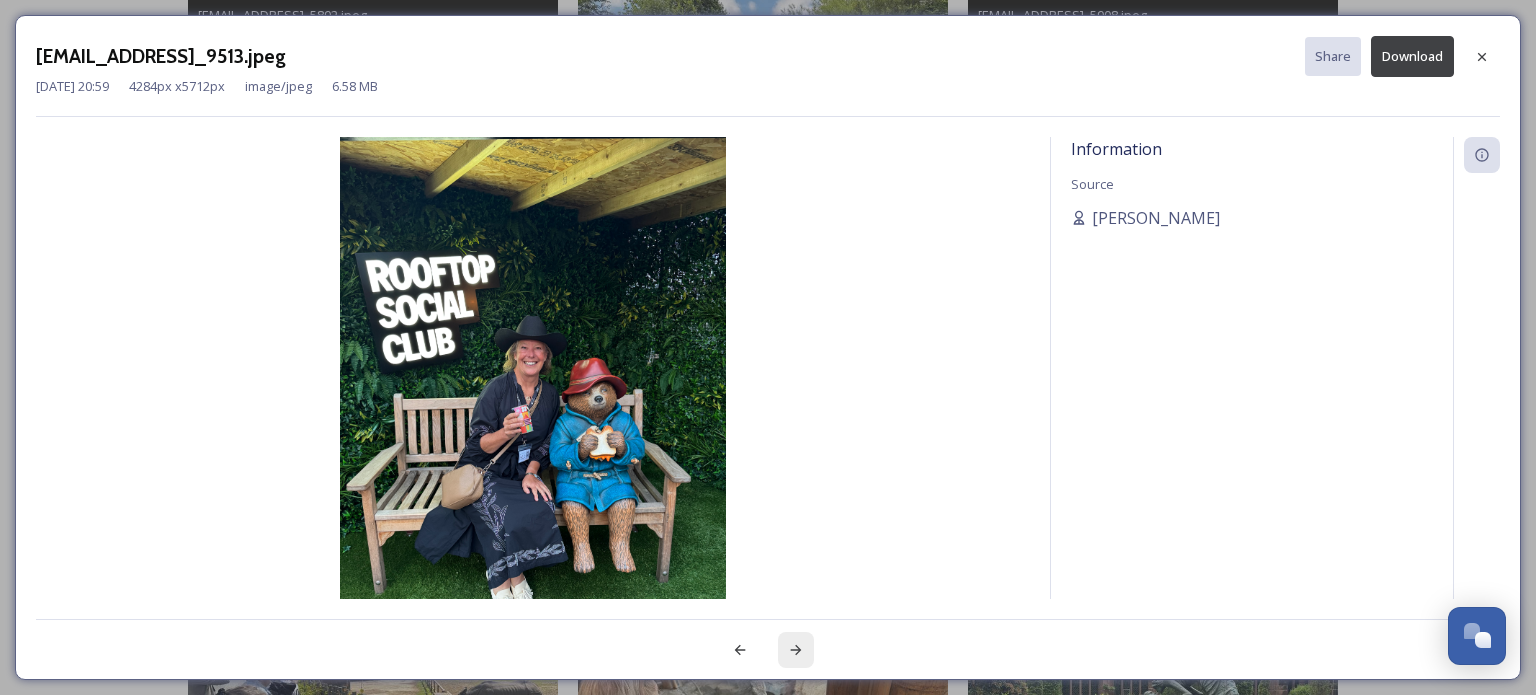 click at bounding box center [796, 650] 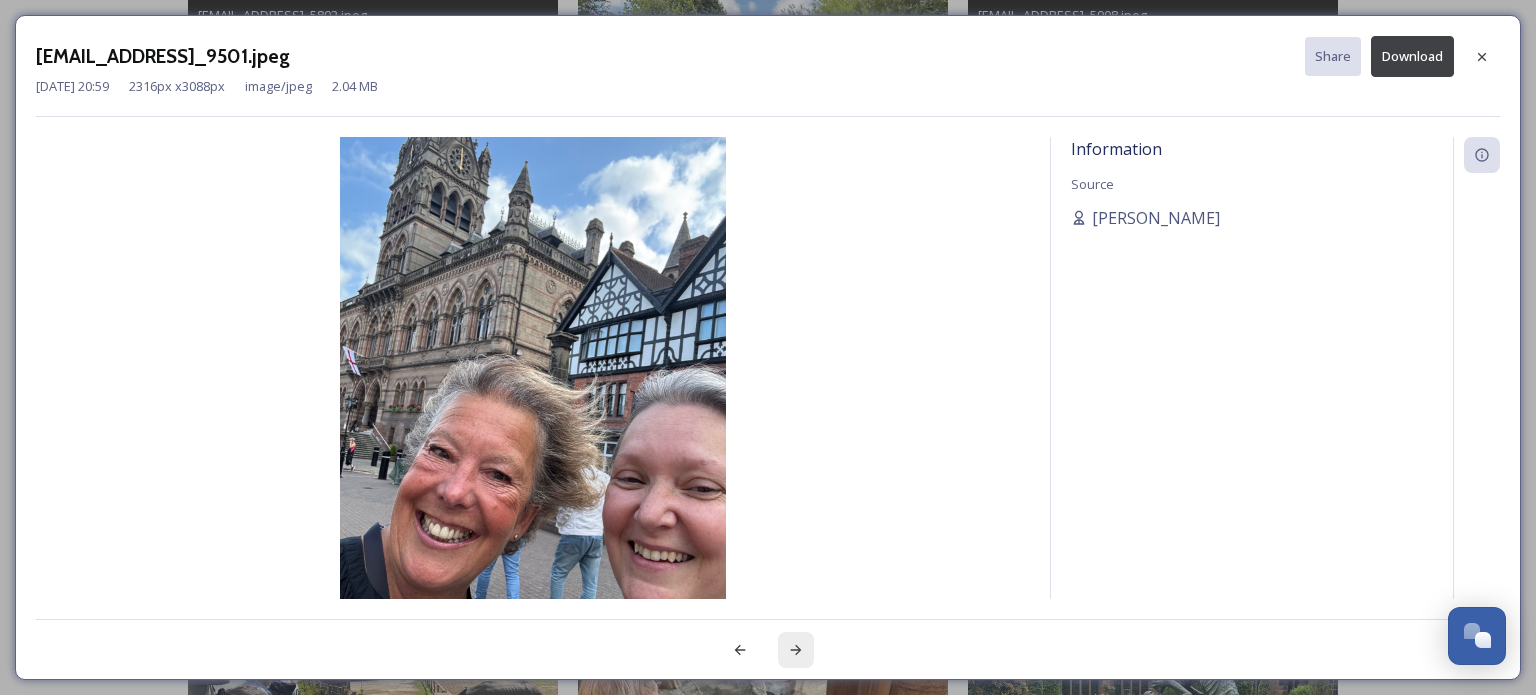 click at bounding box center [796, 650] 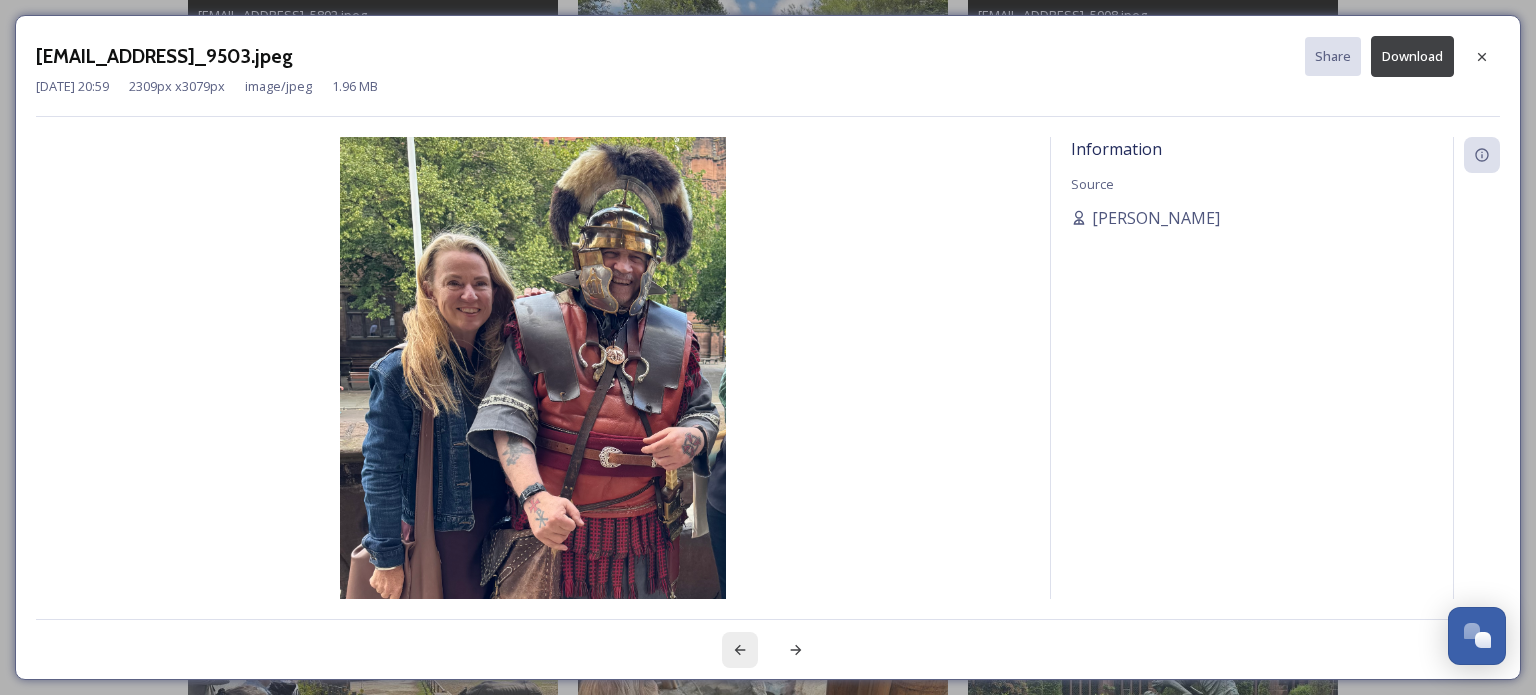 click at bounding box center (740, 650) 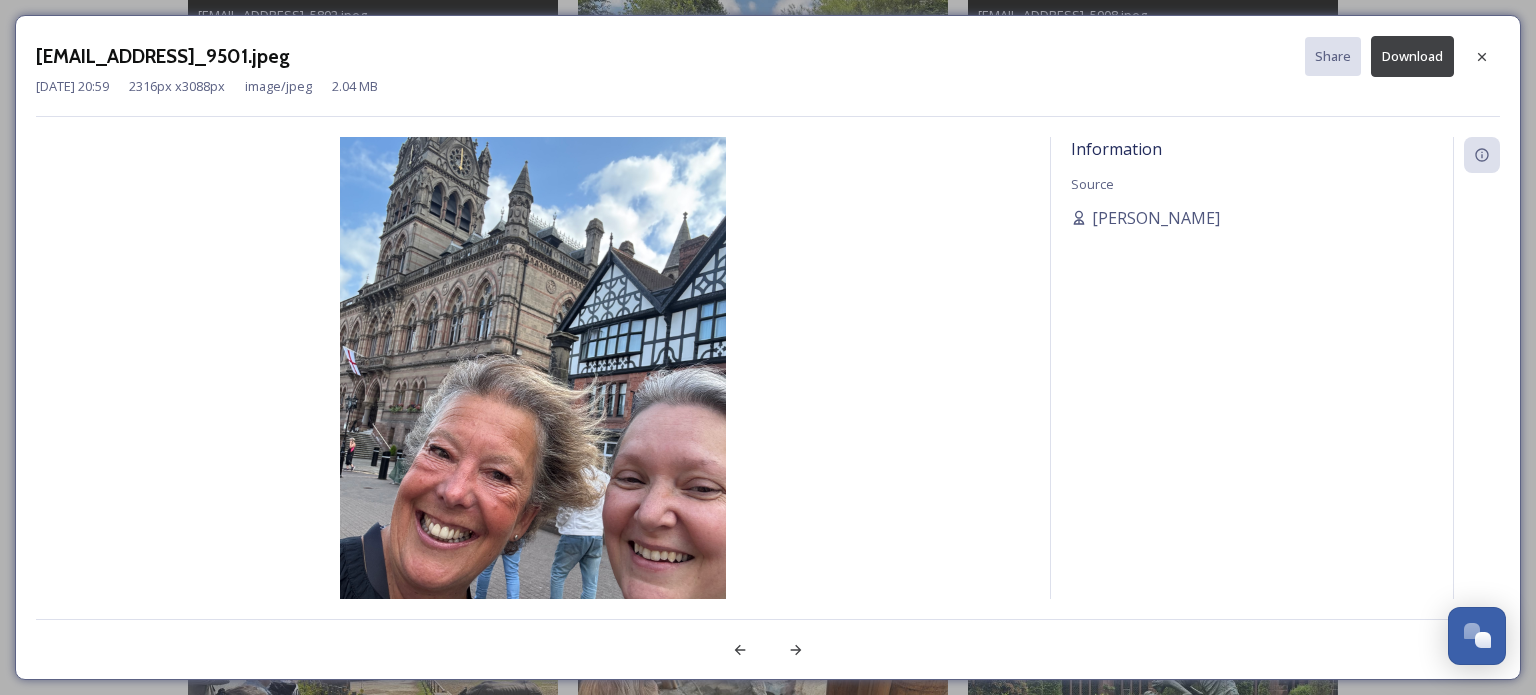 click on "Download" at bounding box center (1412, 56) 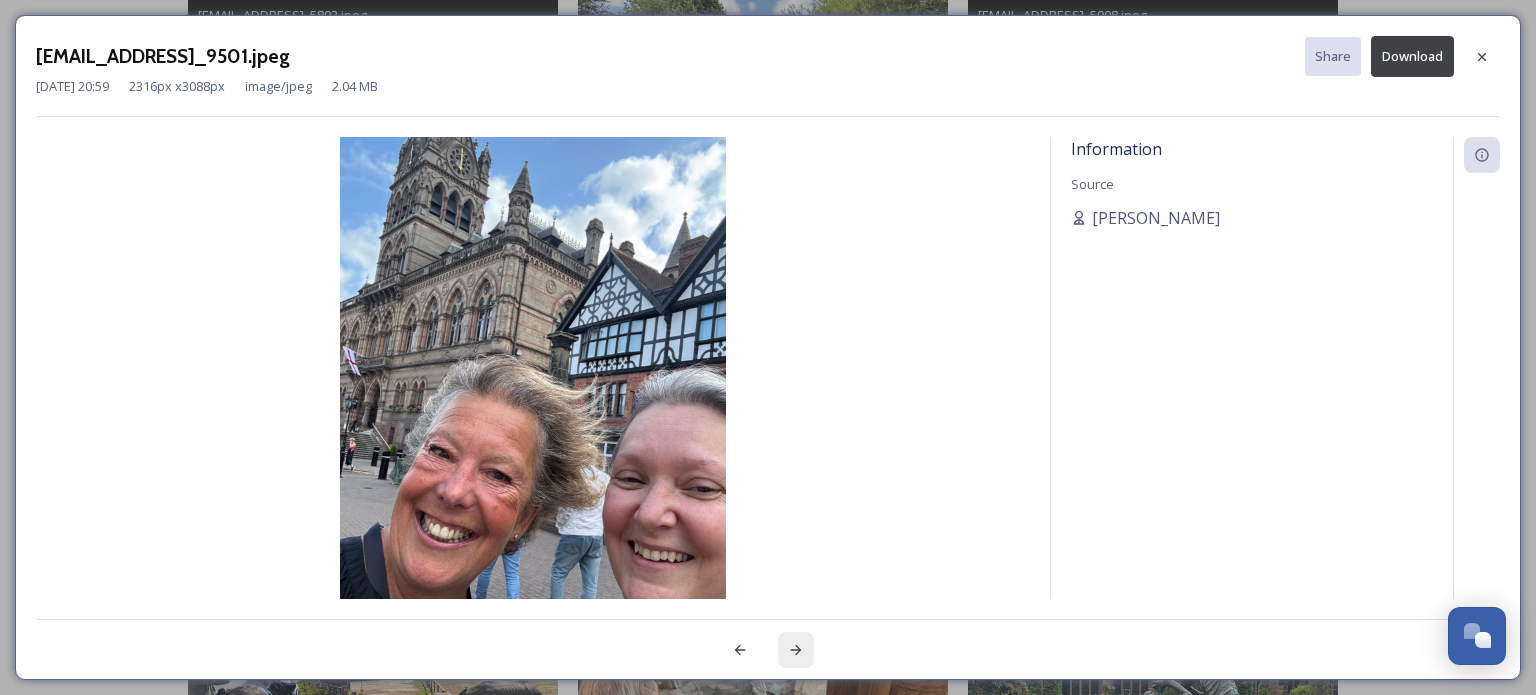 click at bounding box center (796, 650) 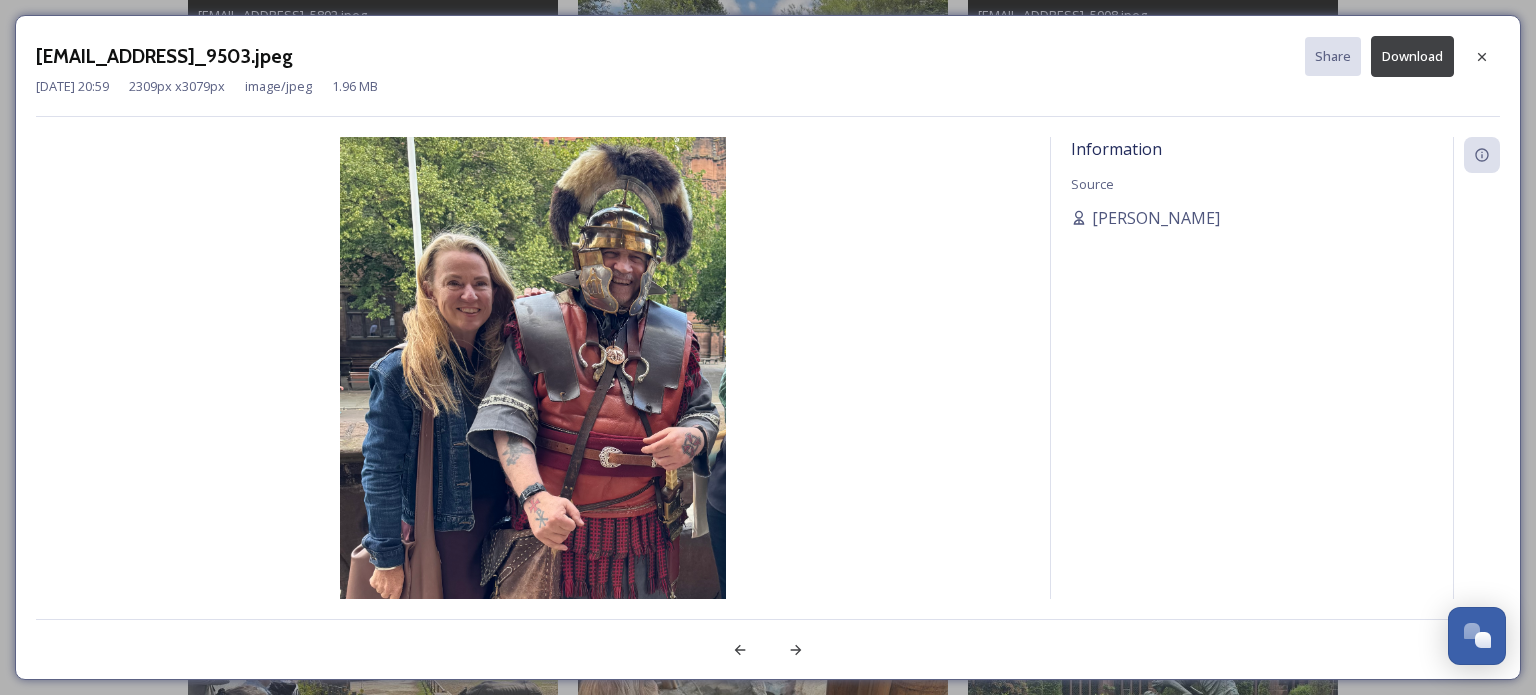 click on "Download" at bounding box center [1412, 56] 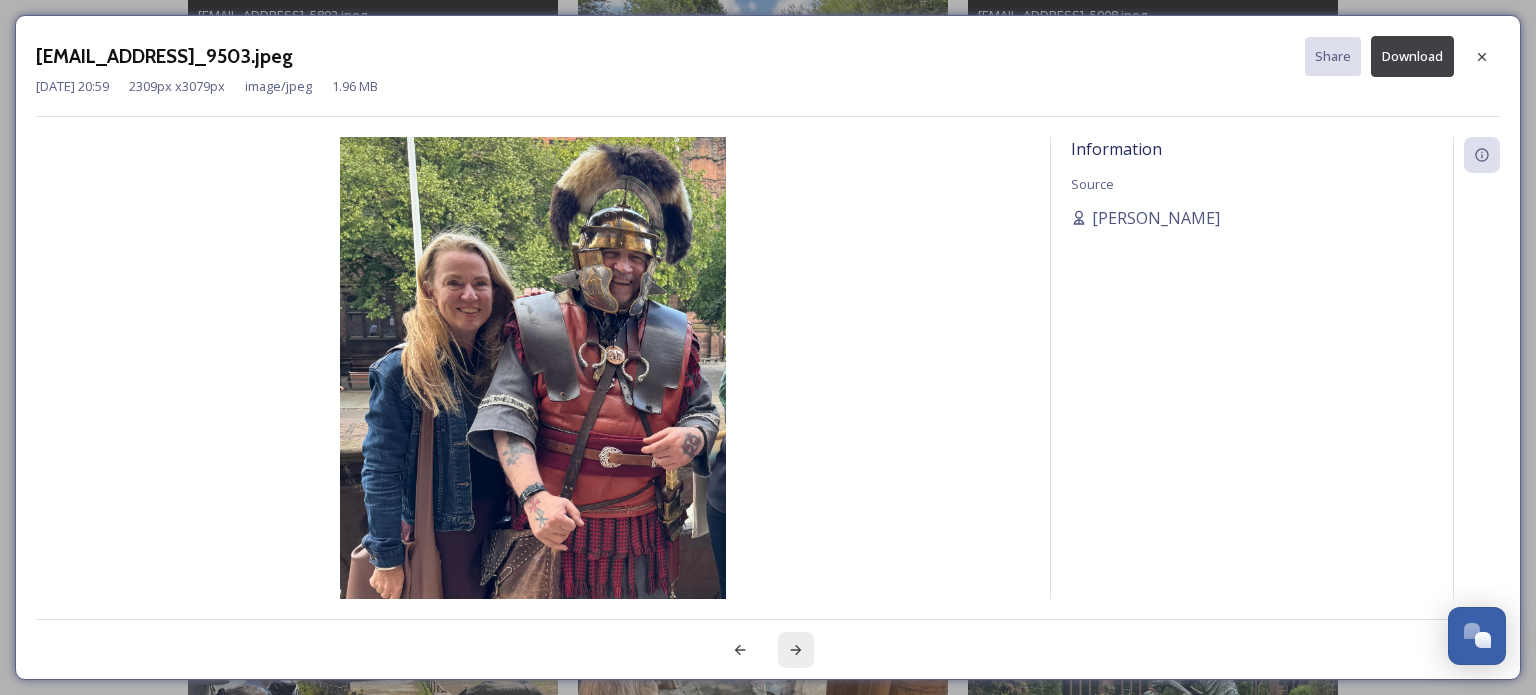 click at bounding box center (796, 650) 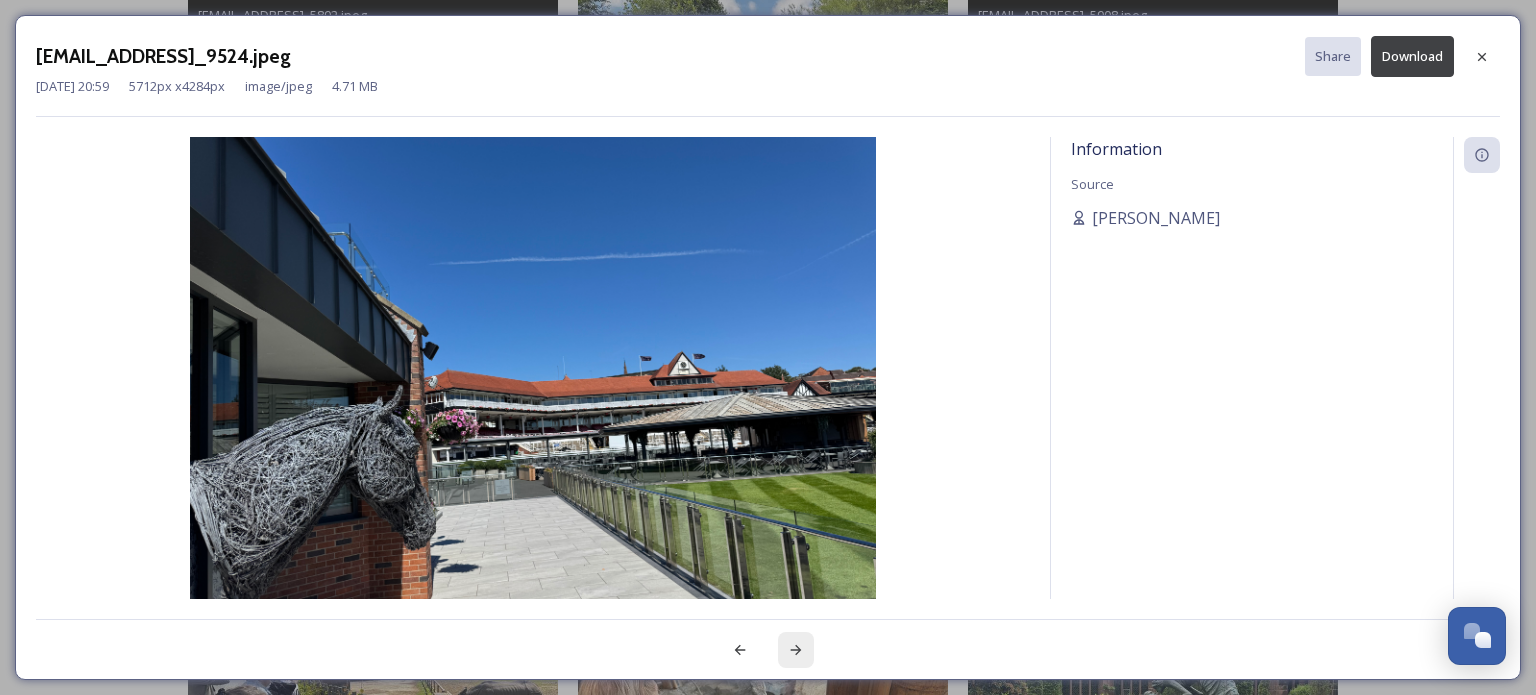 click at bounding box center [796, 650] 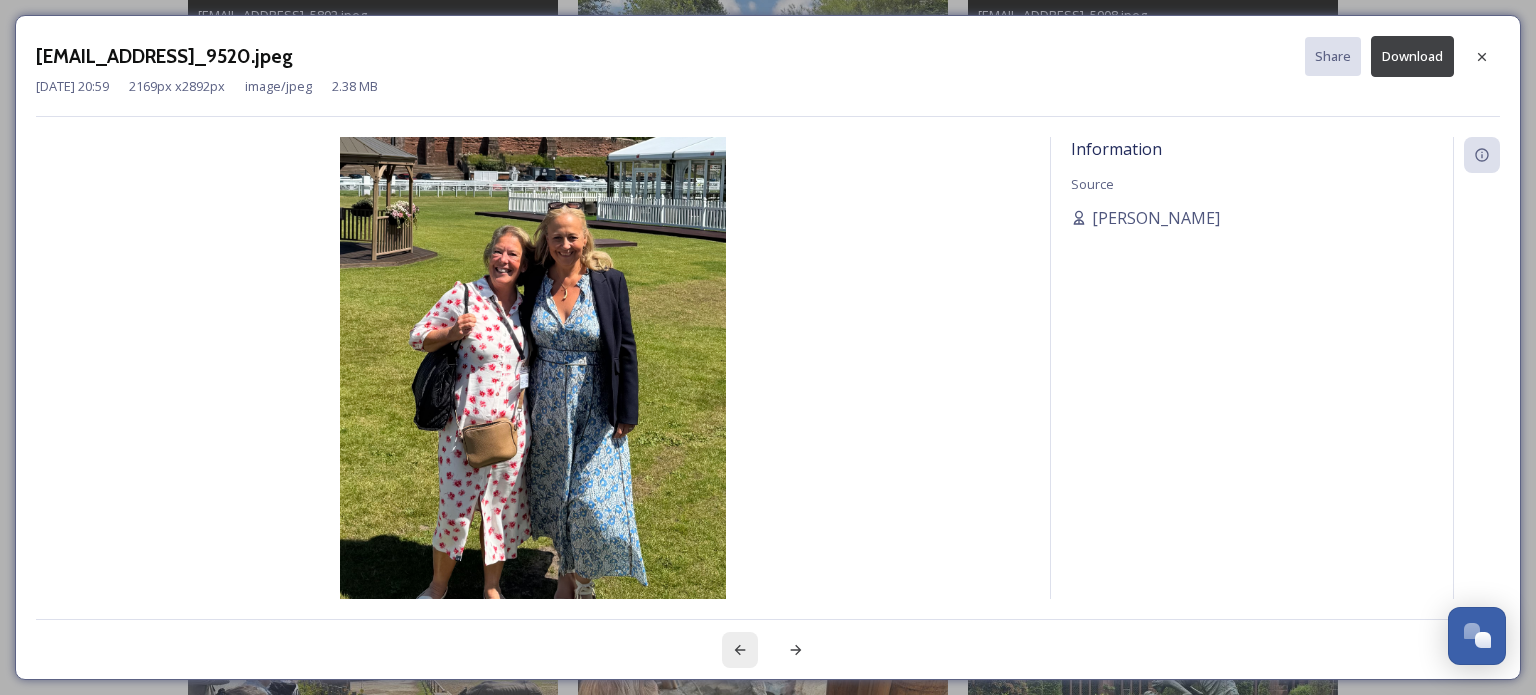 click at bounding box center (740, 650) 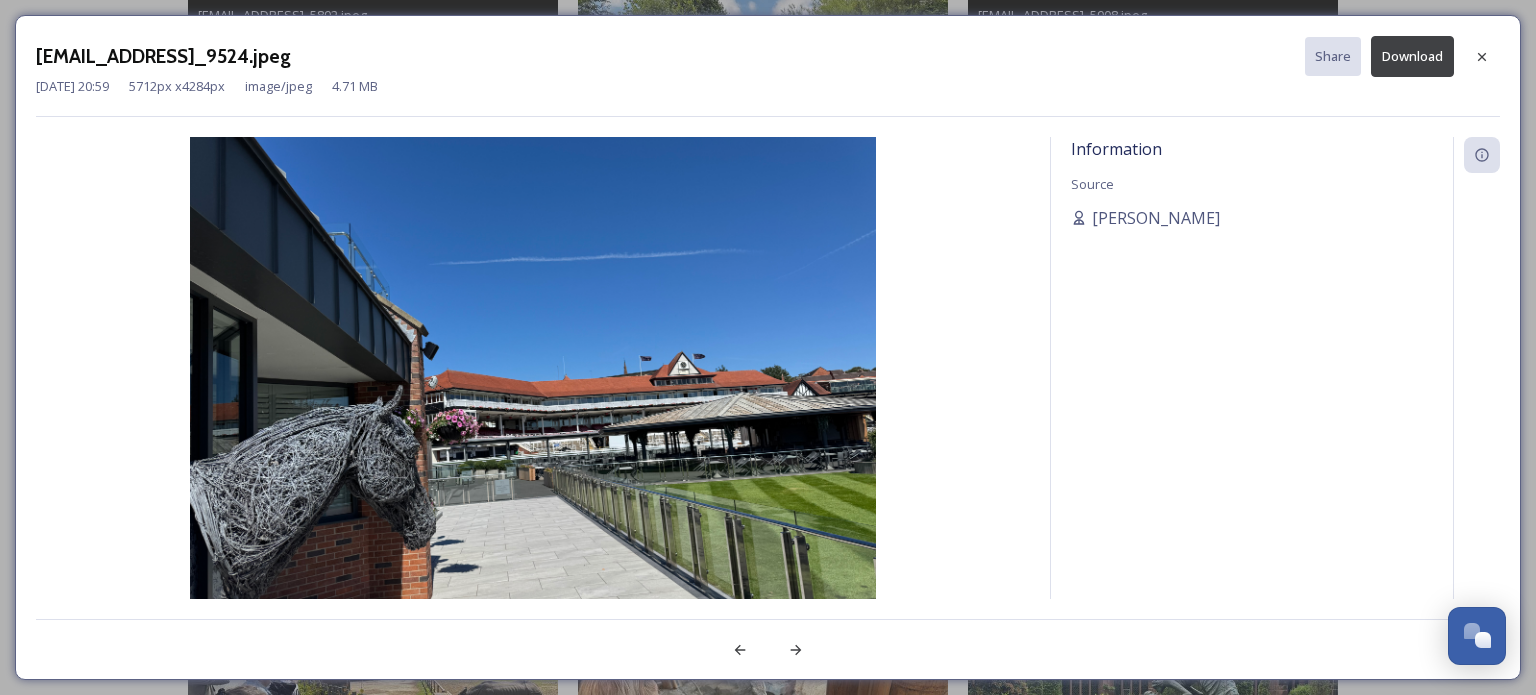 click on "Download" at bounding box center (1412, 56) 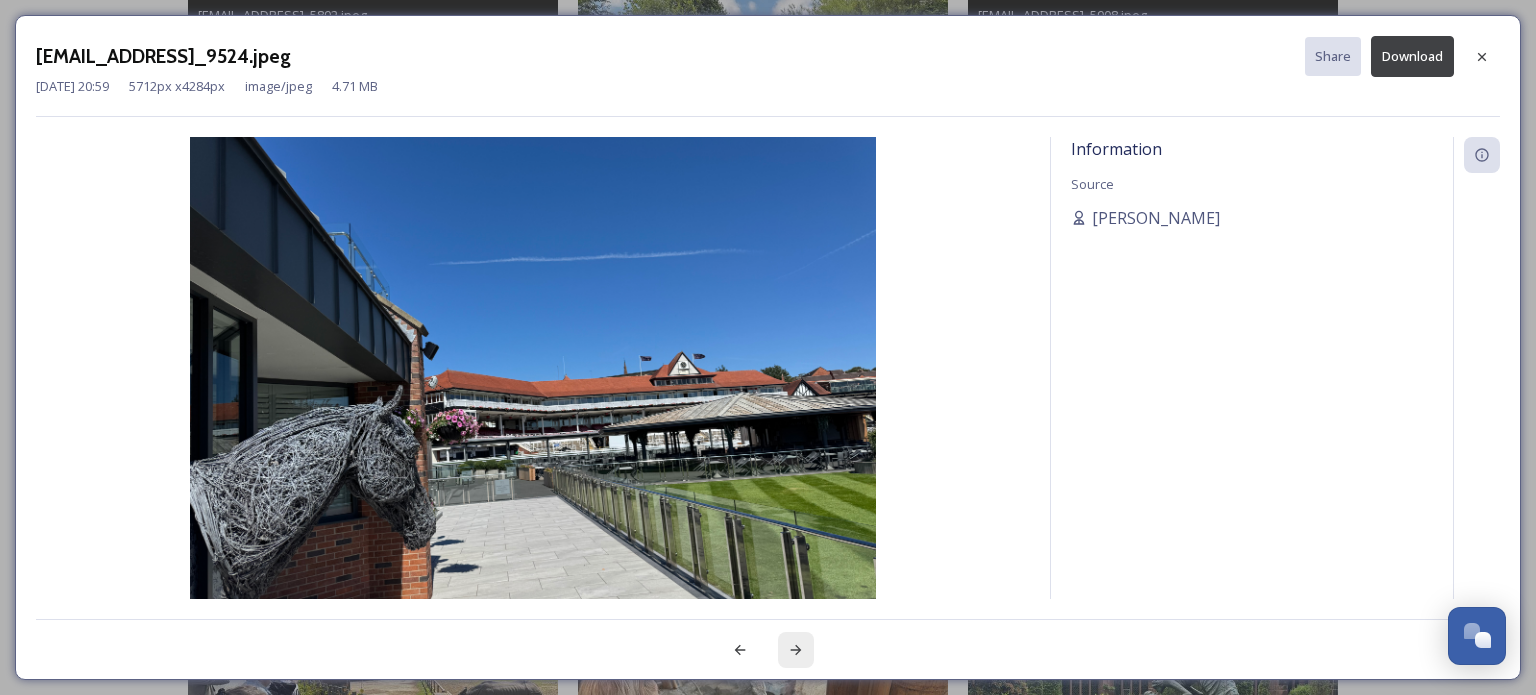 click at bounding box center [796, 650] 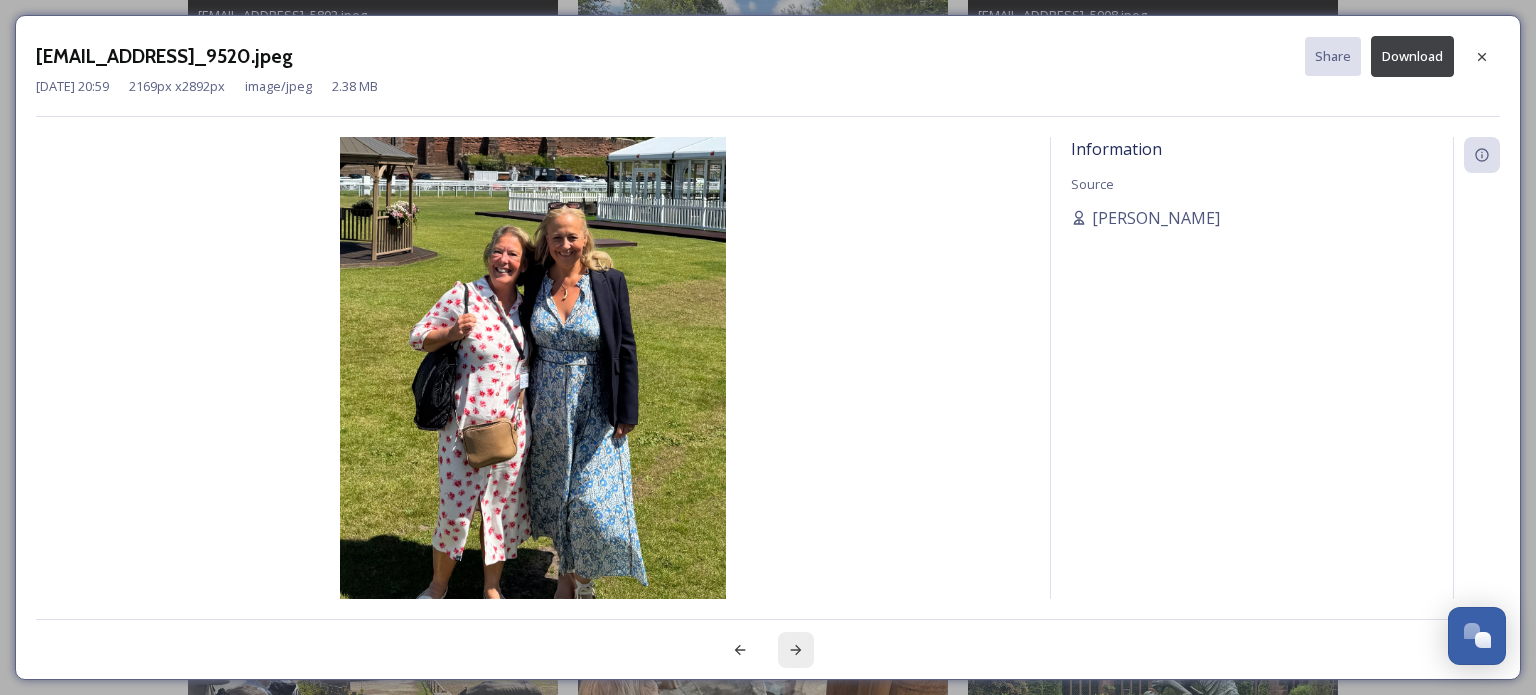 click at bounding box center [796, 650] 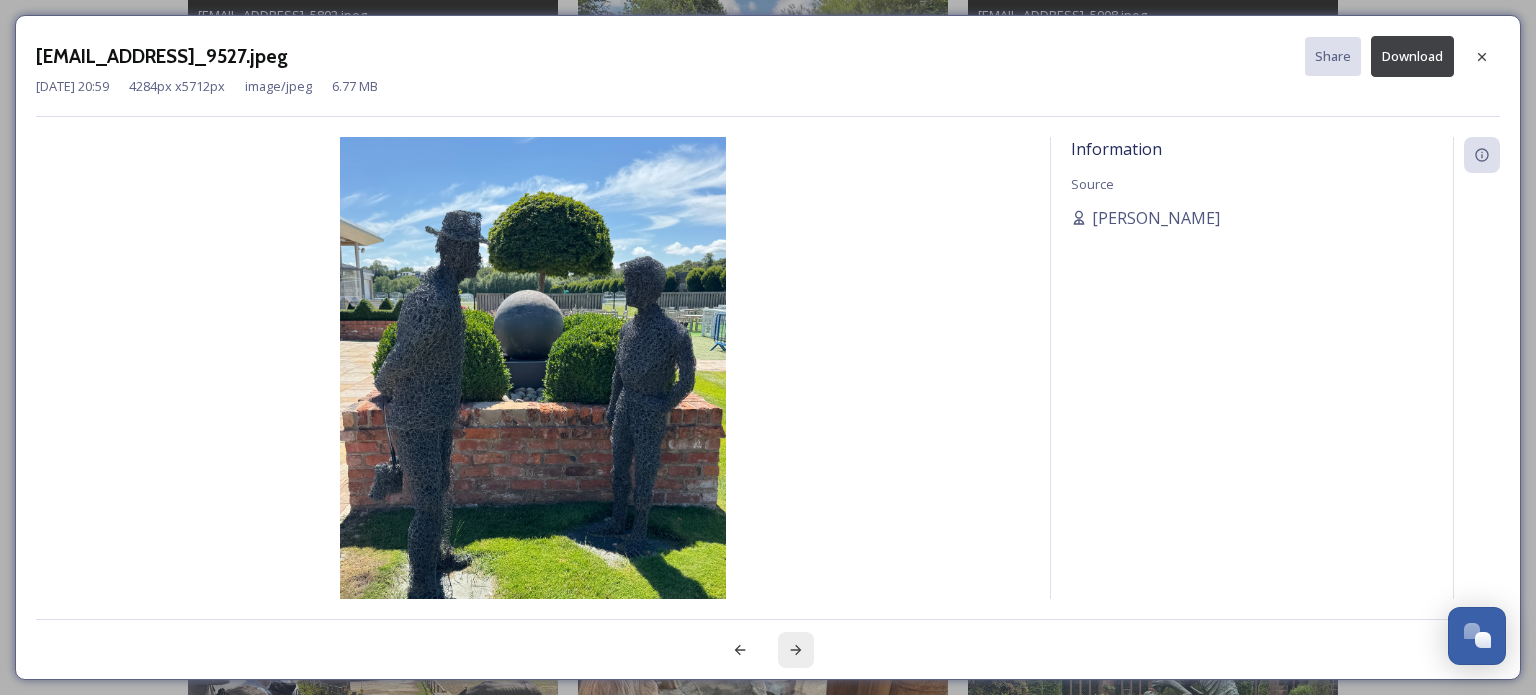 click at bounding box center [796, 650] 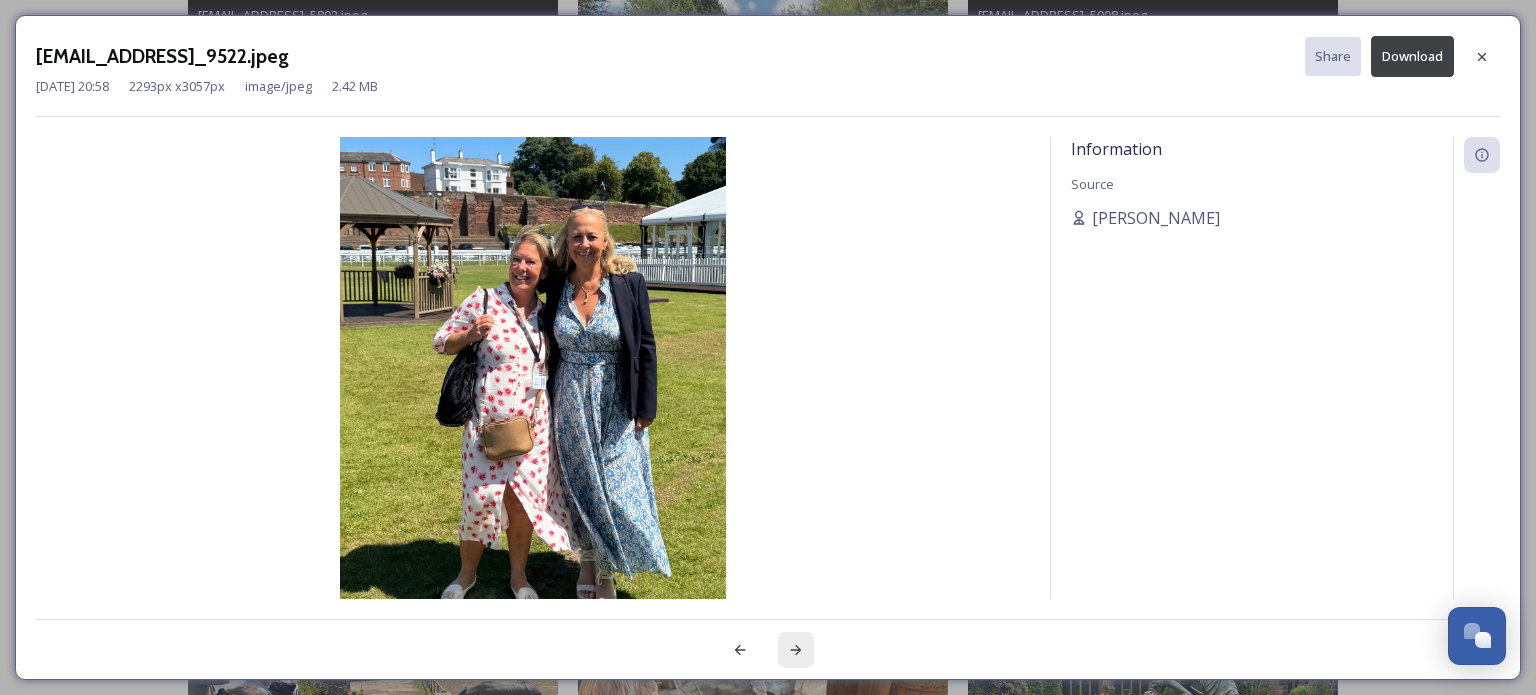 click at bounding box center [796, 650] 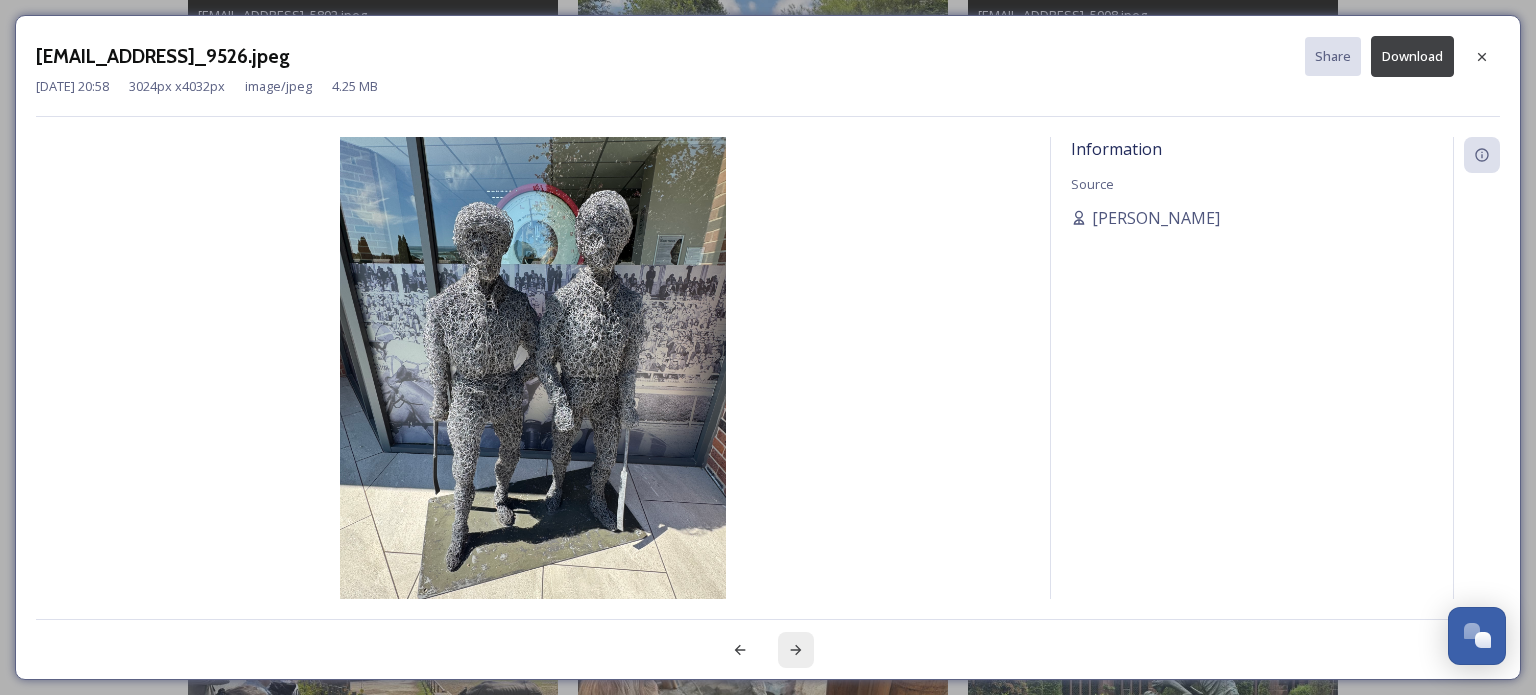 click at bounding box center [796, 650] 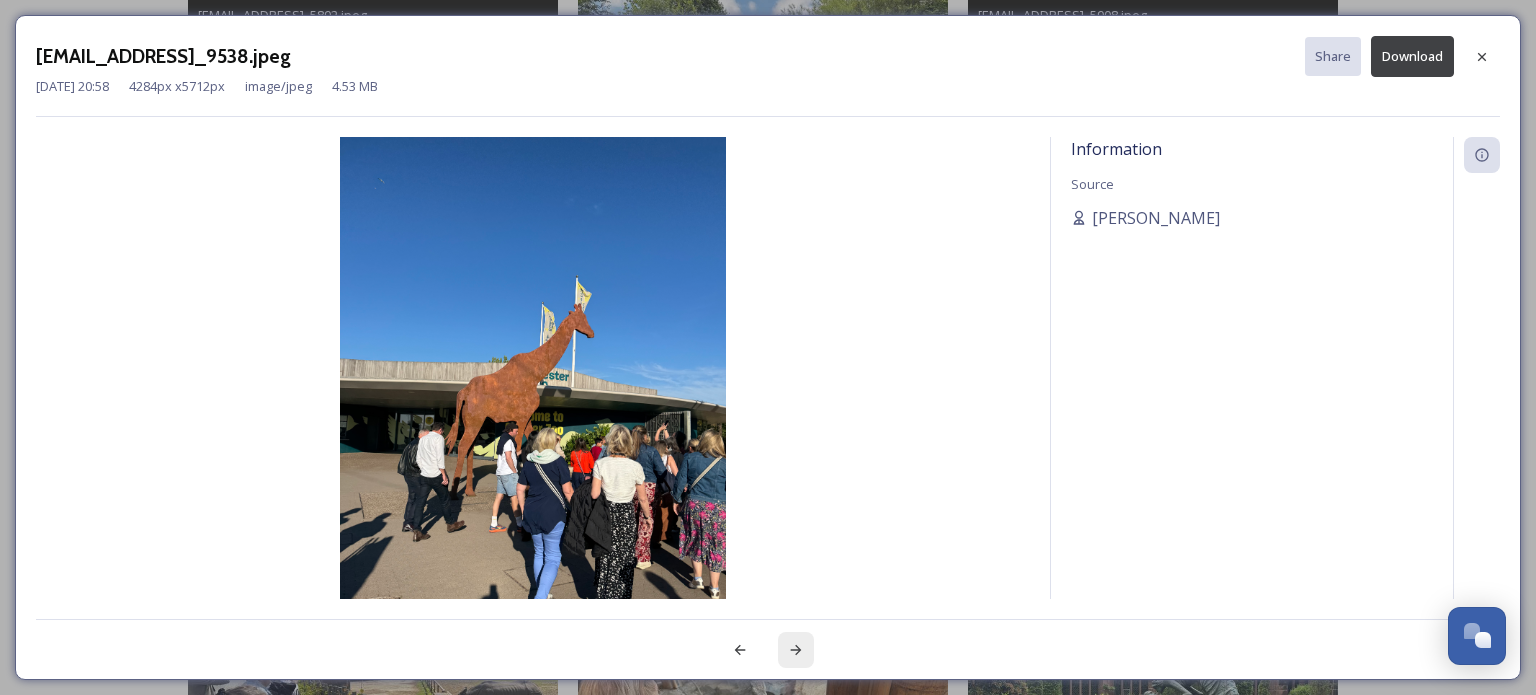 click at bounding box center (796, 650) 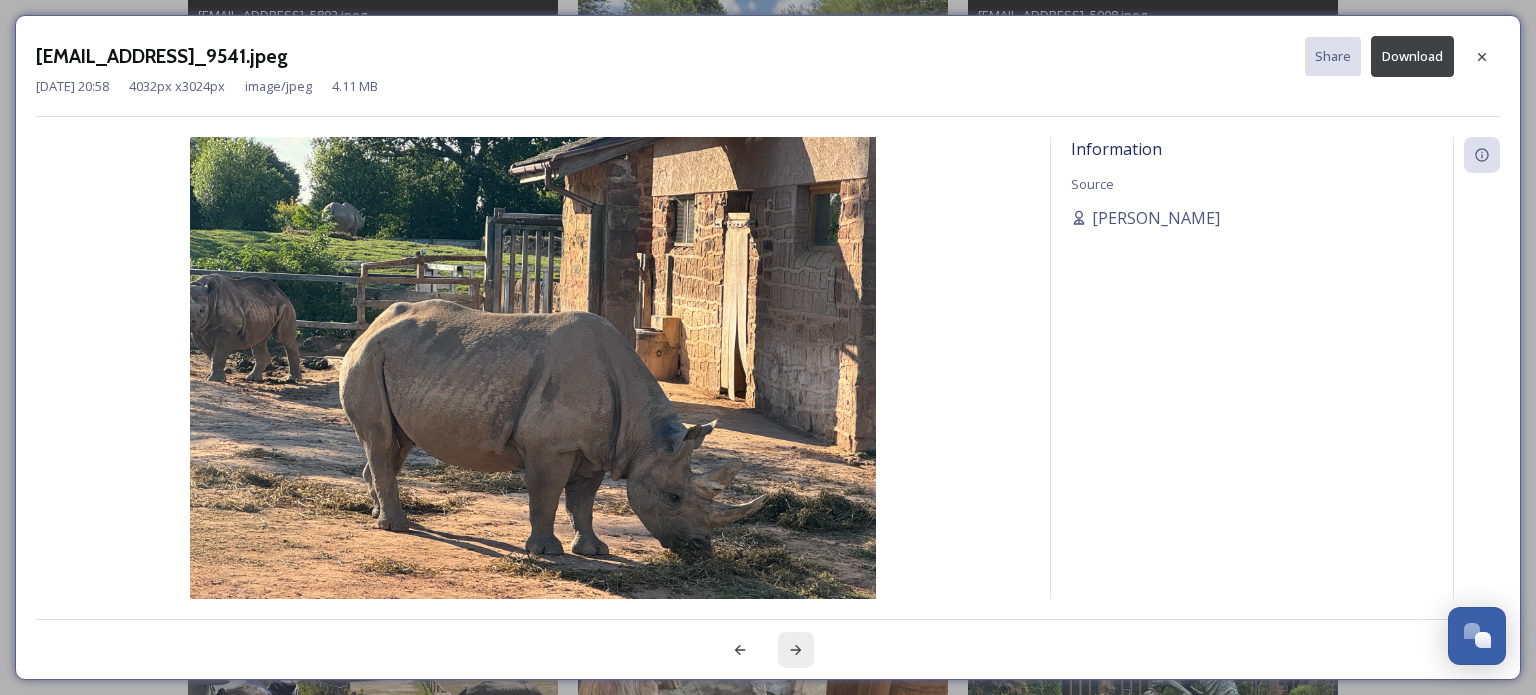 click at bounding box center [796, 650] 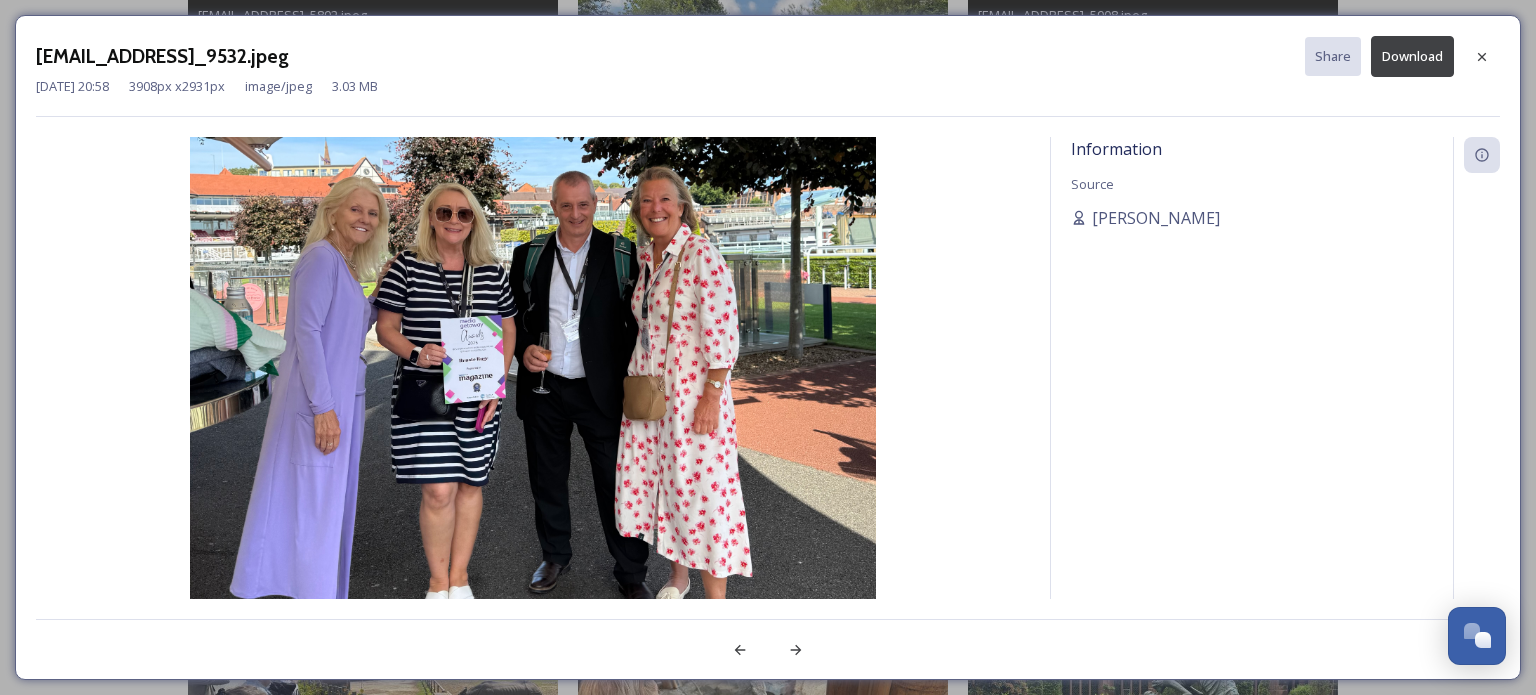 click on "Download" at bounding box center [1412, 56] 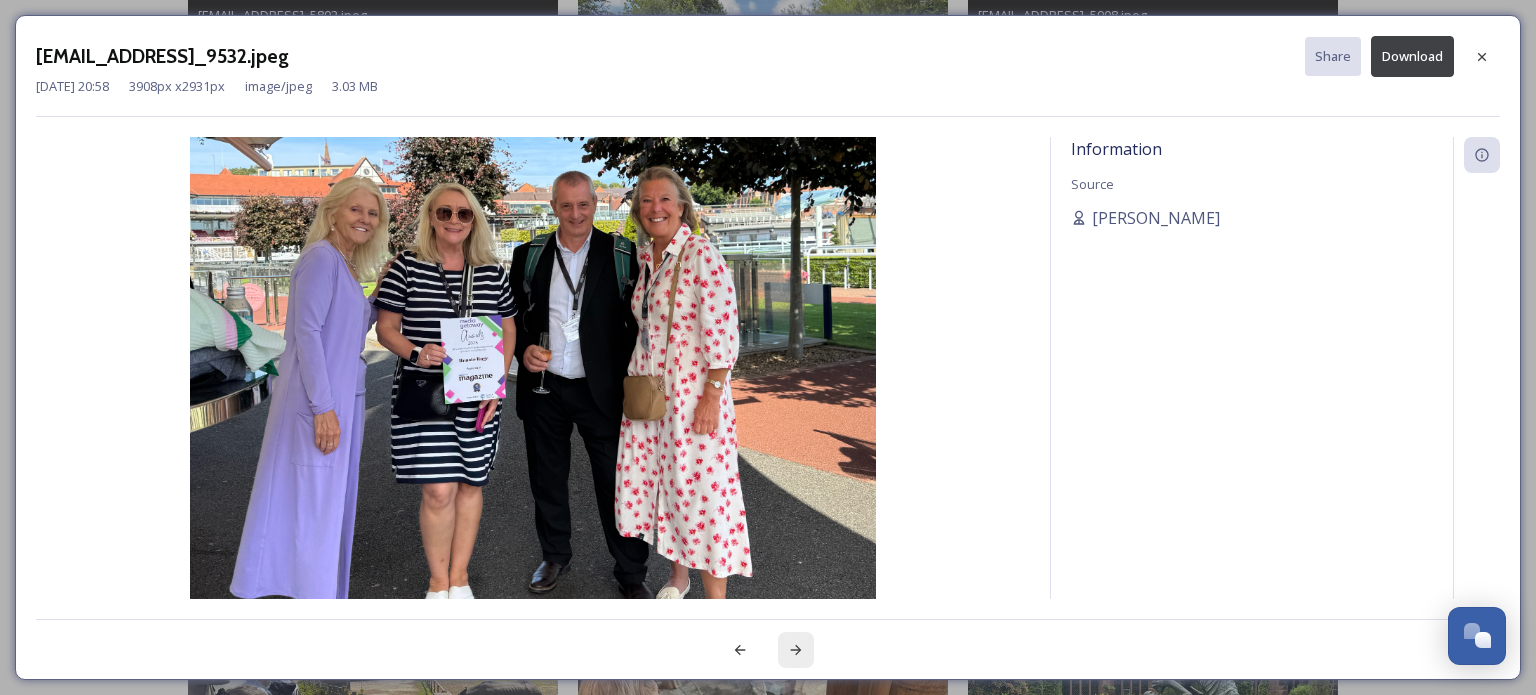 click 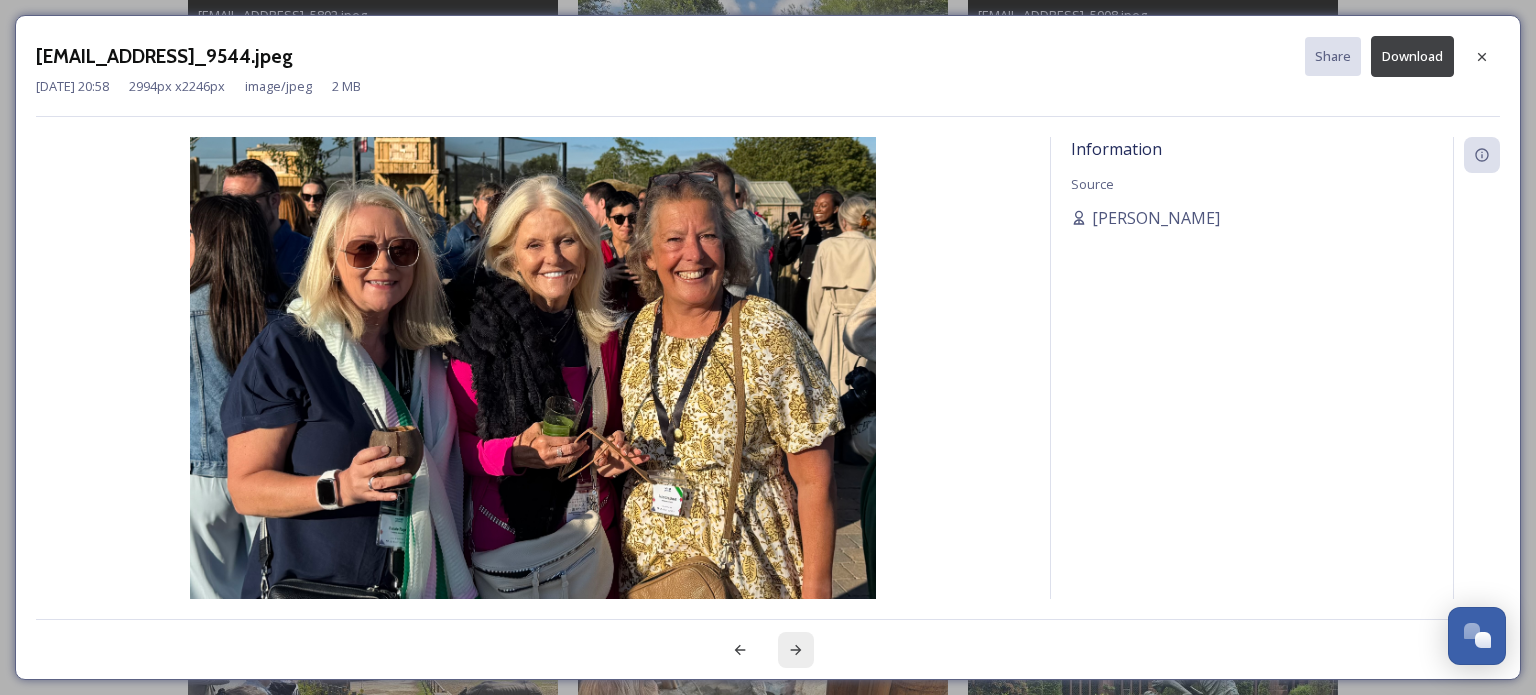 click 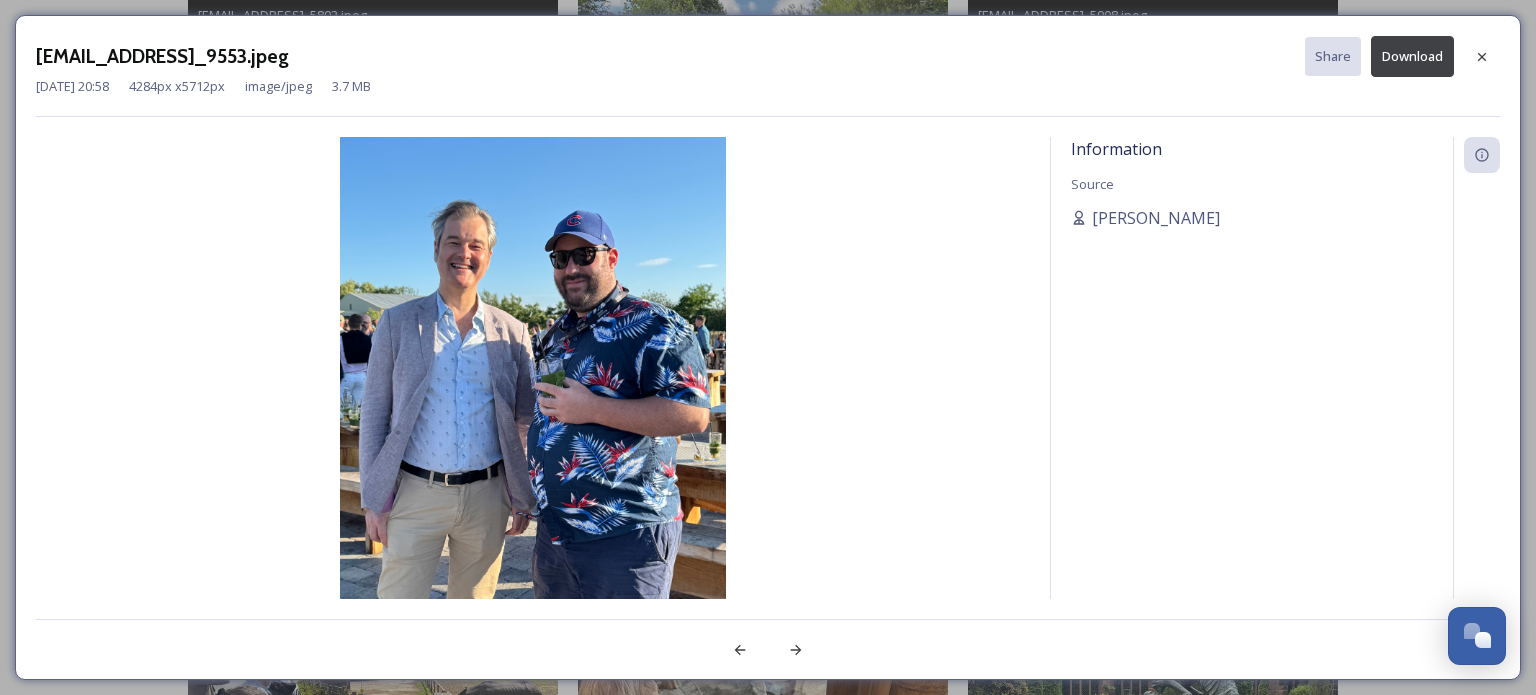 click on "Download" at bounding box center [1412, 56] 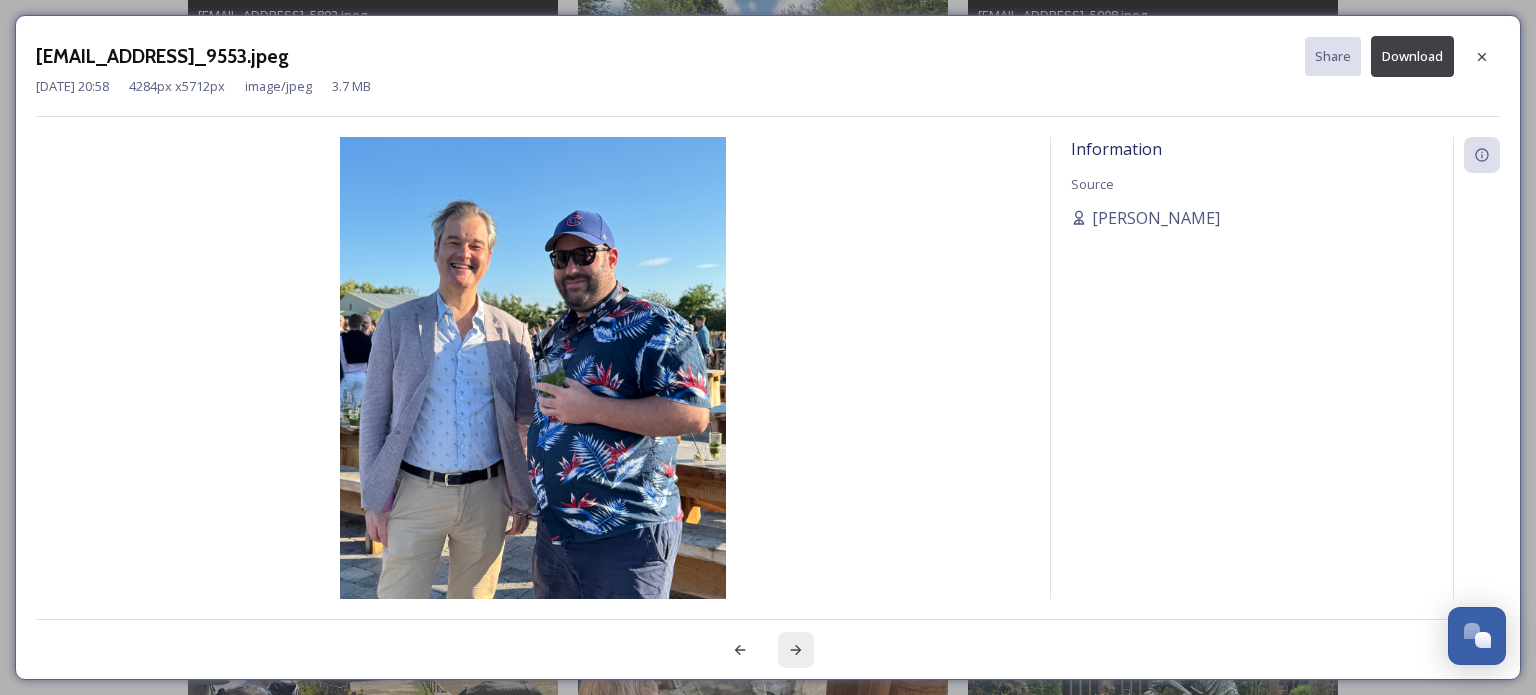 click at bounding box center (796, 650) 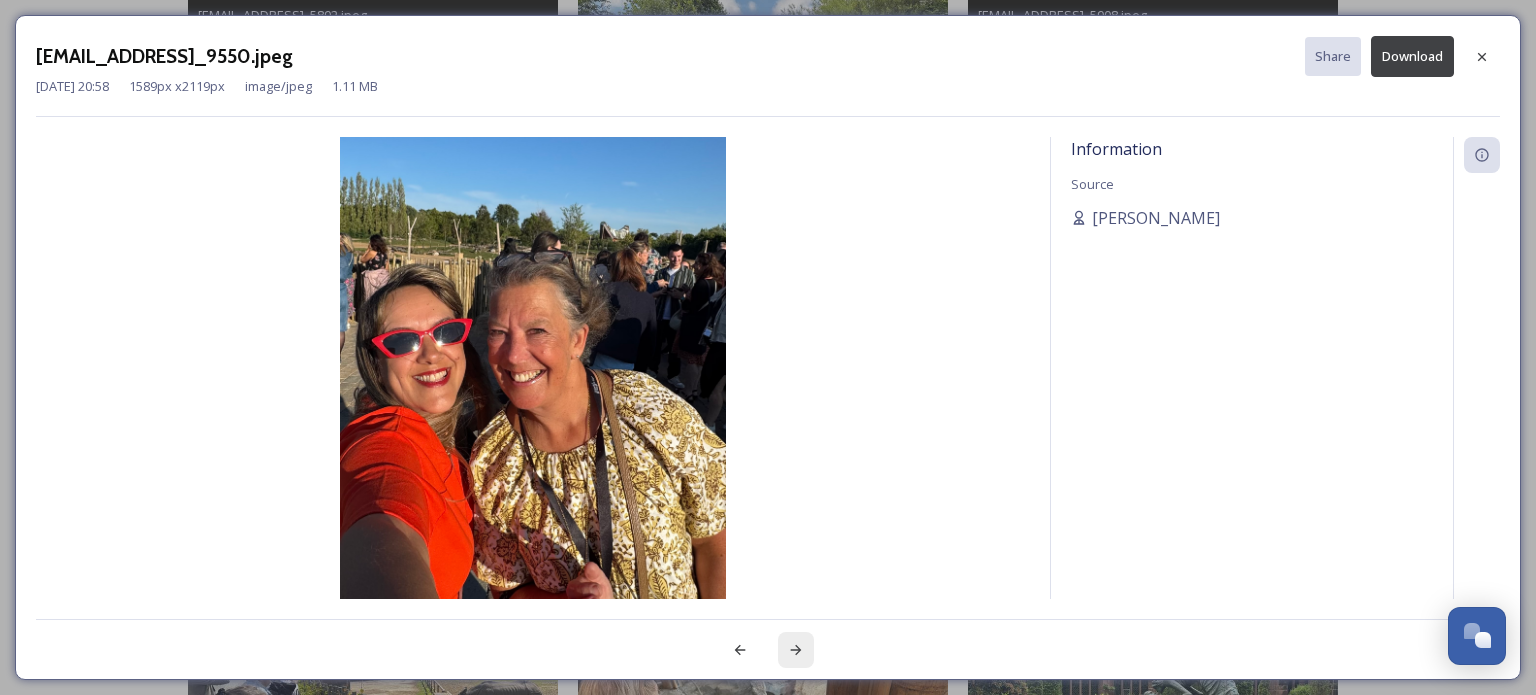 click 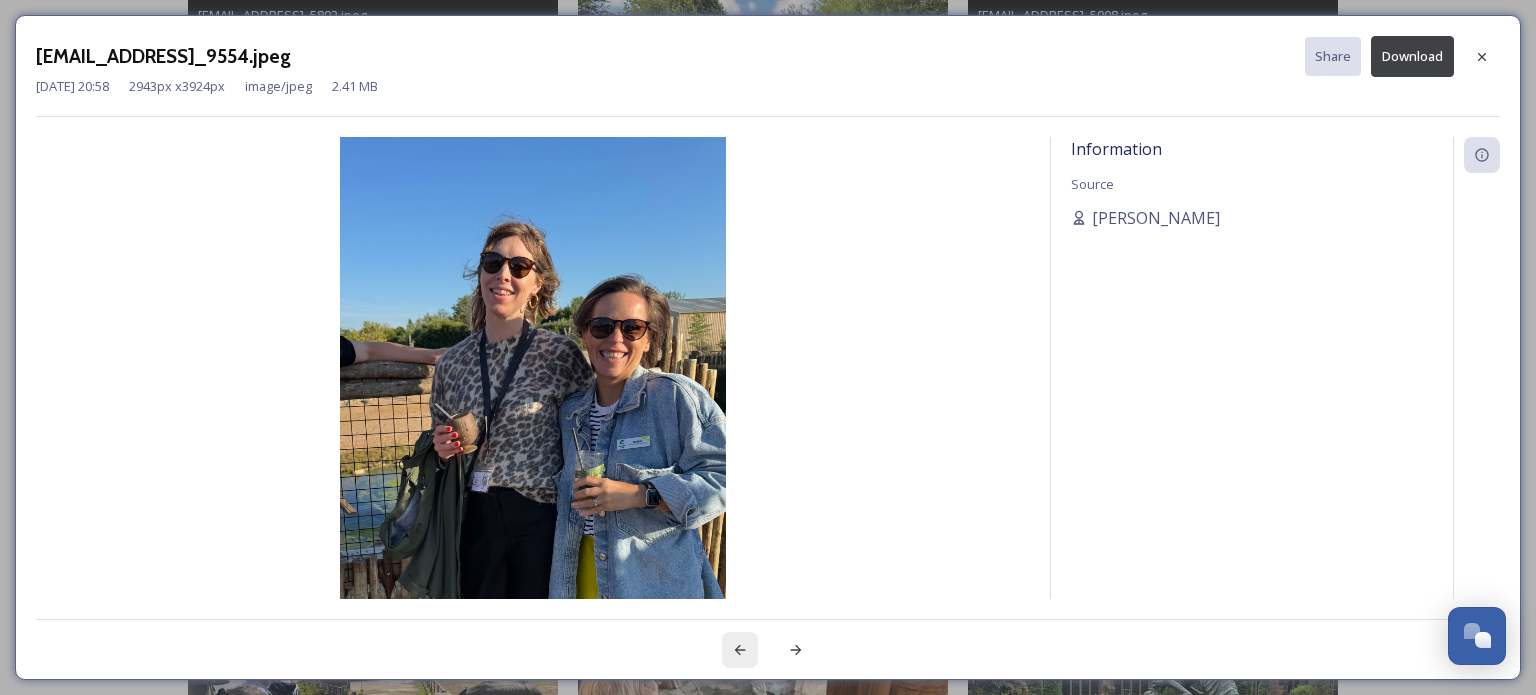 click 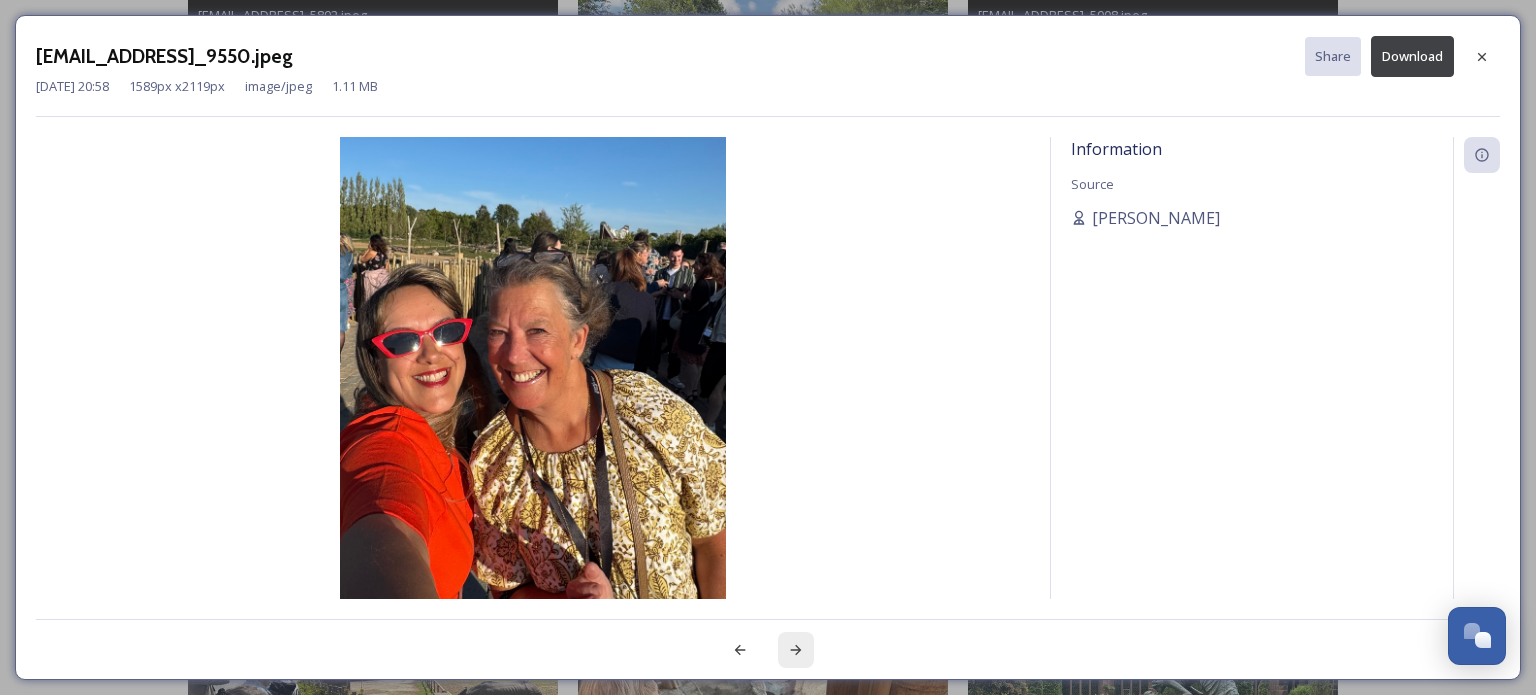 click 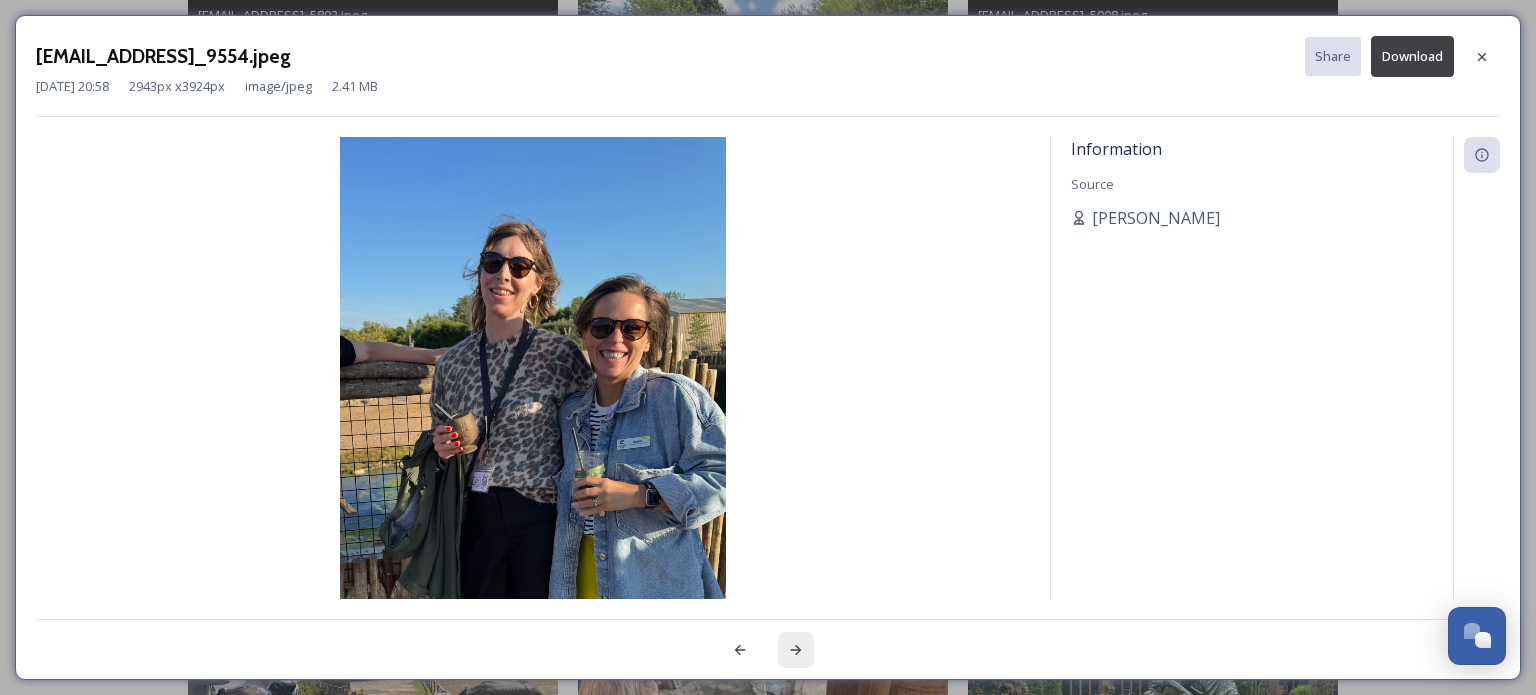 click 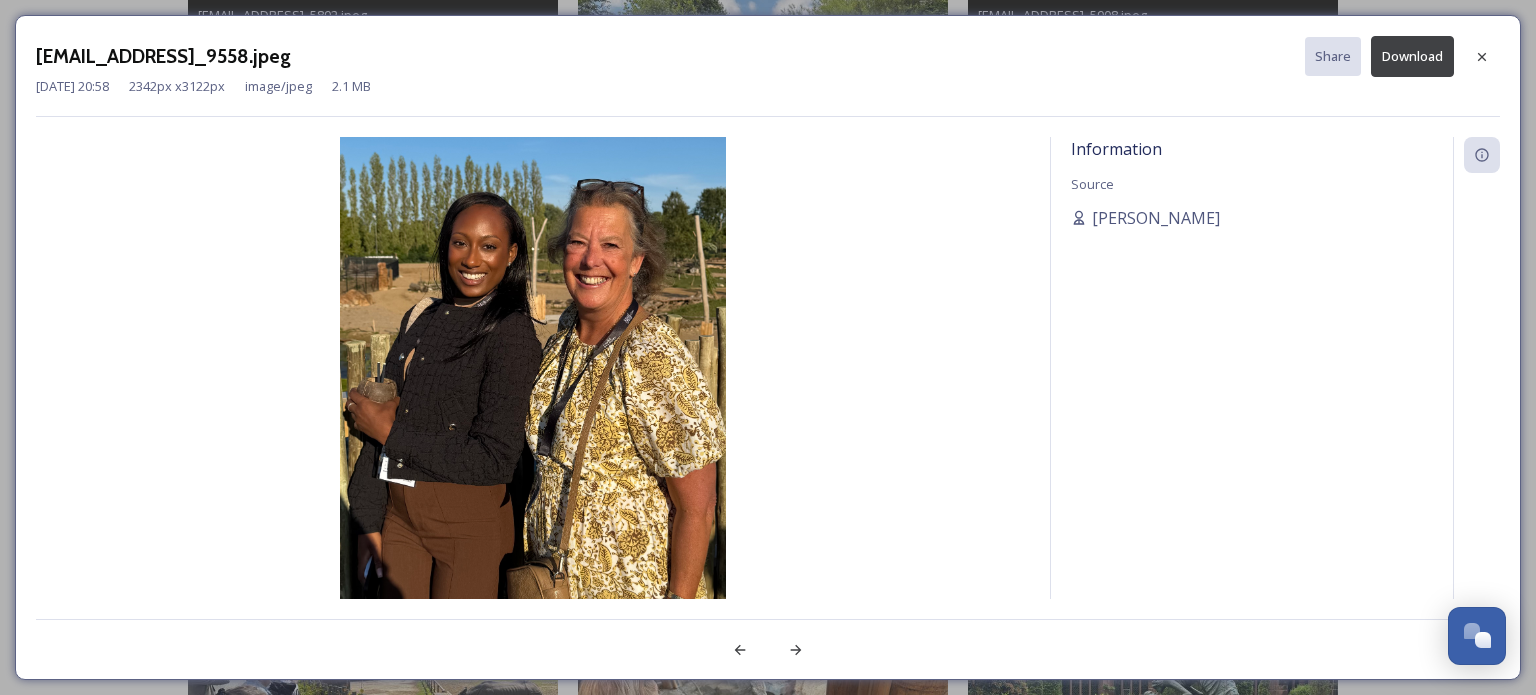 click on "Download" at bounding box center [1412, 56] 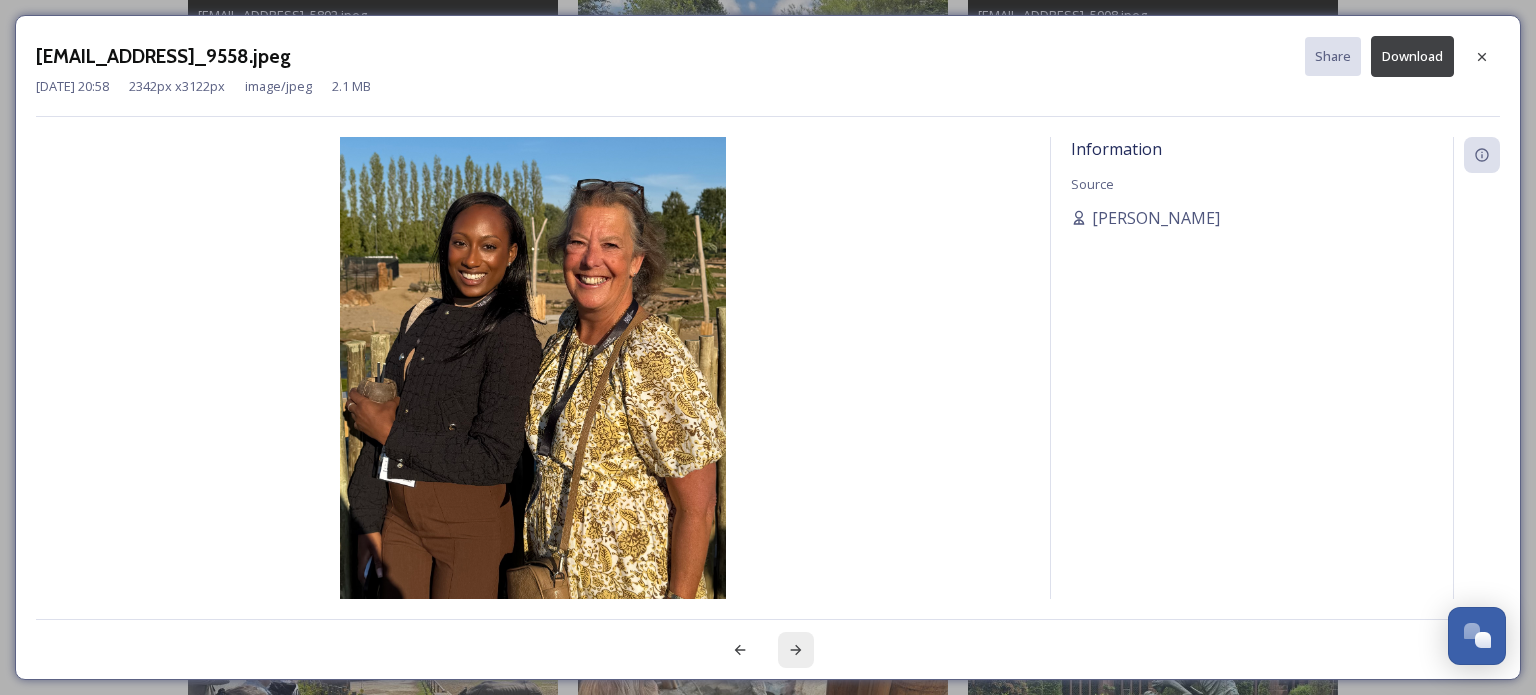 click at bounding box center (796, 650) 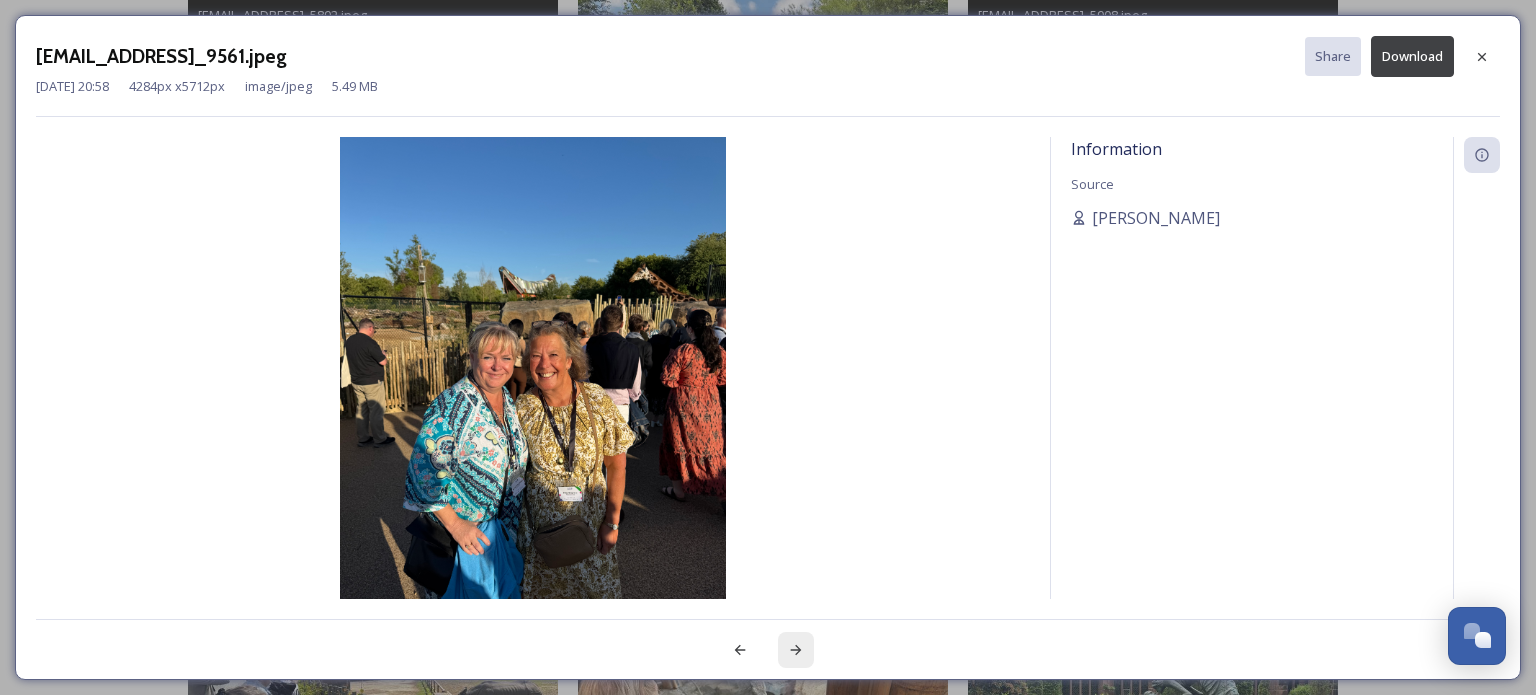 click at bounding box center (796, 650) 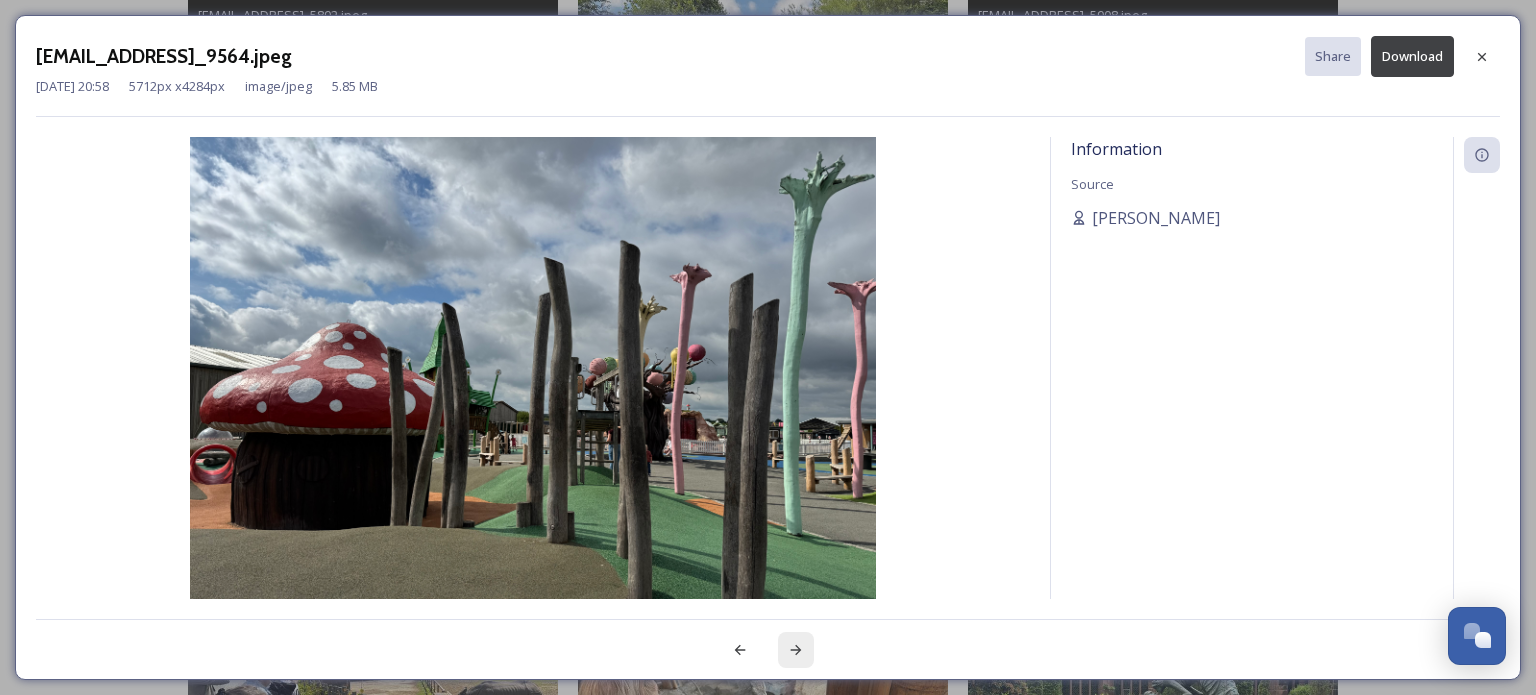 click at bounding box center [796, 650] 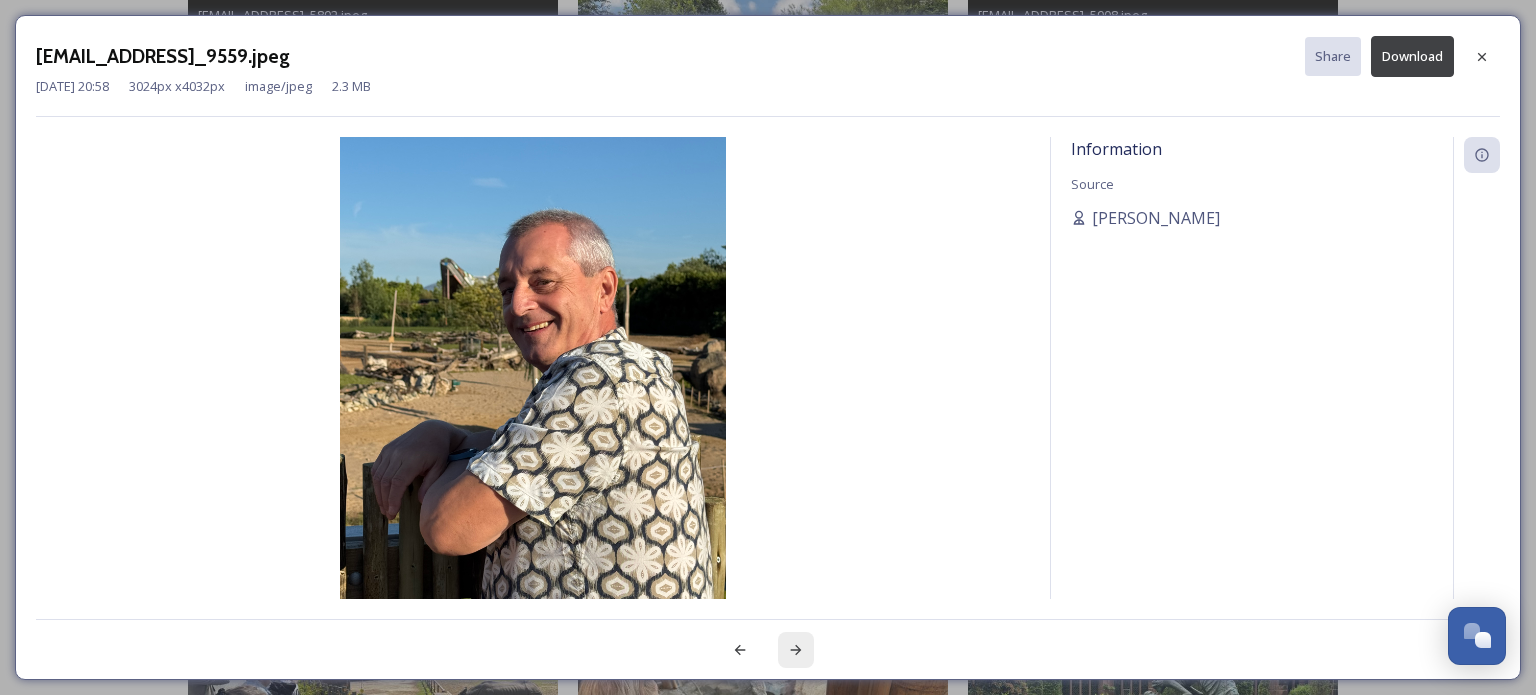 click at bounding box center (796, 650) 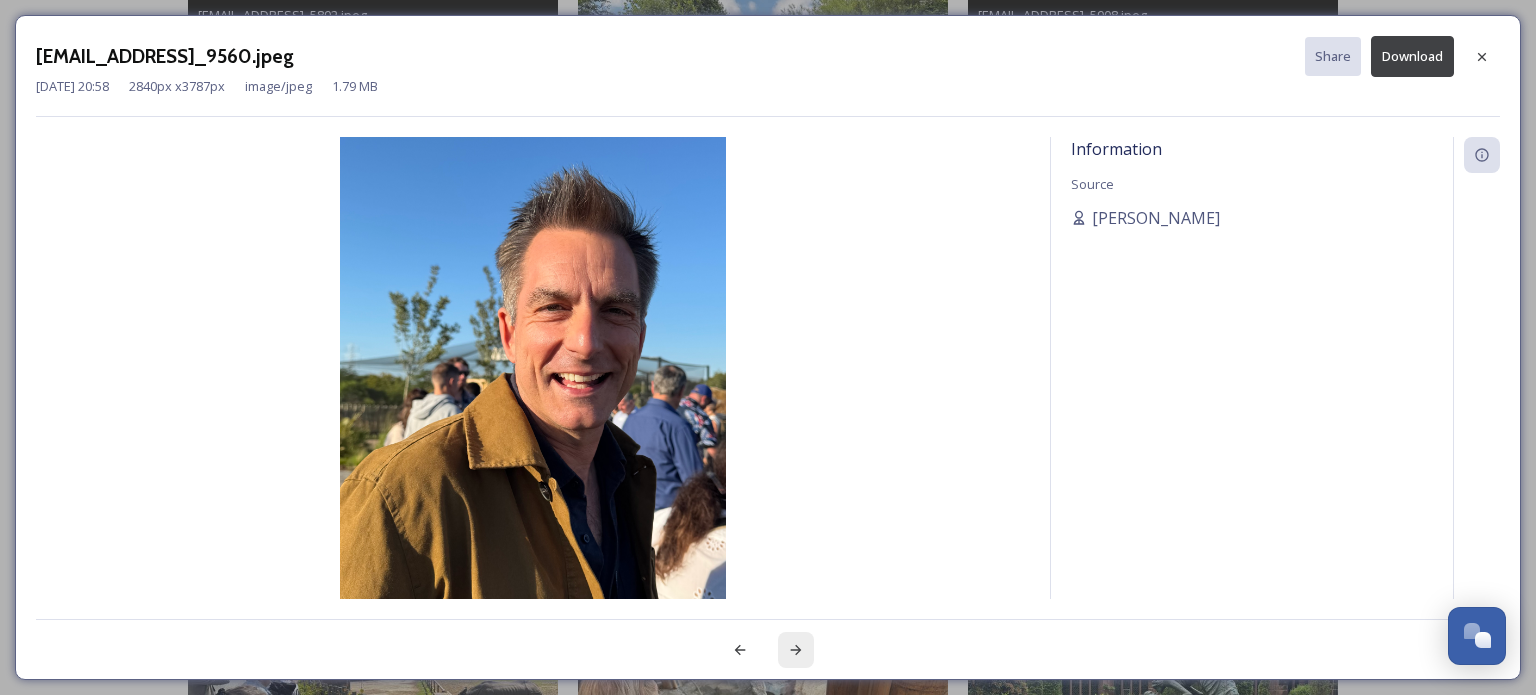 click at bounding box center [796, 650] 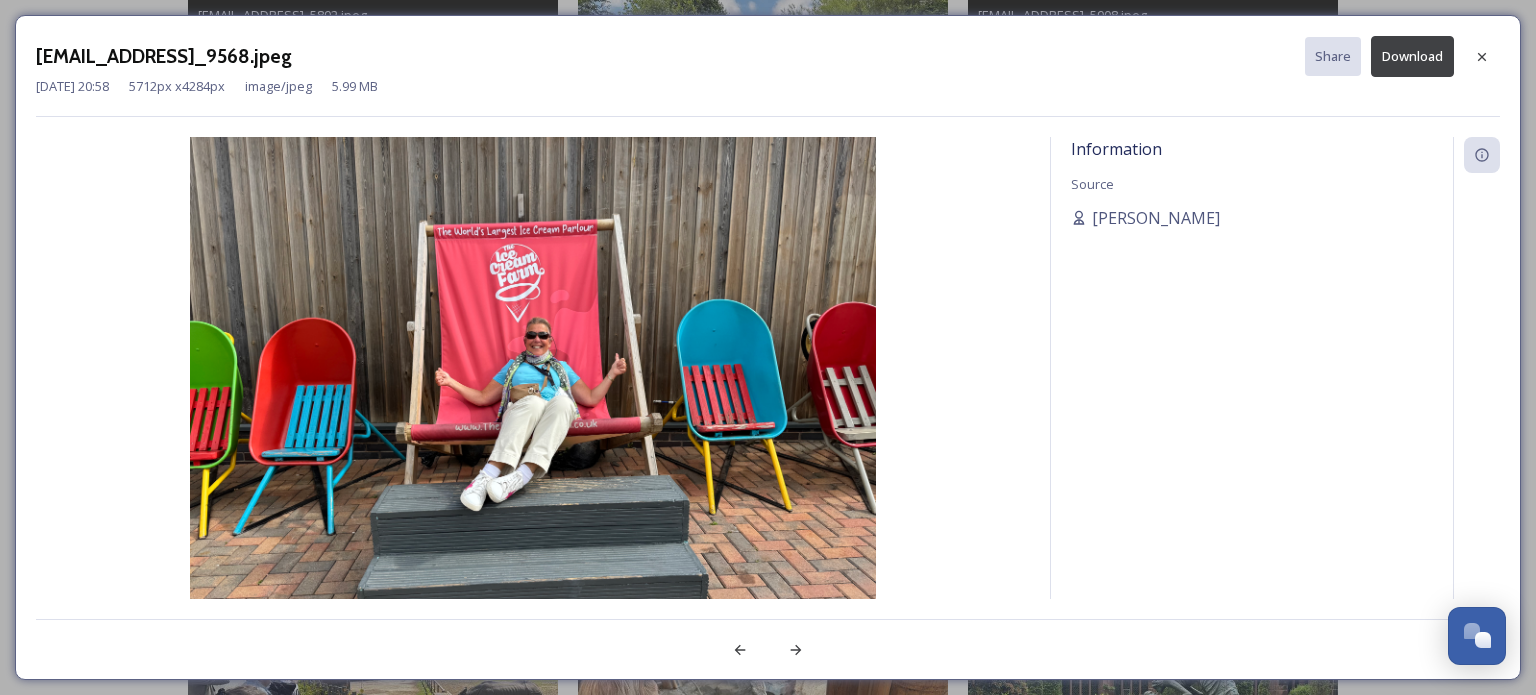 click on "Download" at bounding box center (1412, 56) 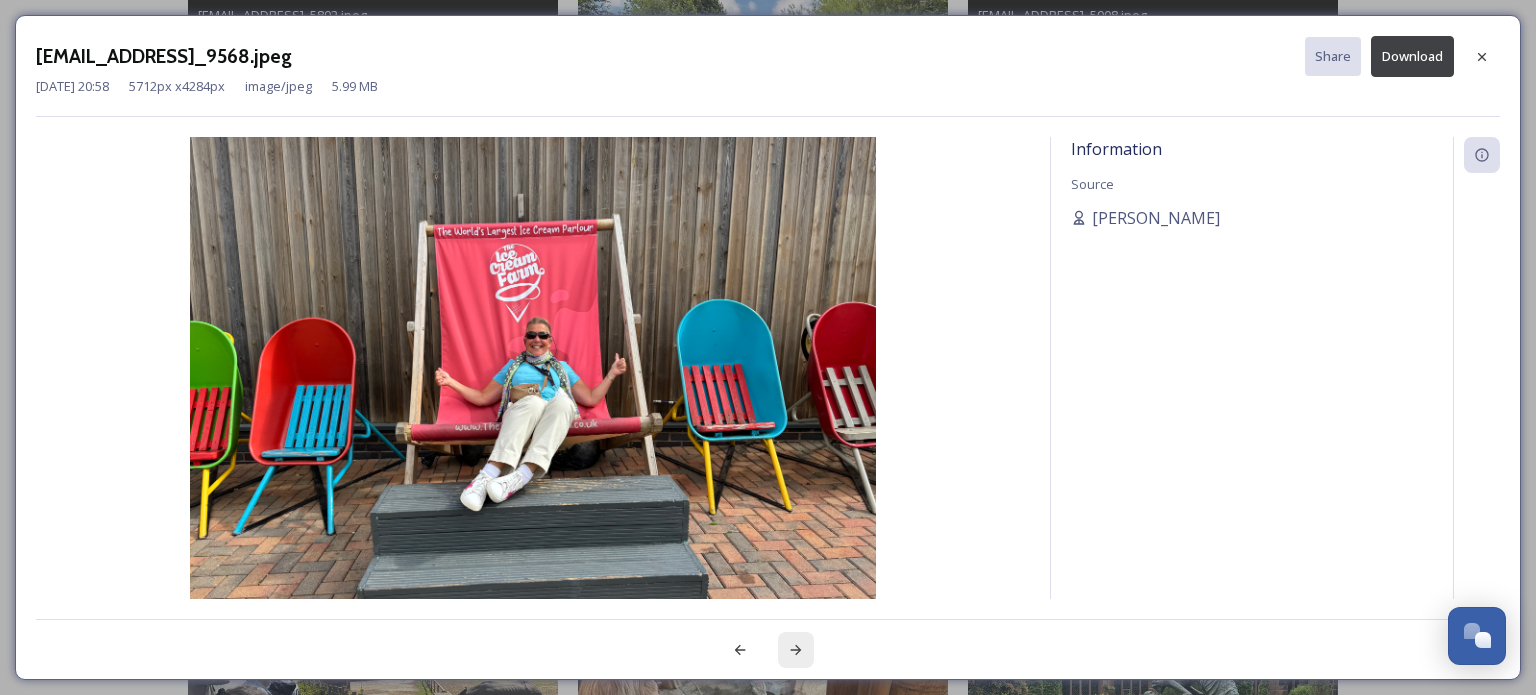 click 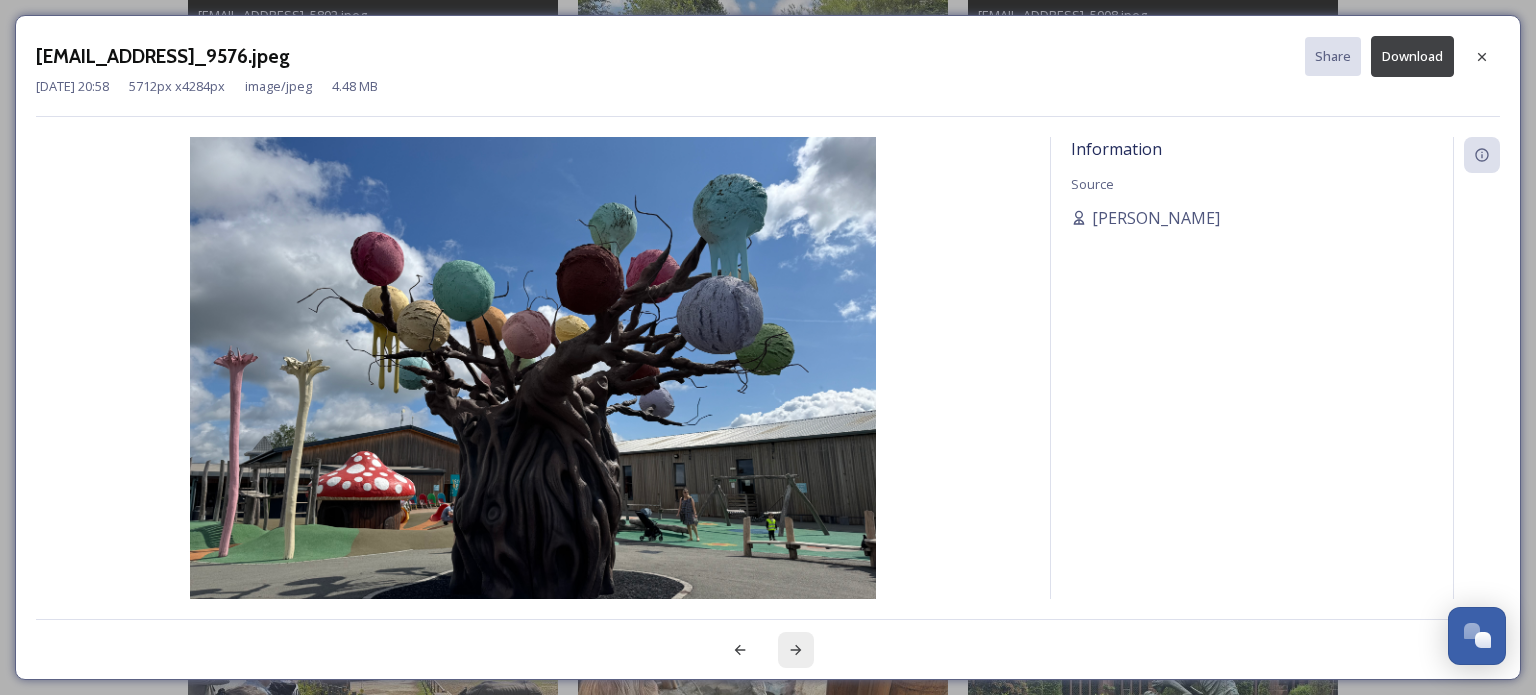 click at bounding box center (796, 650) 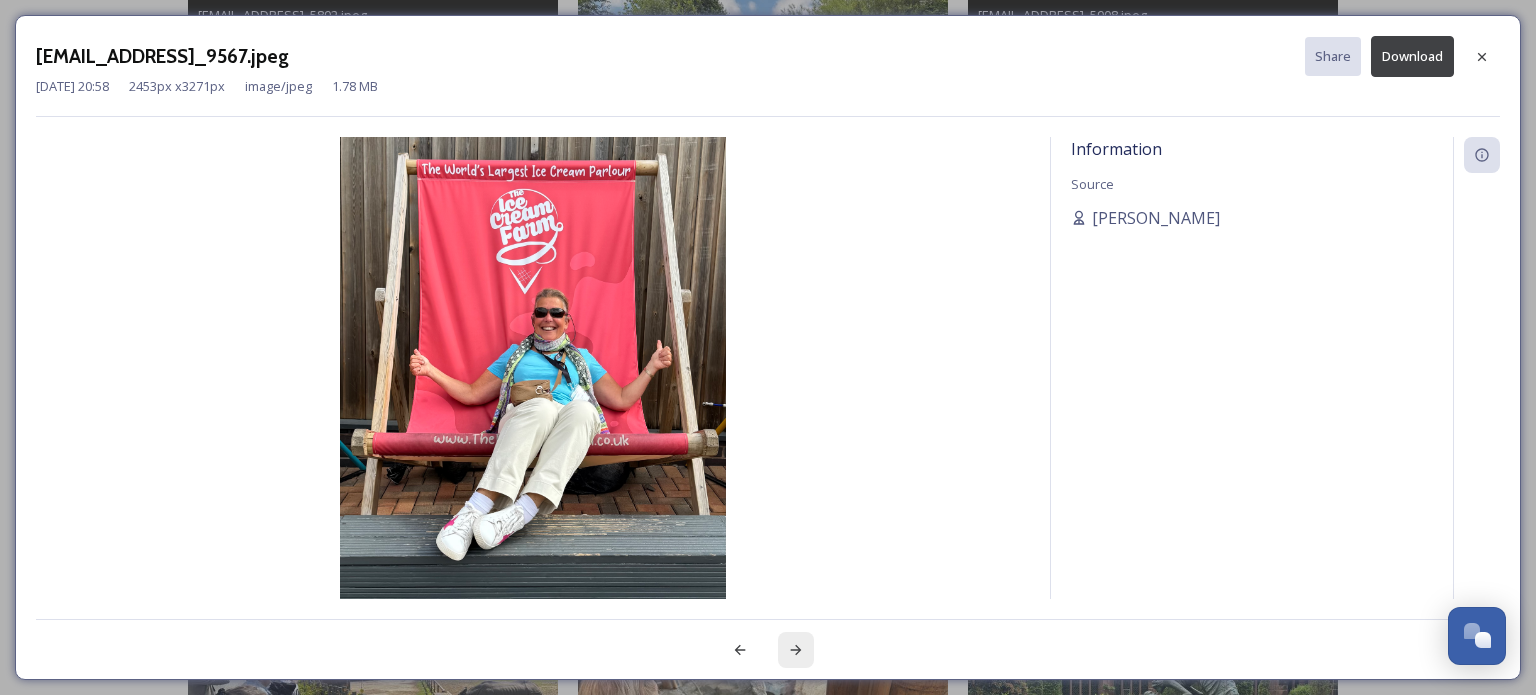 click at bounding box center (796, 650) 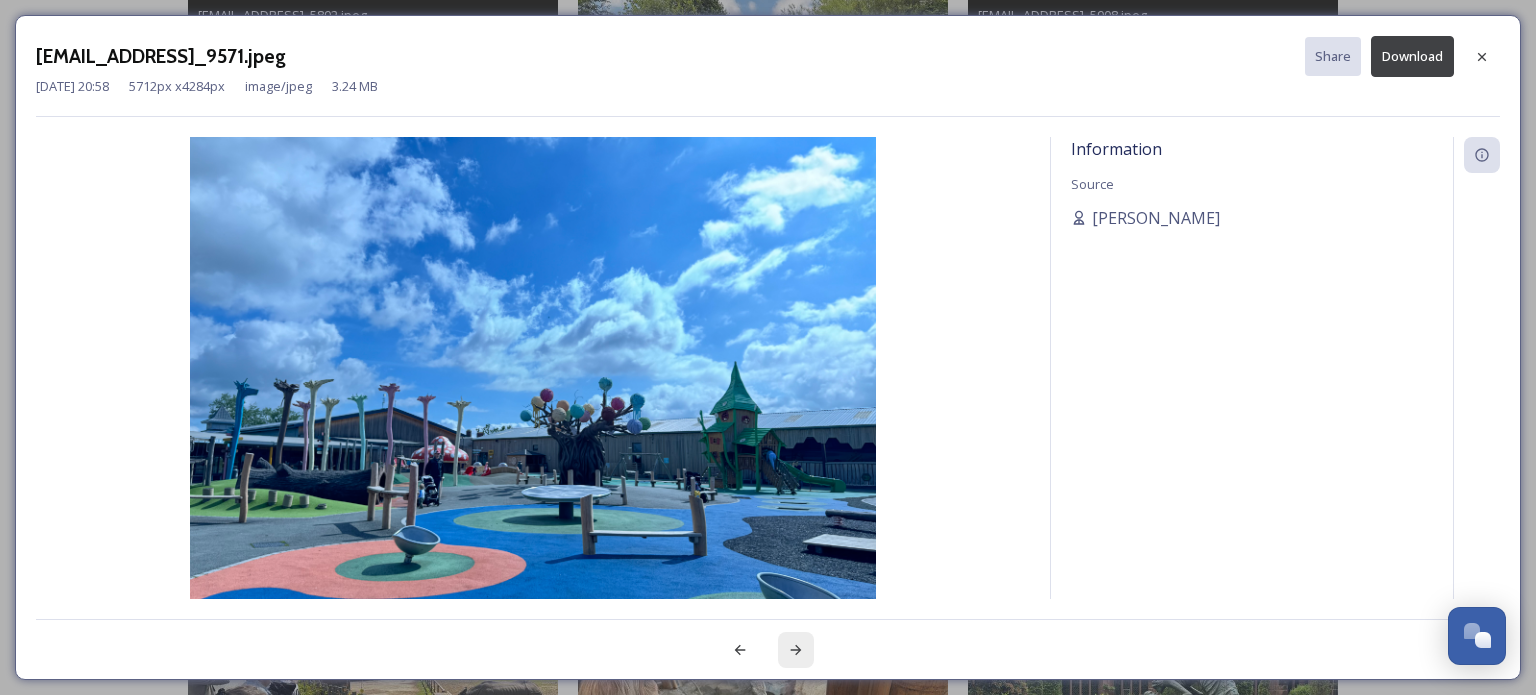 click at bounding box center (796, 650) 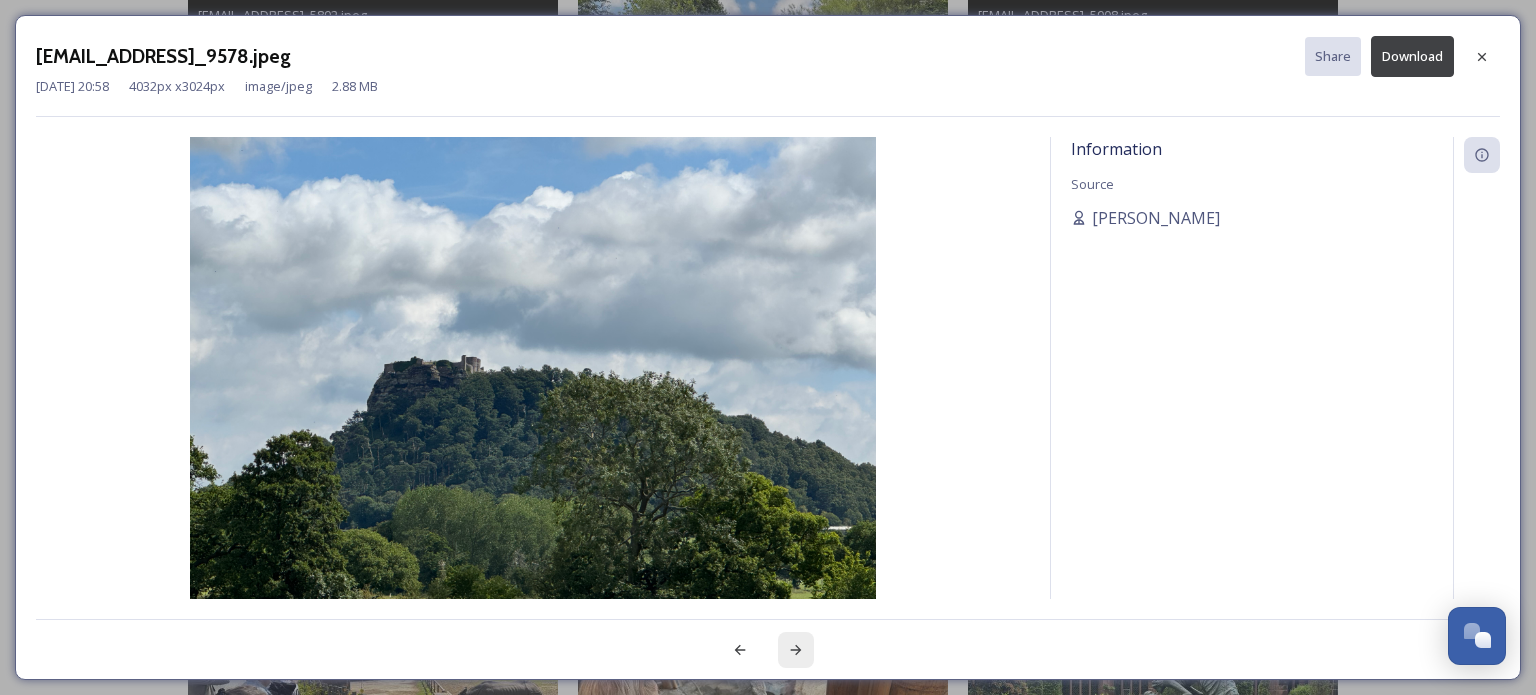 click at bounding box center (796, 650) 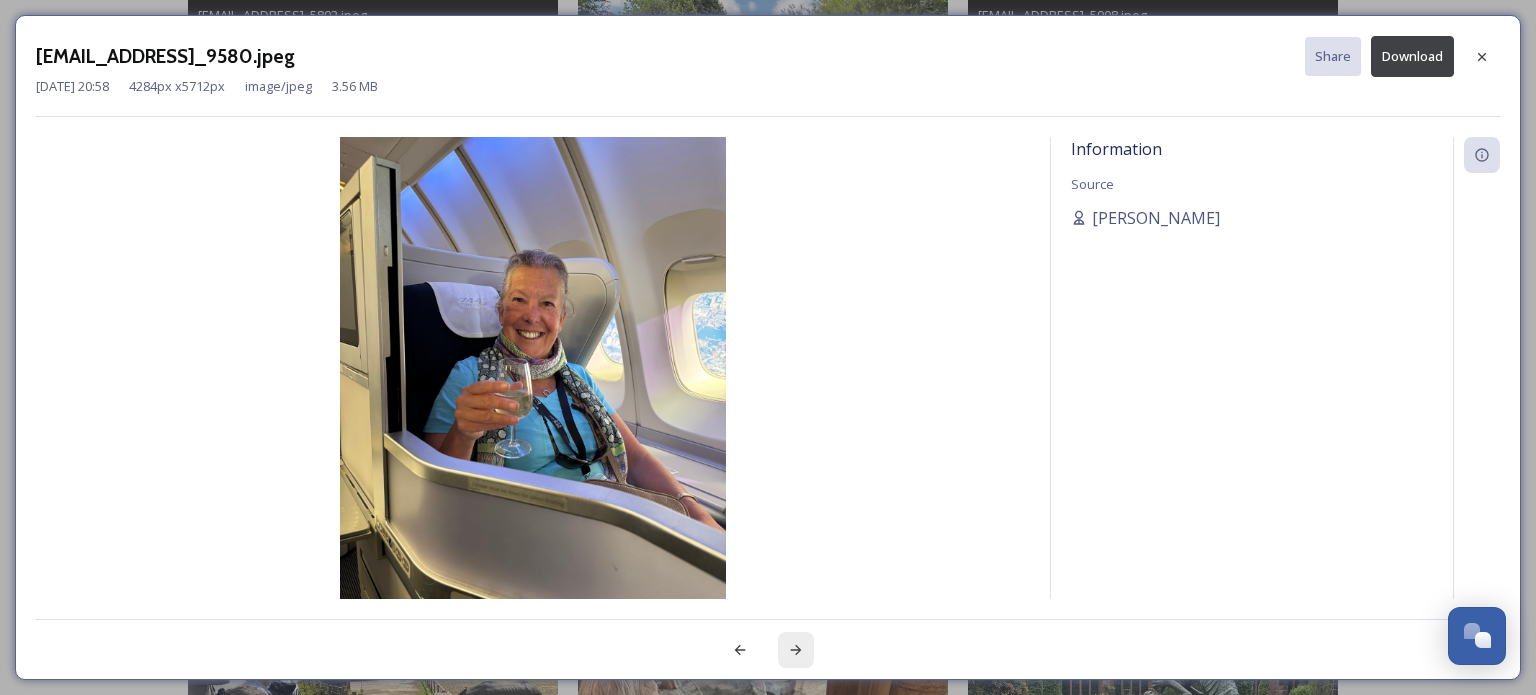 click at bounding box center (796, 650) 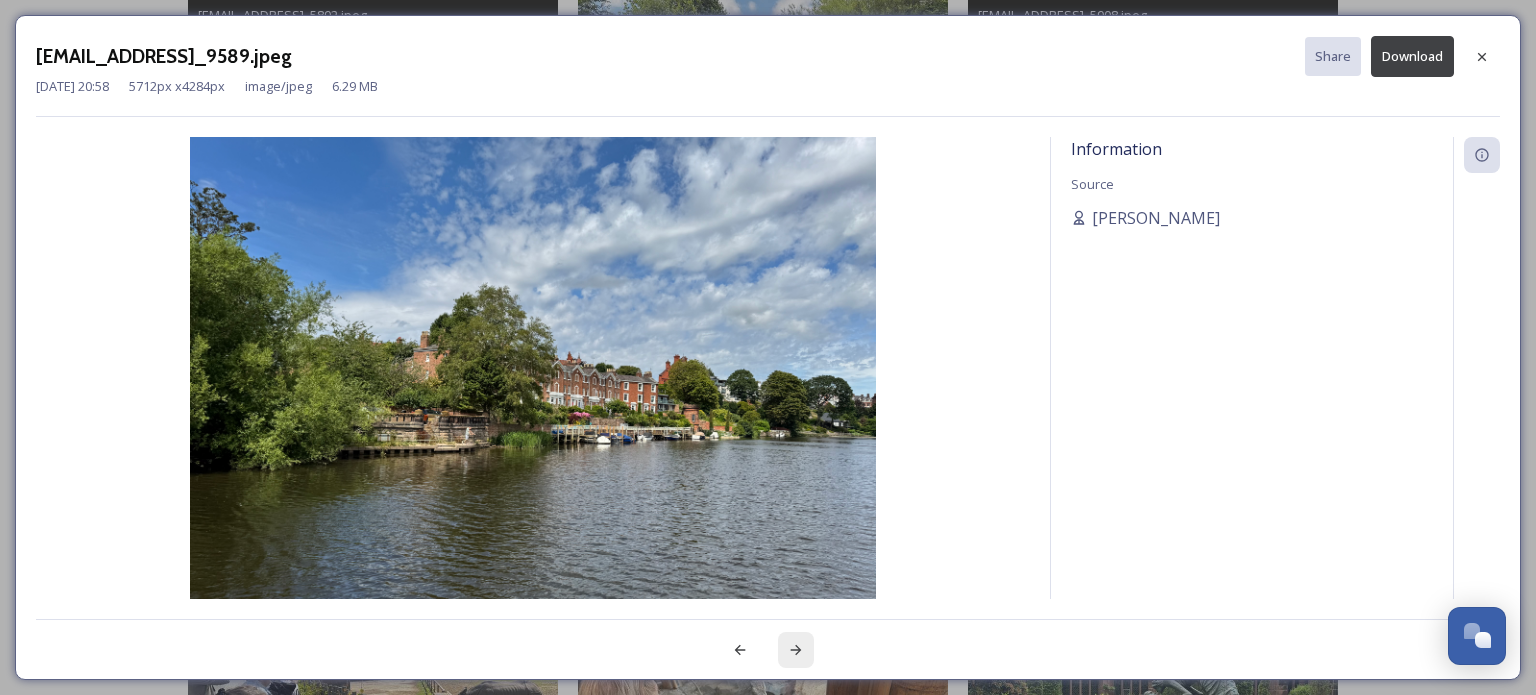click at bounding box center [796, 650] 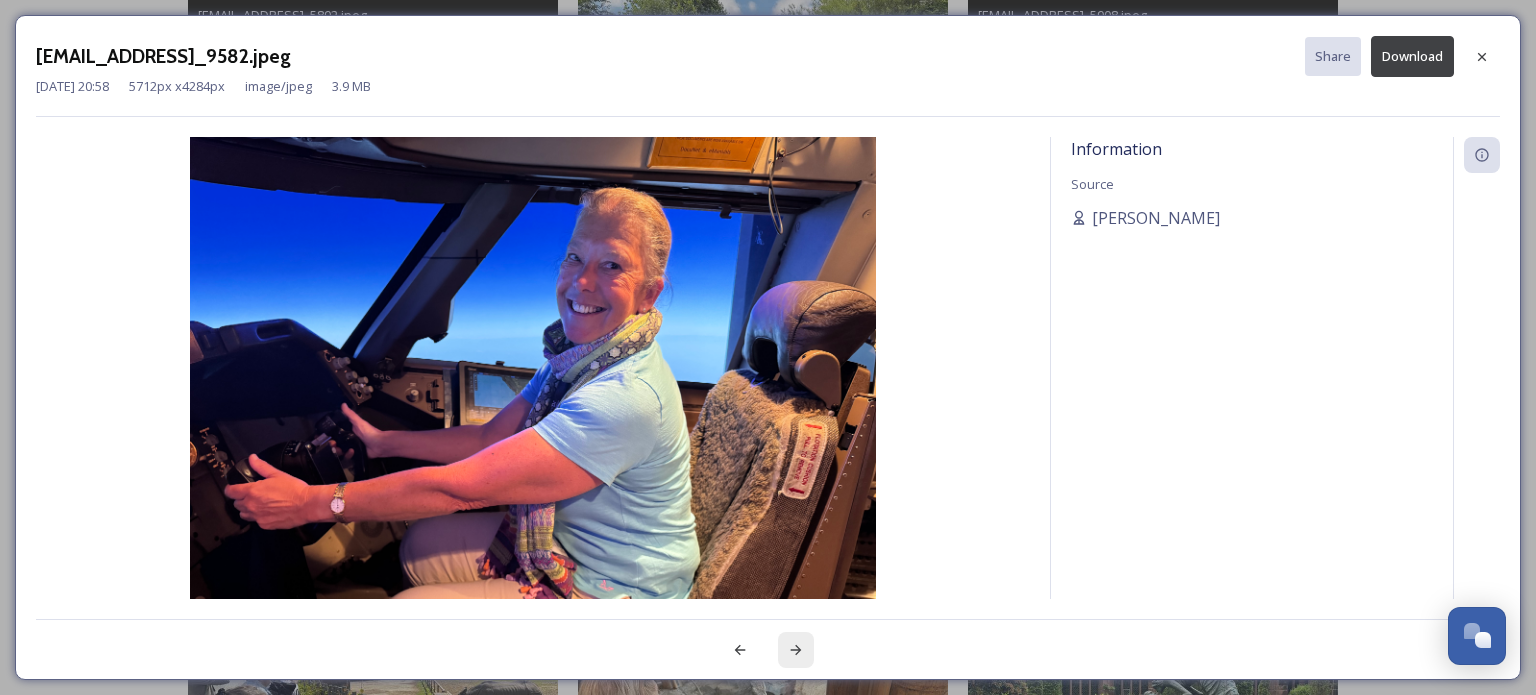 click at bounding box center [796, 650] 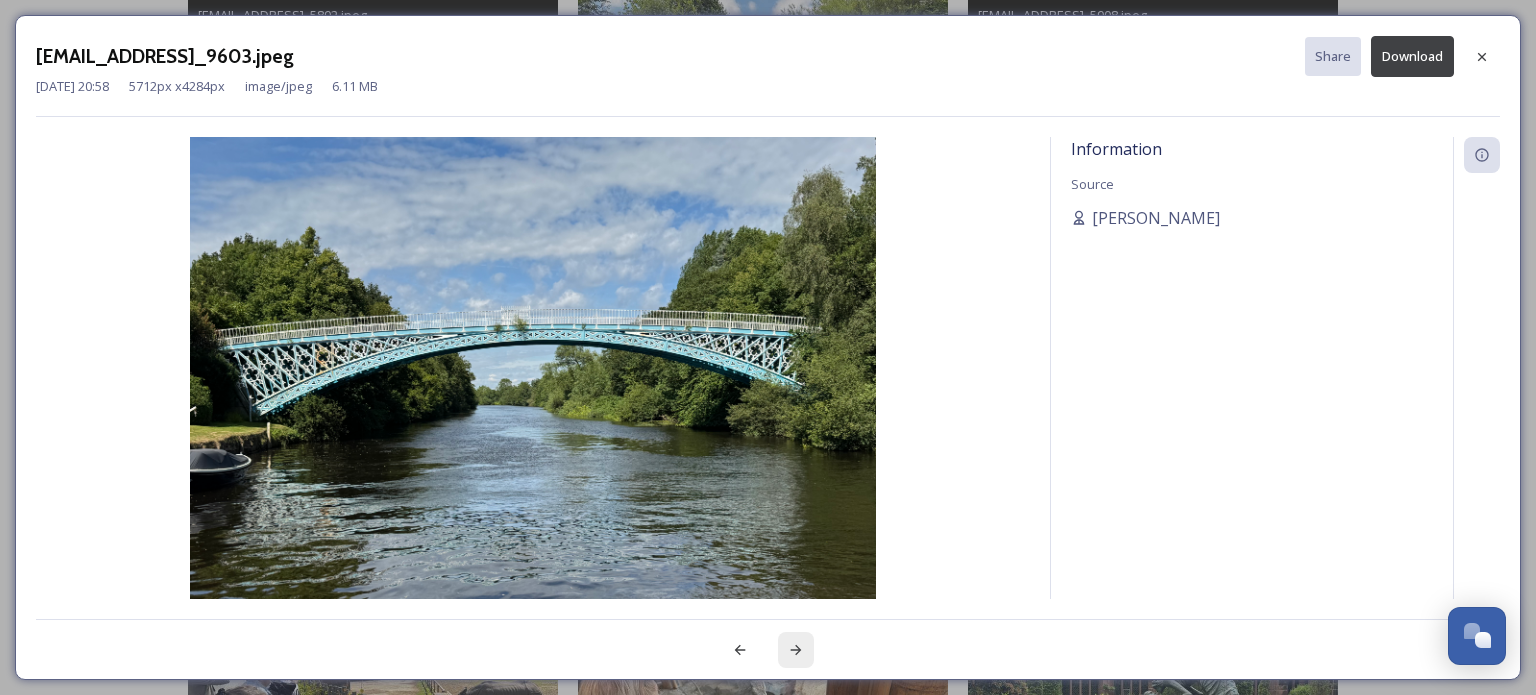 click at bounding box center [796, 650] 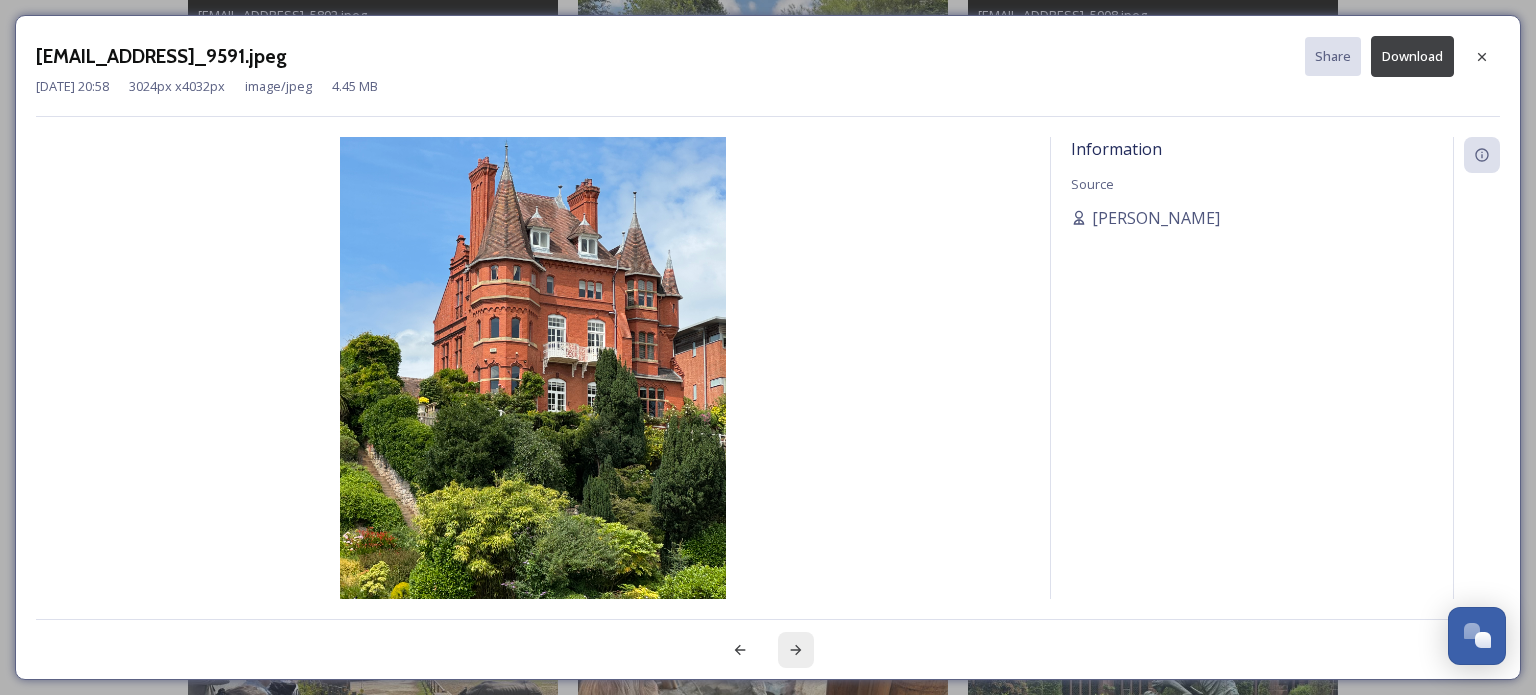 click at bounding box center (796, 650) 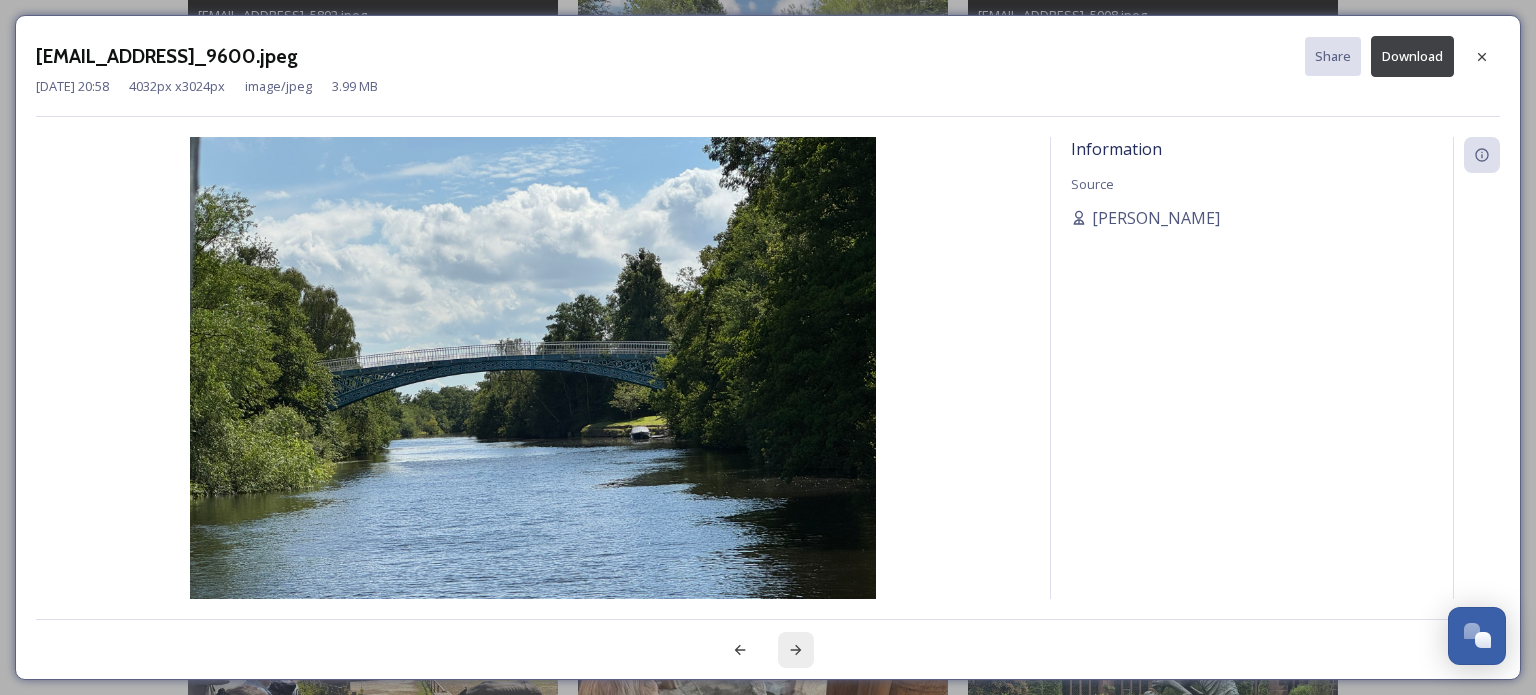 click at bounding box center [796, 650] 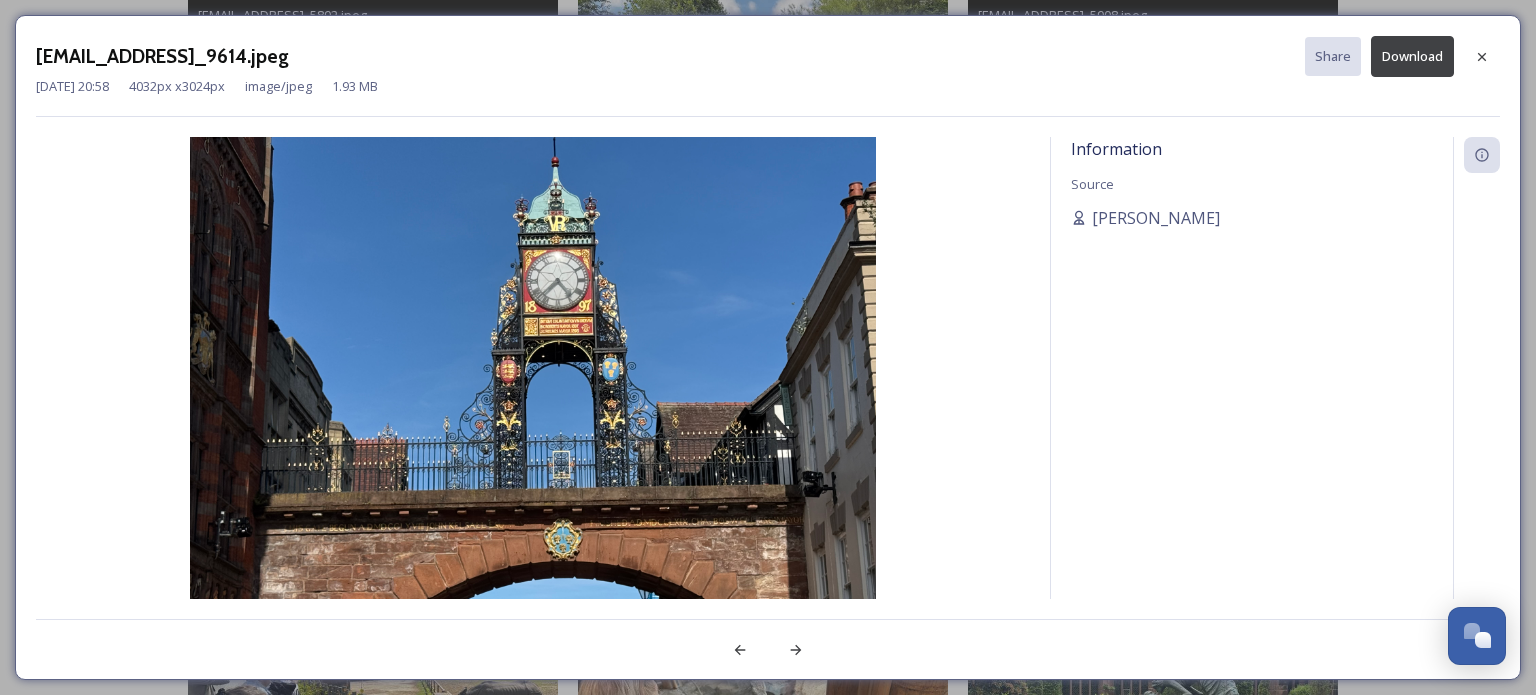 drag, startPoint x: 1411, startPoint y: 61, endPoint x: 1400, endPoint y: 68, distance: 13.038404 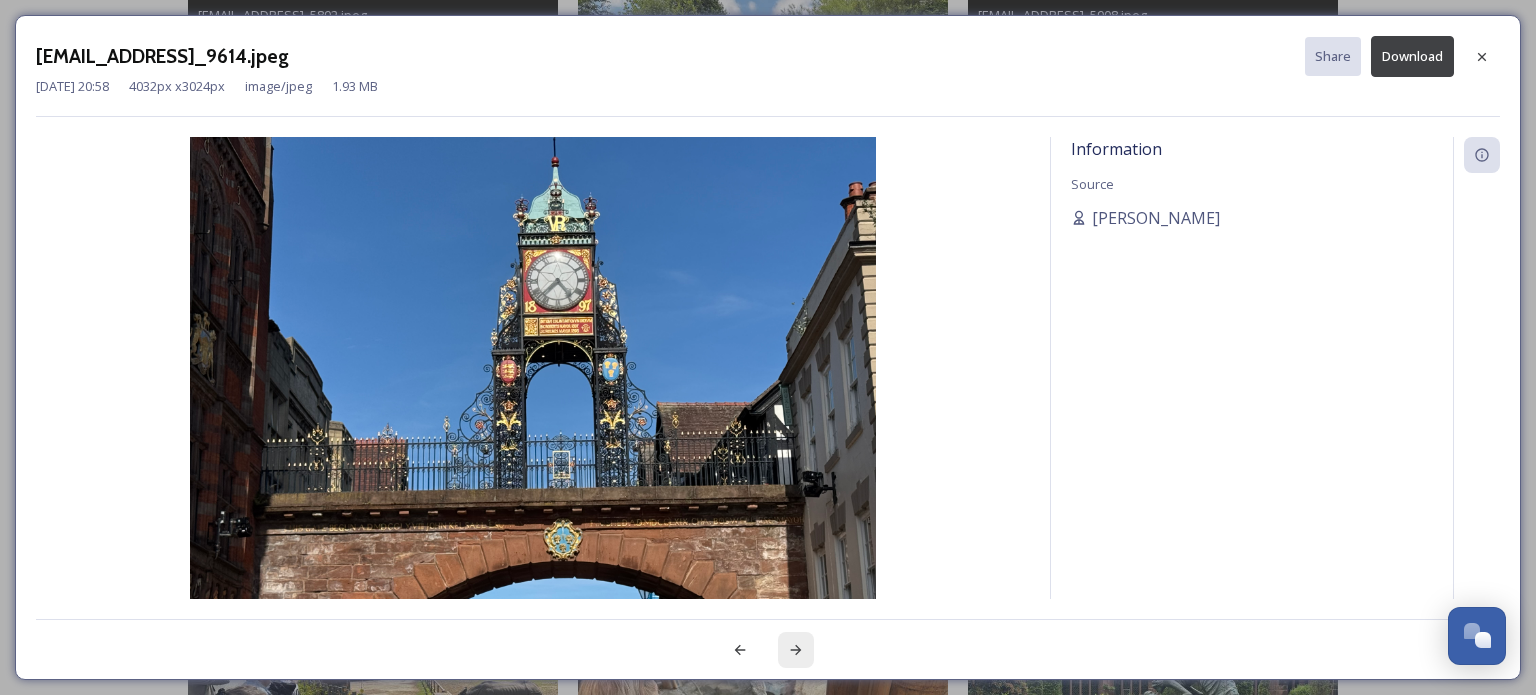 click at bounding box center [796, 650] 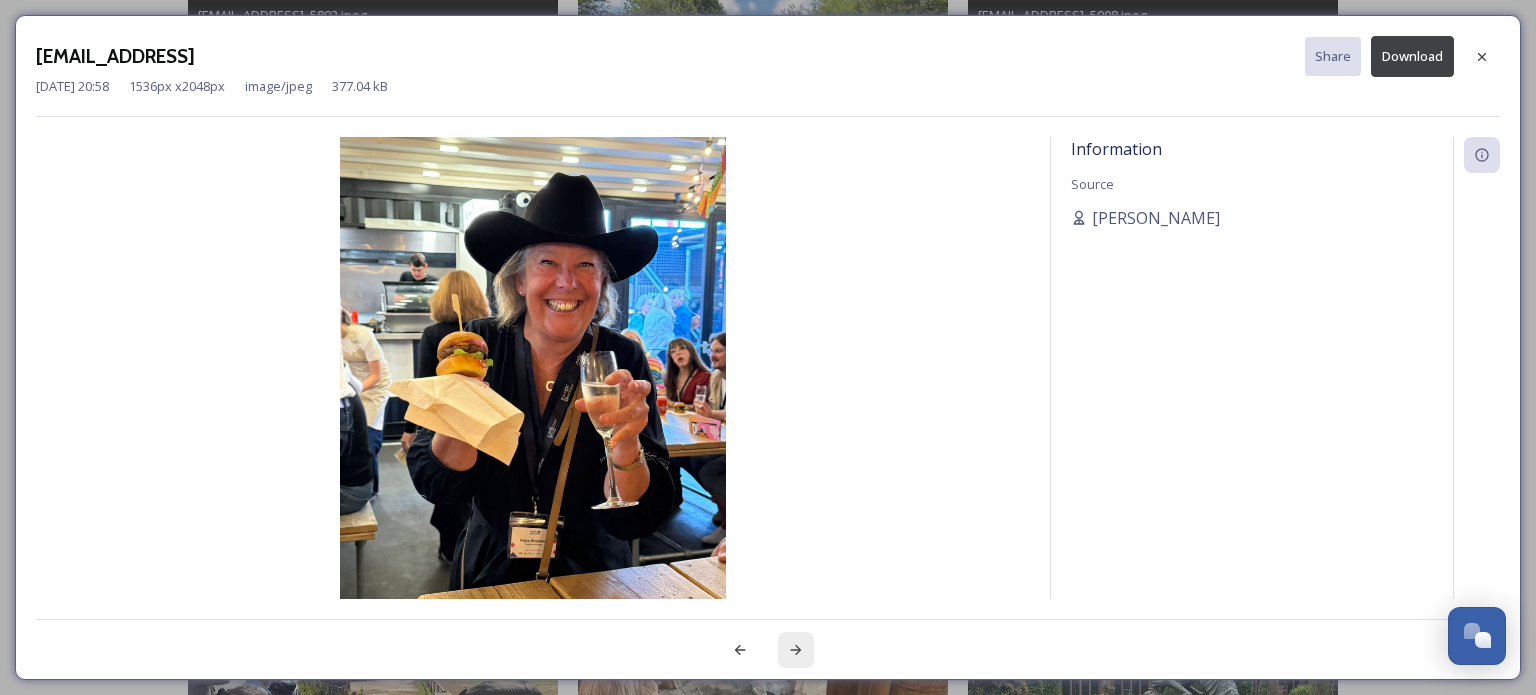 click at bounding box center (796, 650) 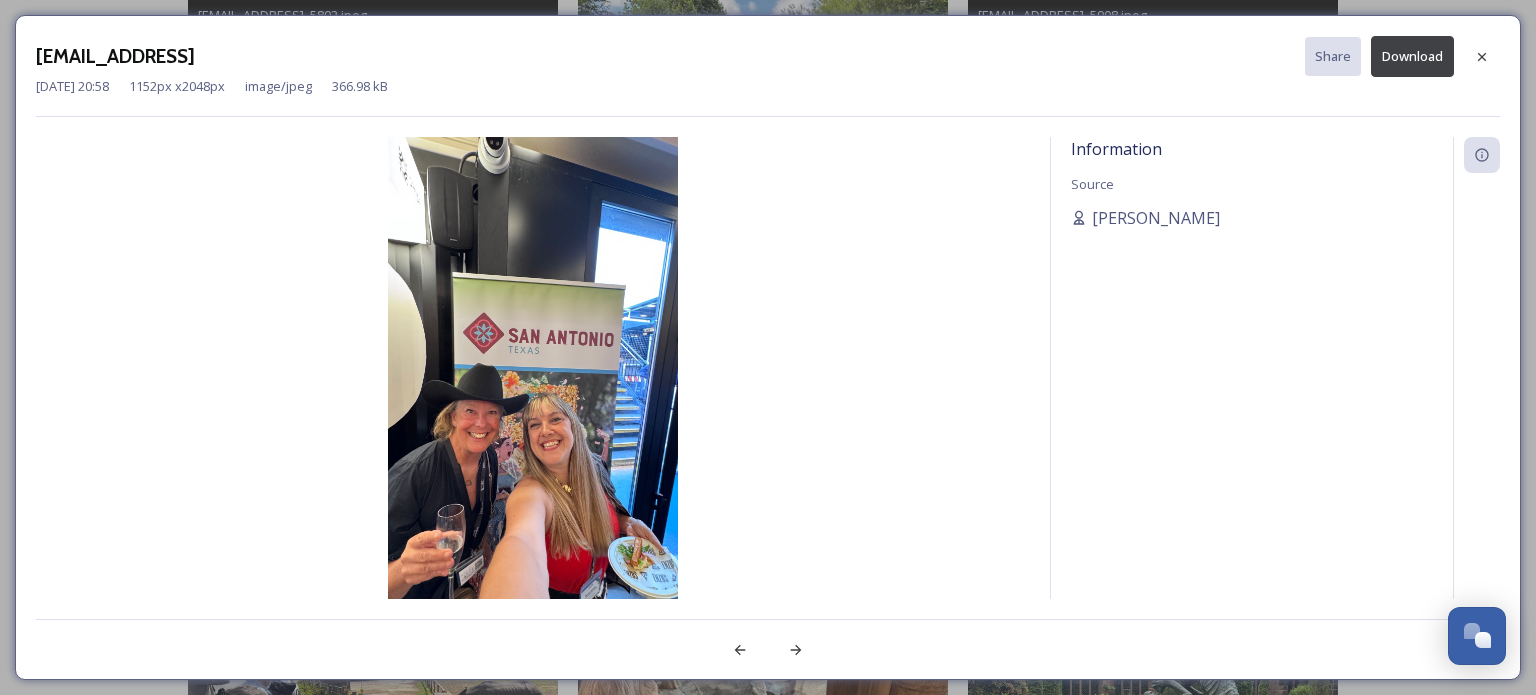 click on "Download" at bounding box center (1412, 56) 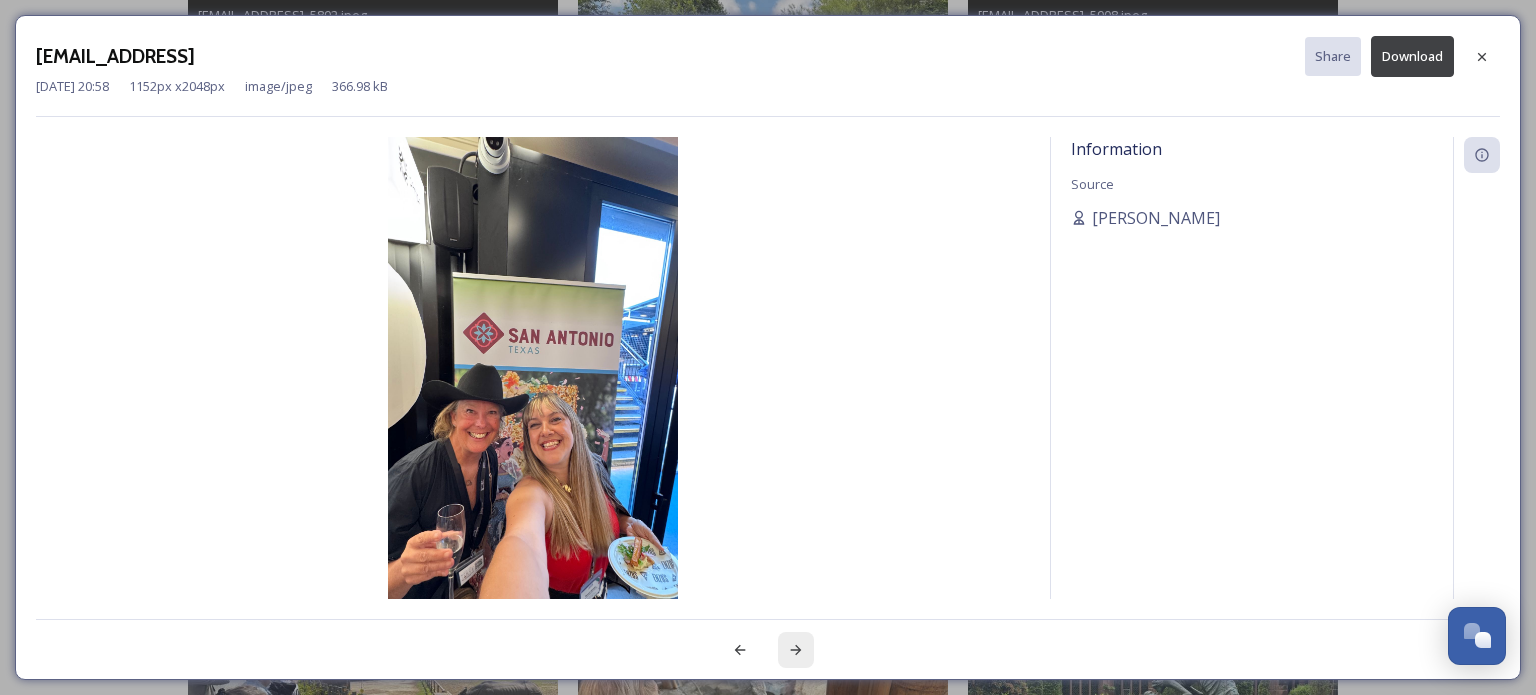 click 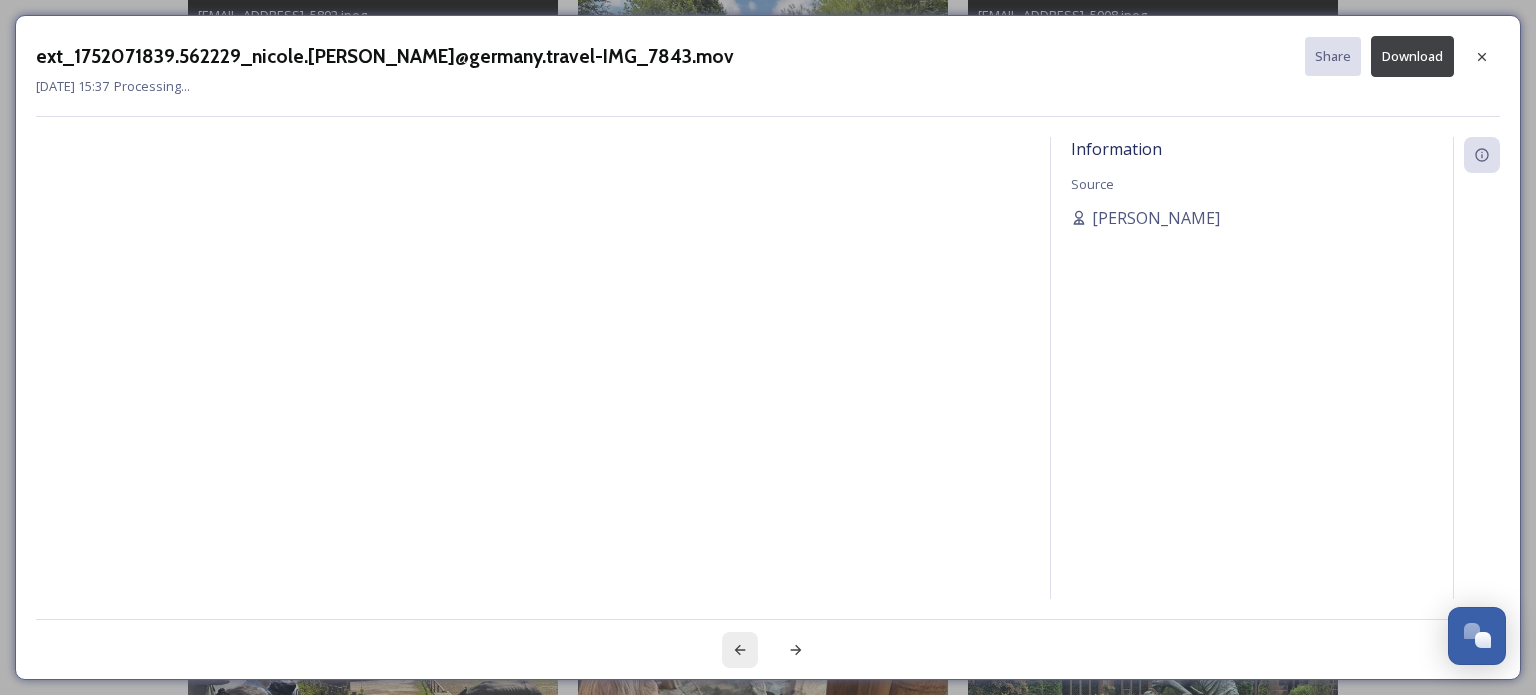 click at bounding box center [740, 650] 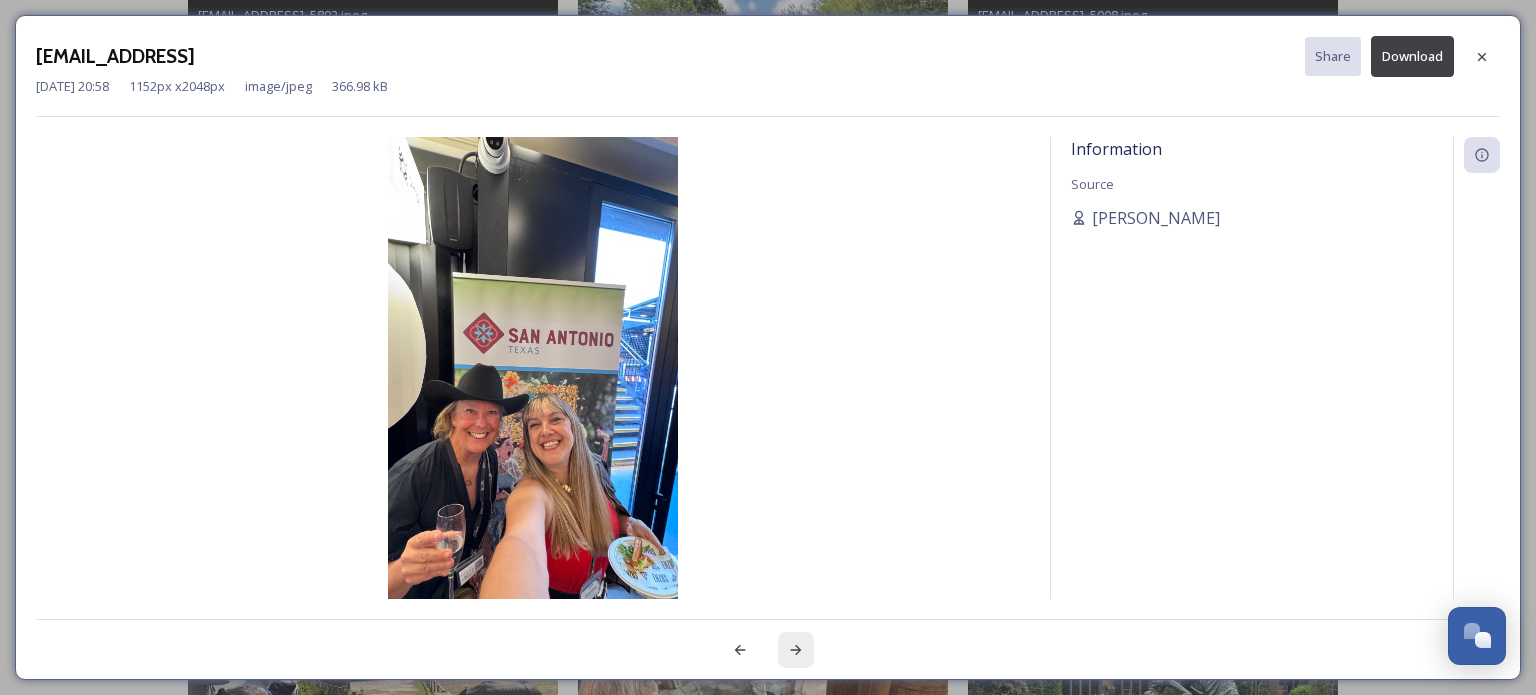 click at bounding box center (796, 650) 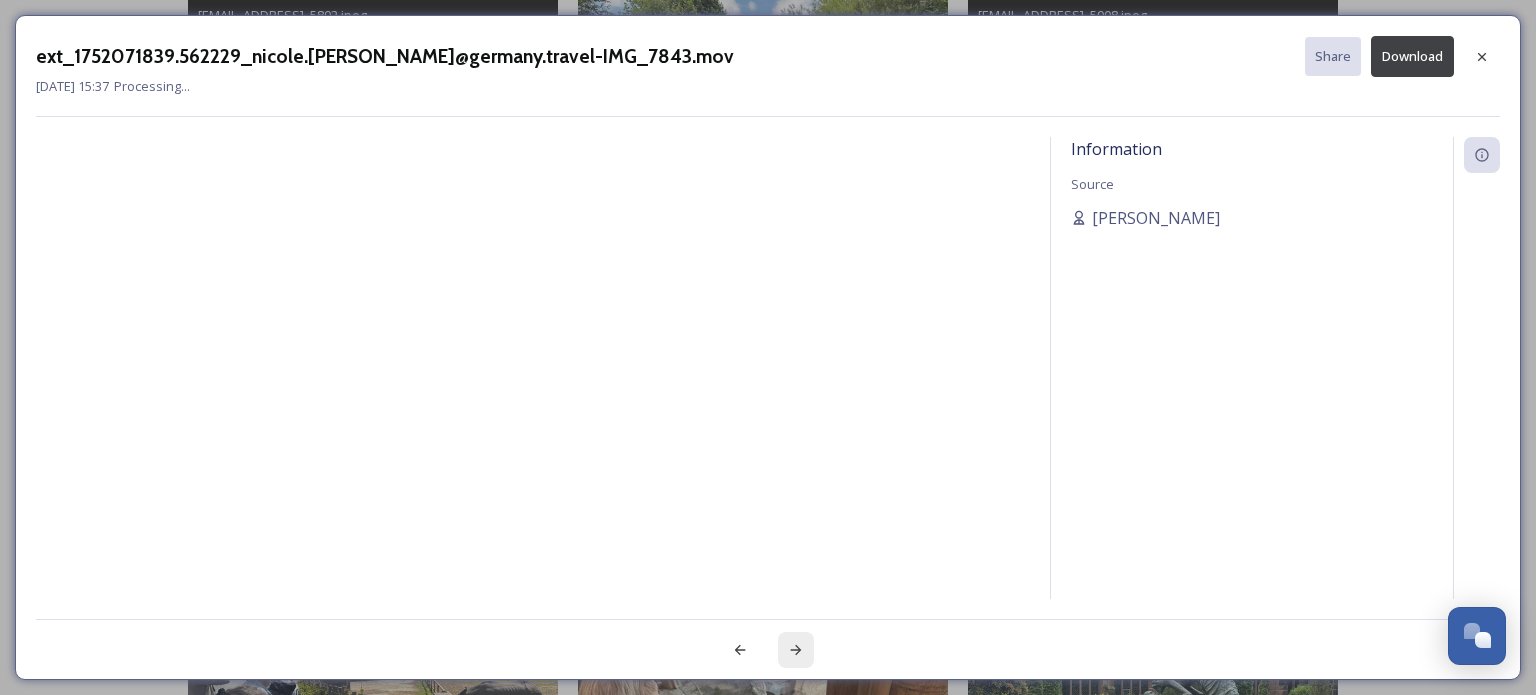 click at bounding box center (796, 650) 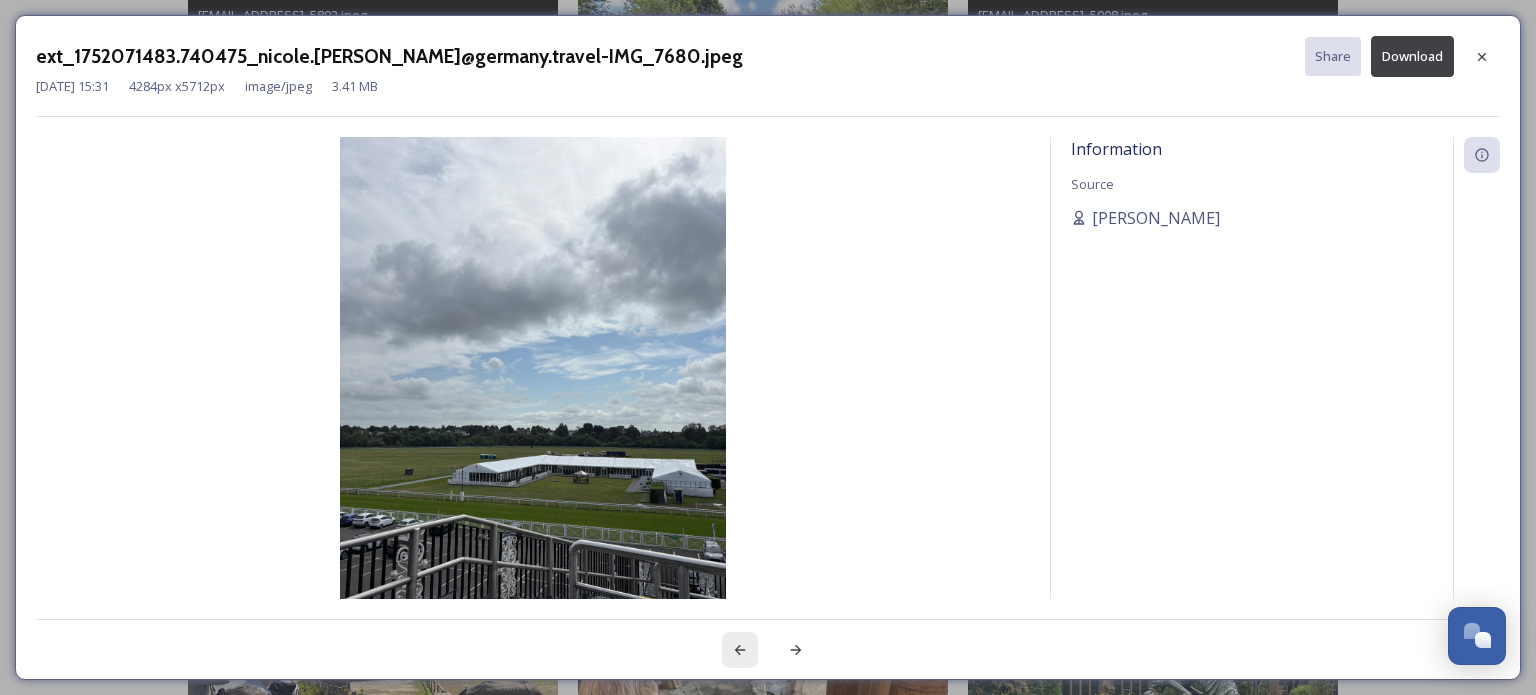 click 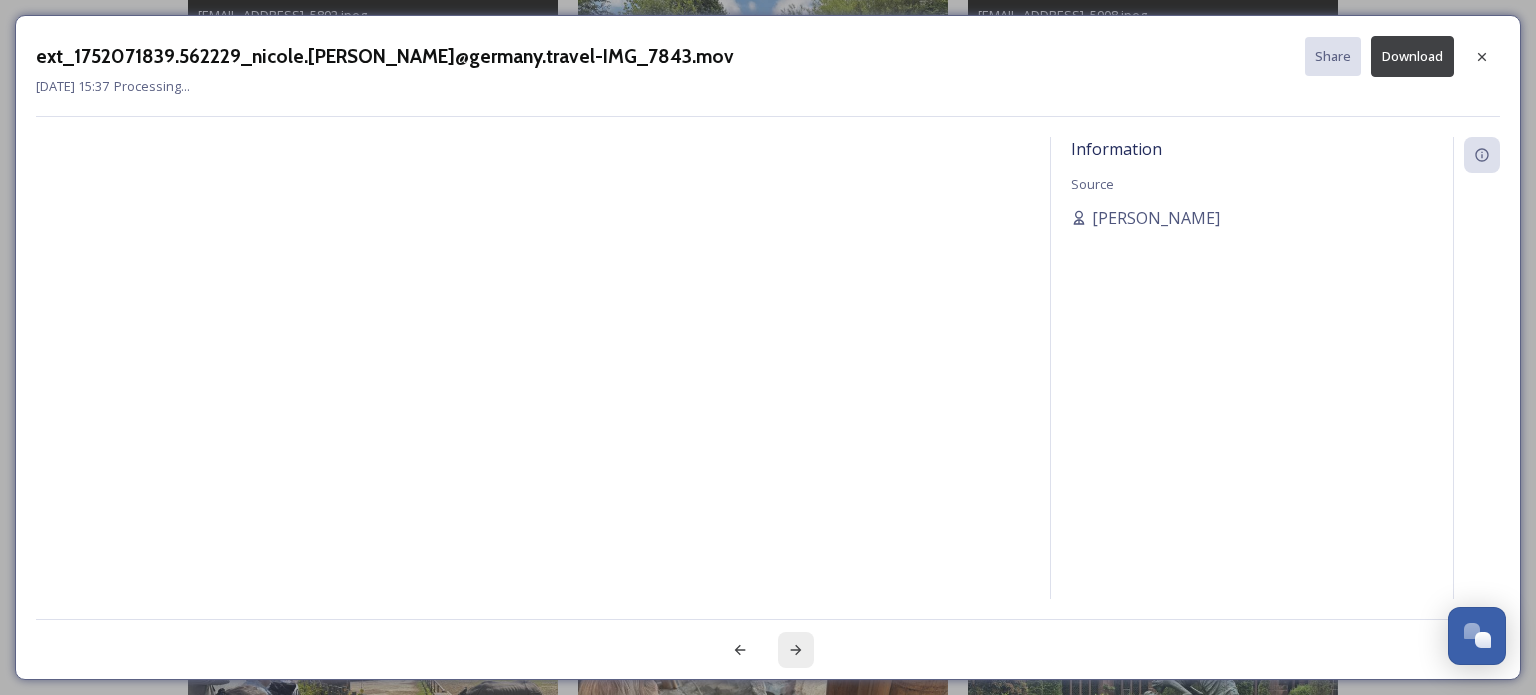 click at bounding box center (796, 650) 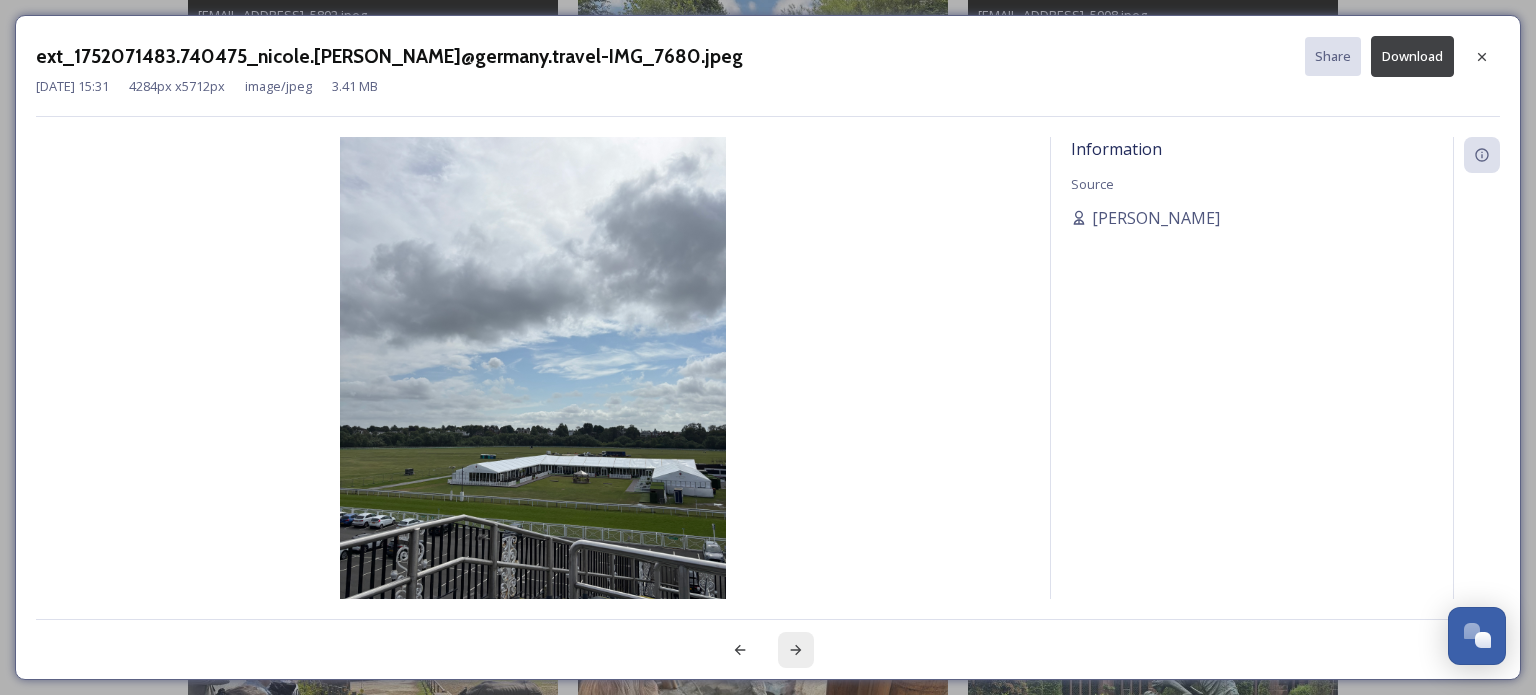 click at bounding box center (796, 650) 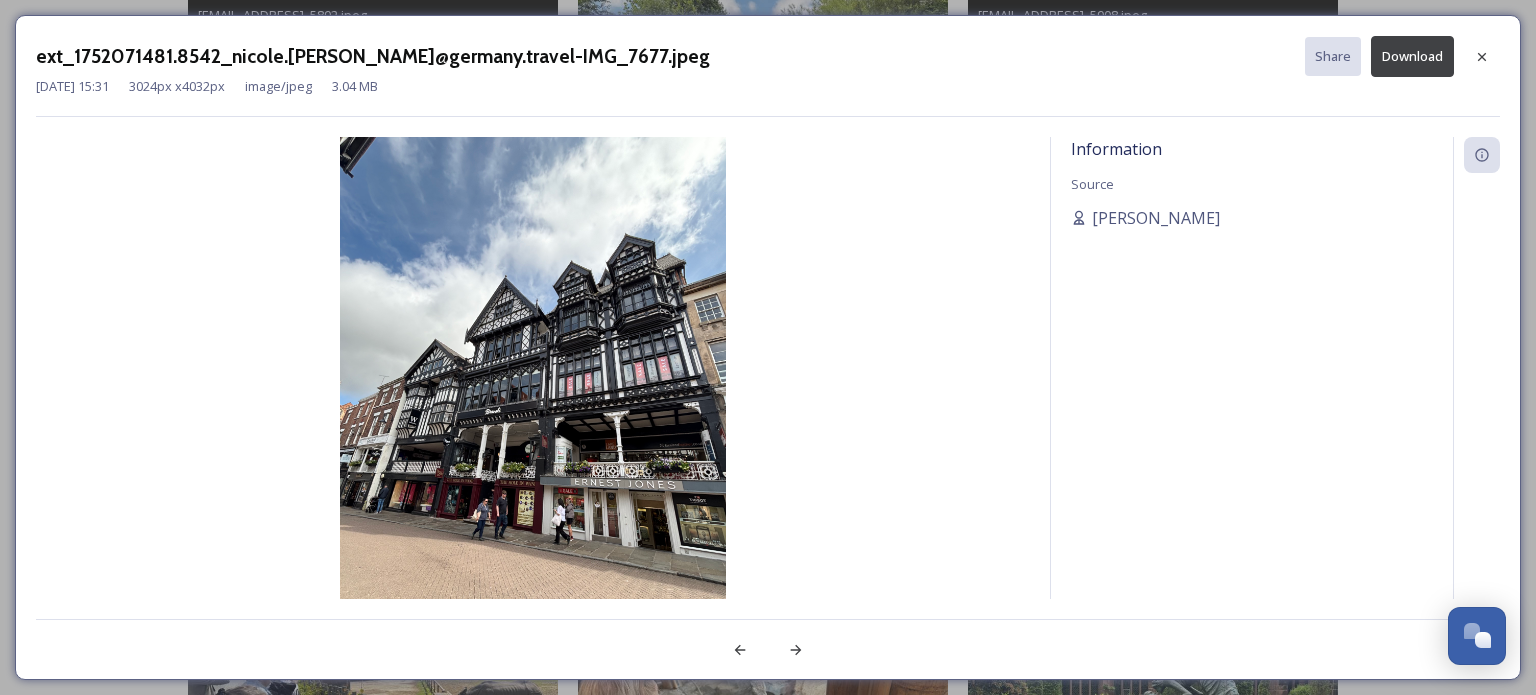 click on "Download" at bounding box center (1412, 56) 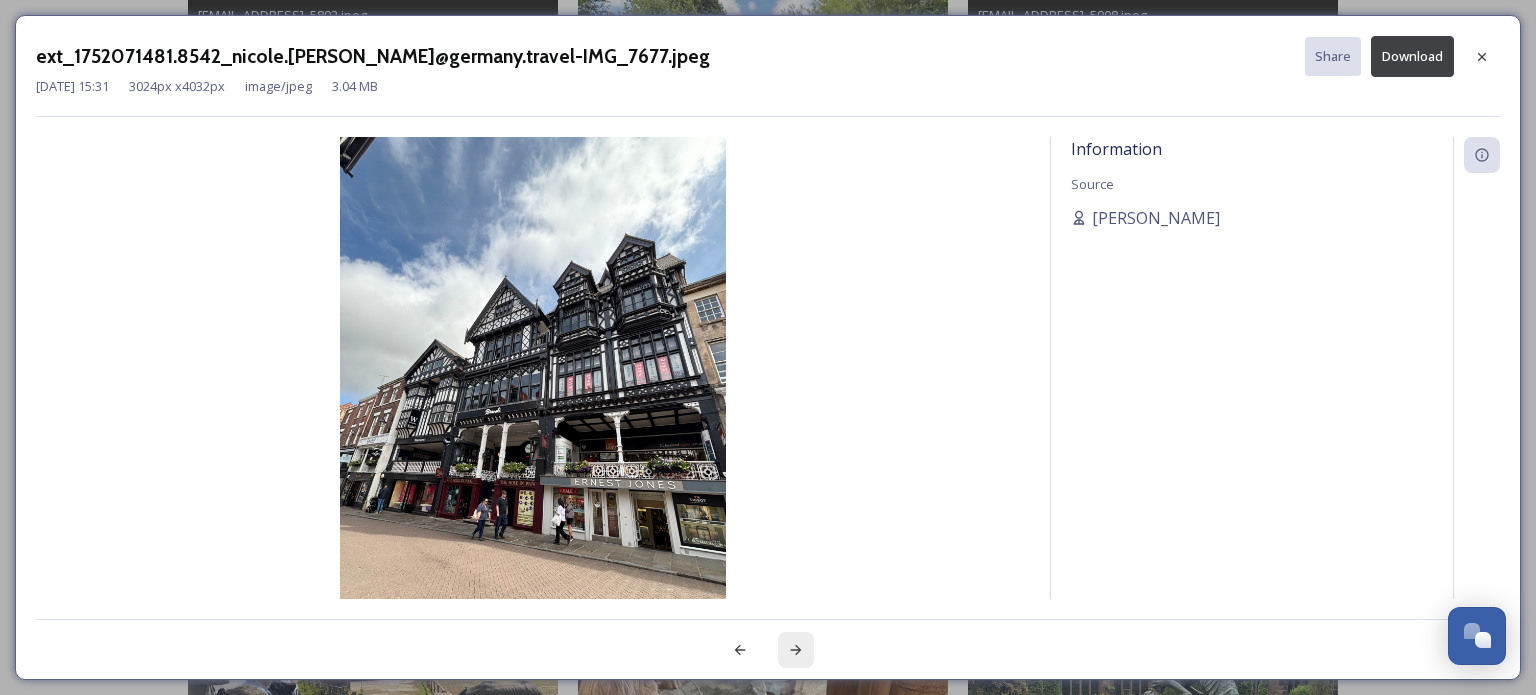 click at bounding box center [796, 650] 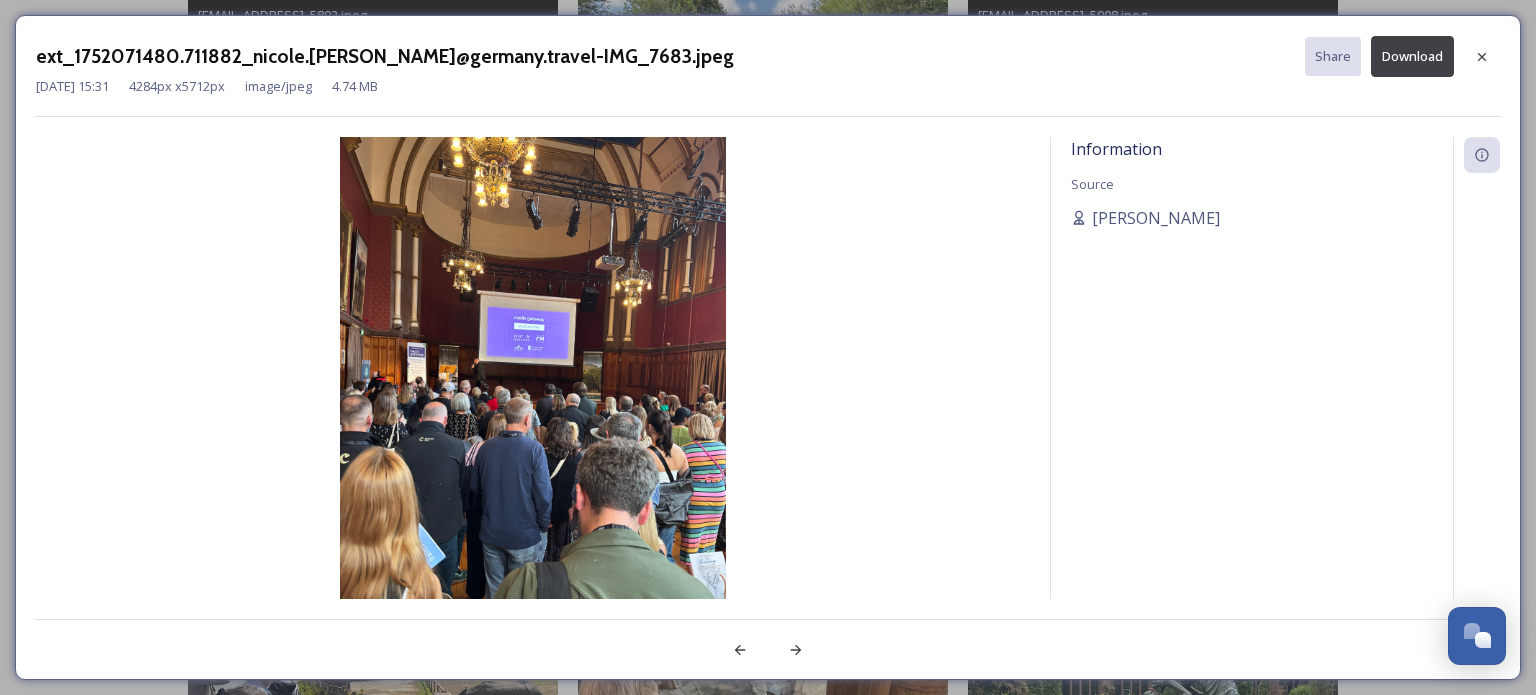 click on "Download" at bounding box center (1412, 56) 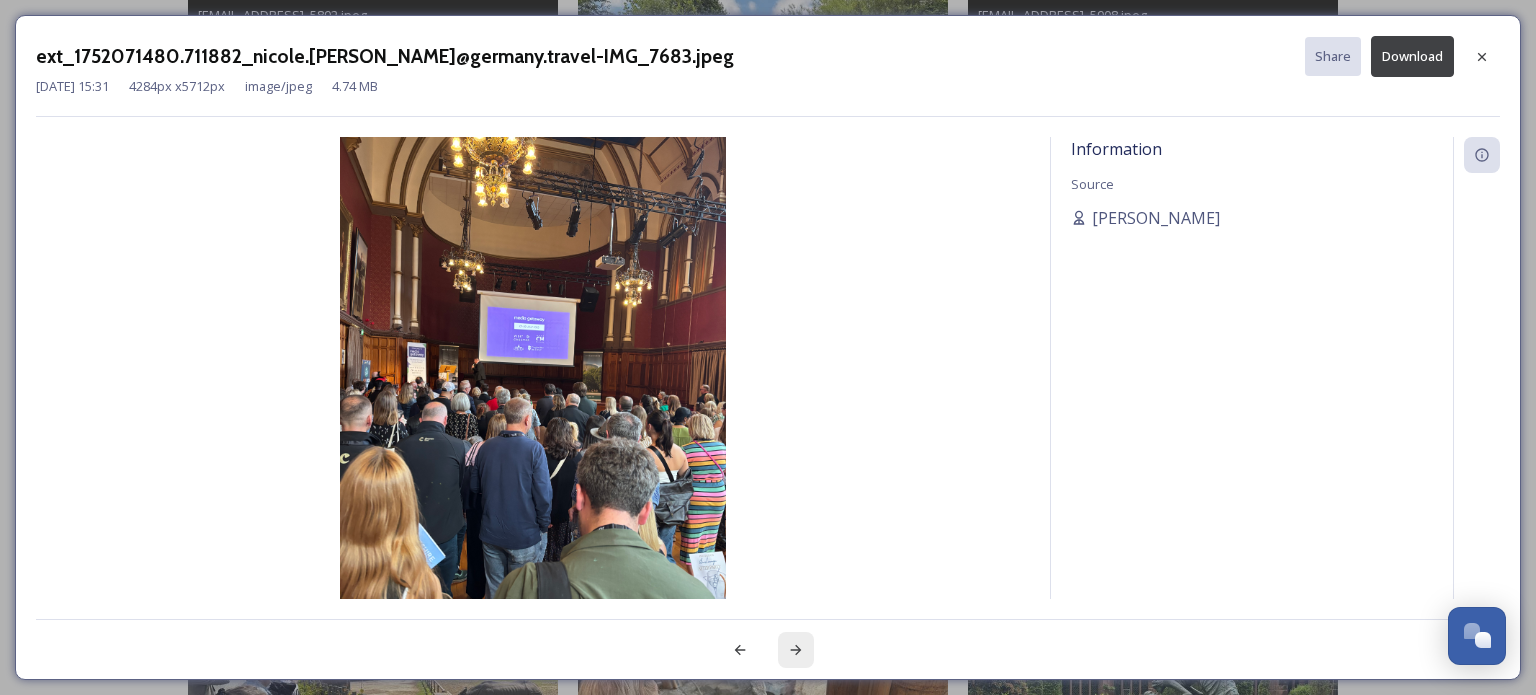 click at bounding box center (796, 650) 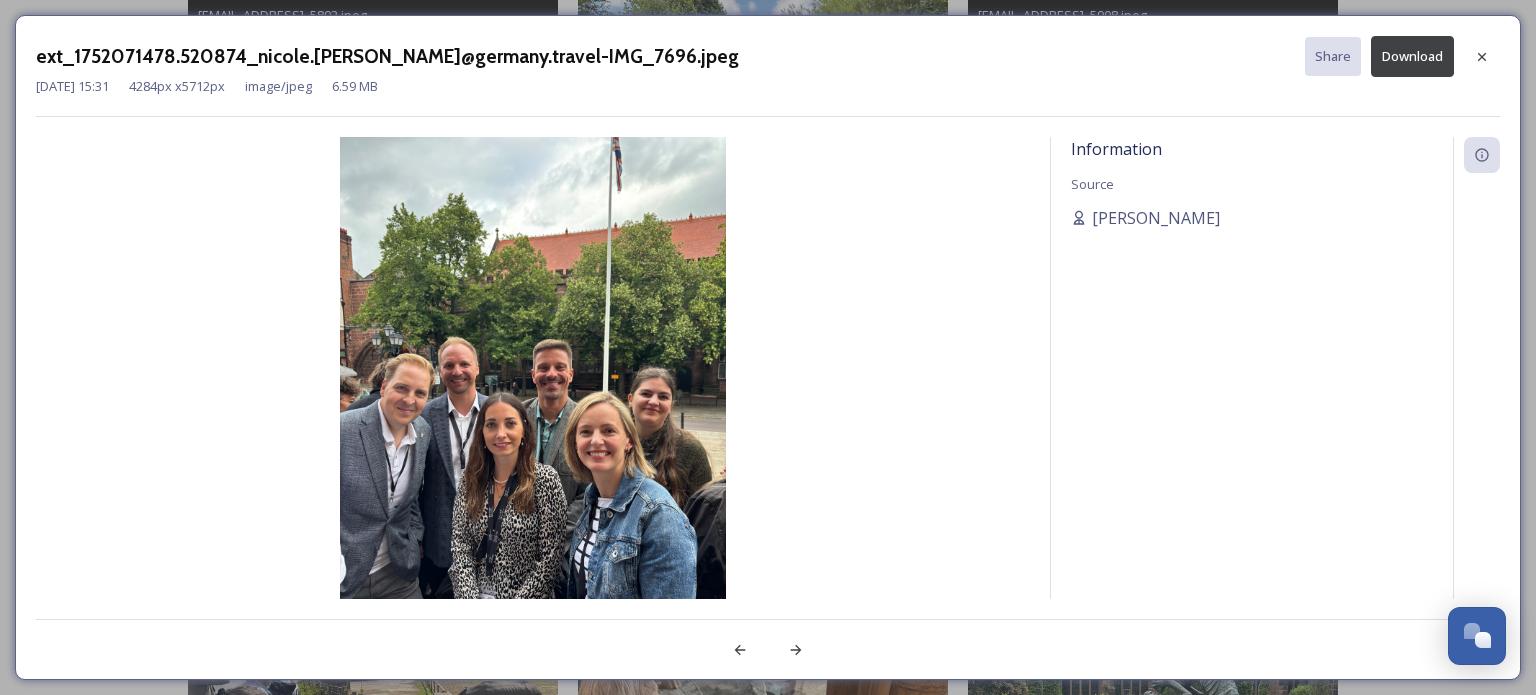 click on "Download" at bounding box center [1412, 56] 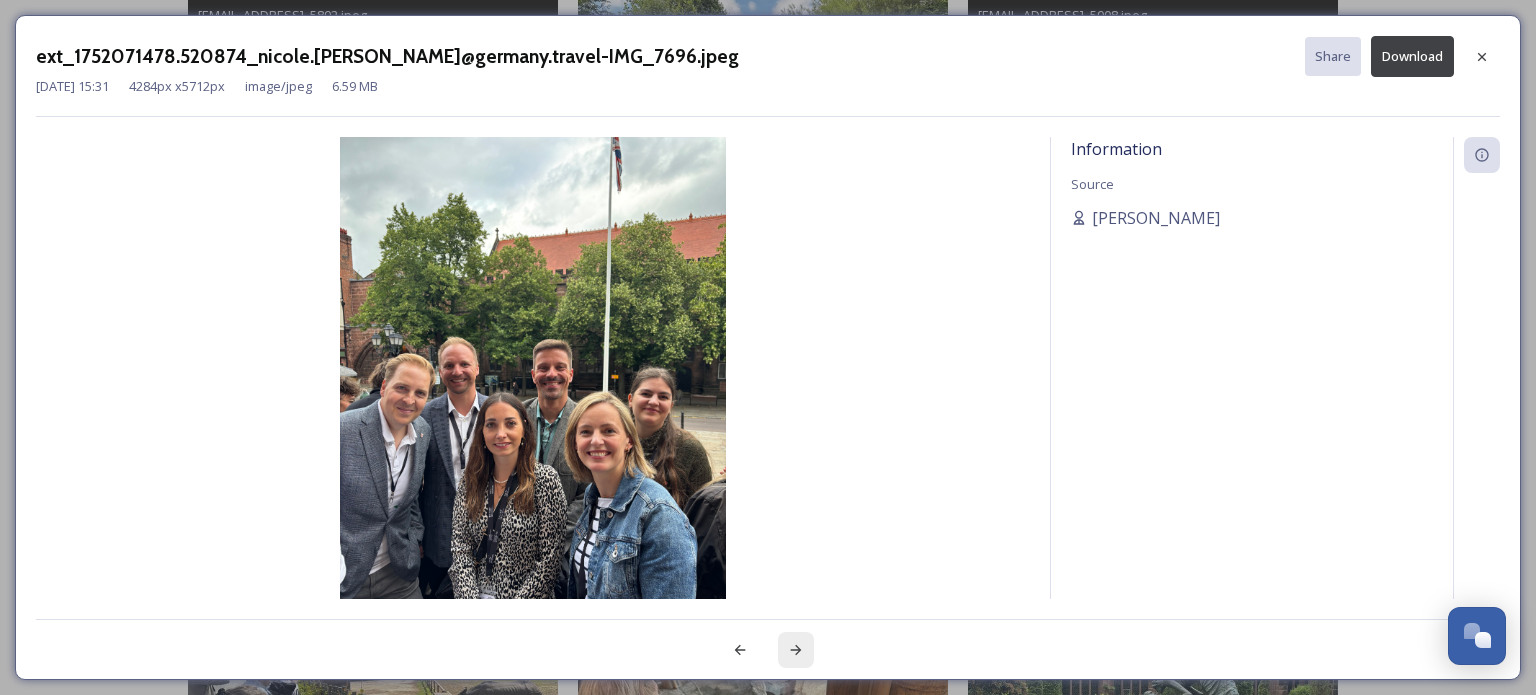 click 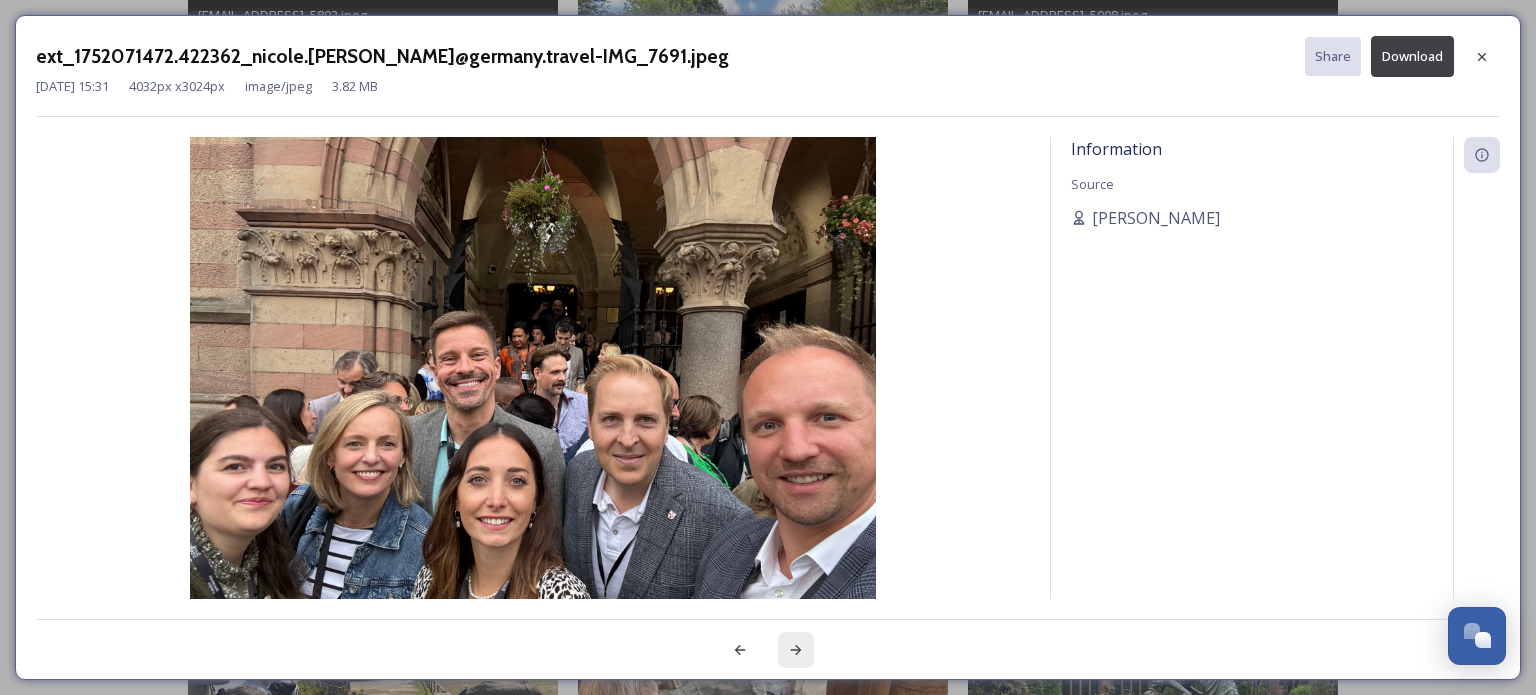 click at bounding box center [796, 650] 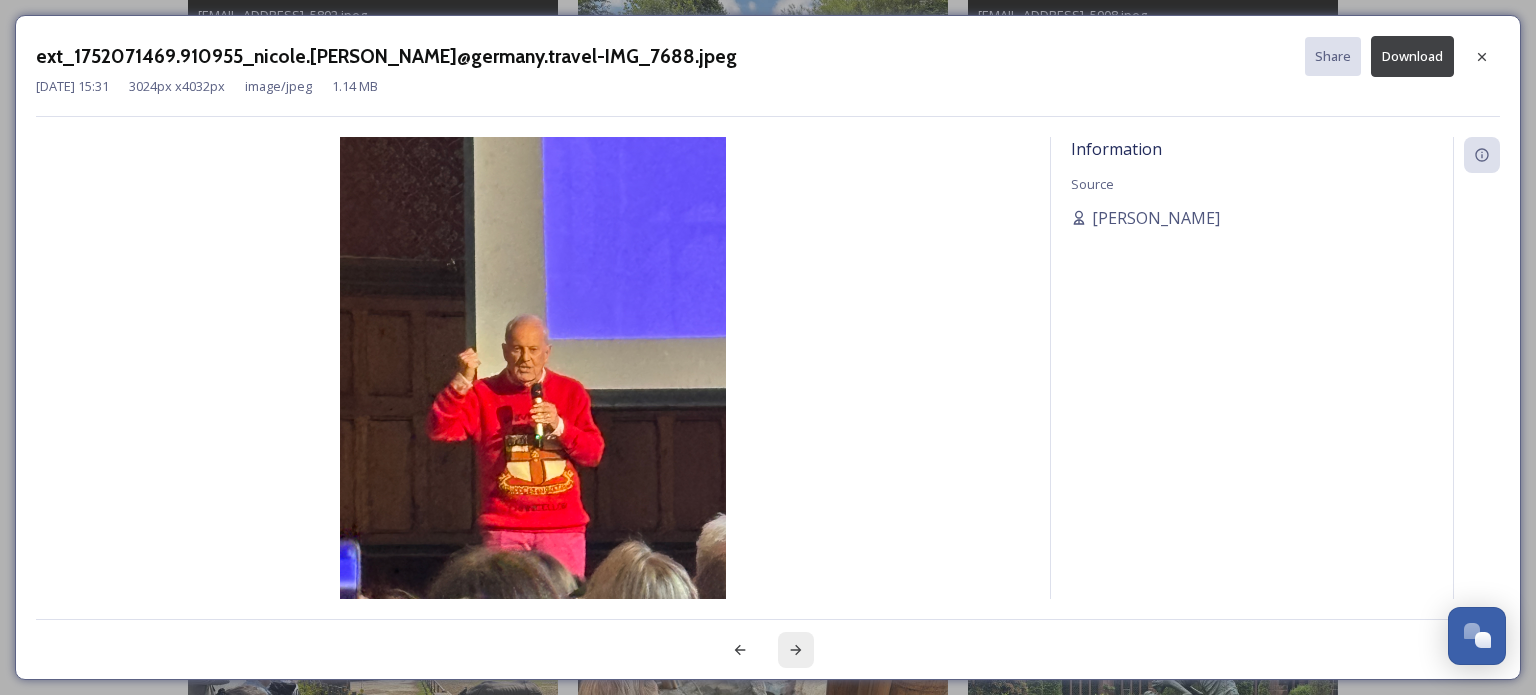 click at bounding box center (796, 650) 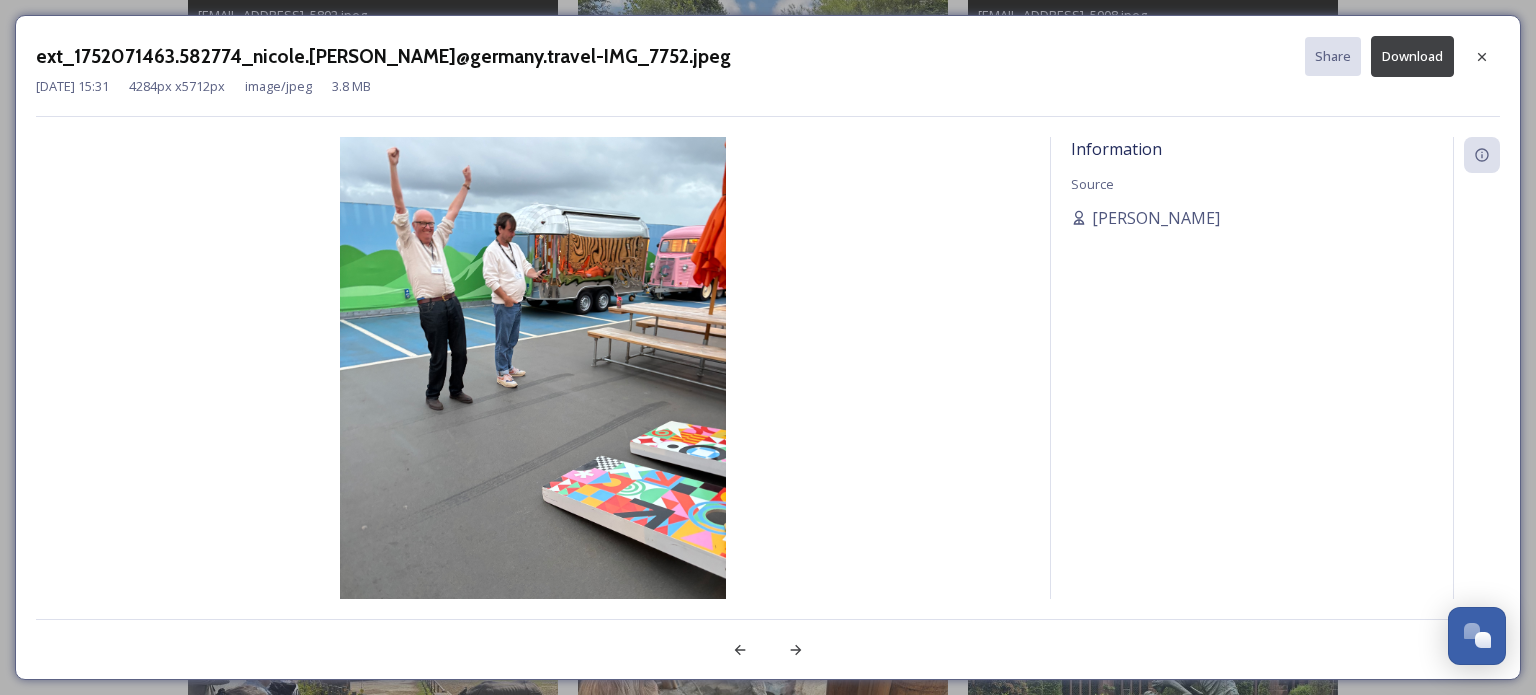 click on "Download" at bounding box center [1412, 56] 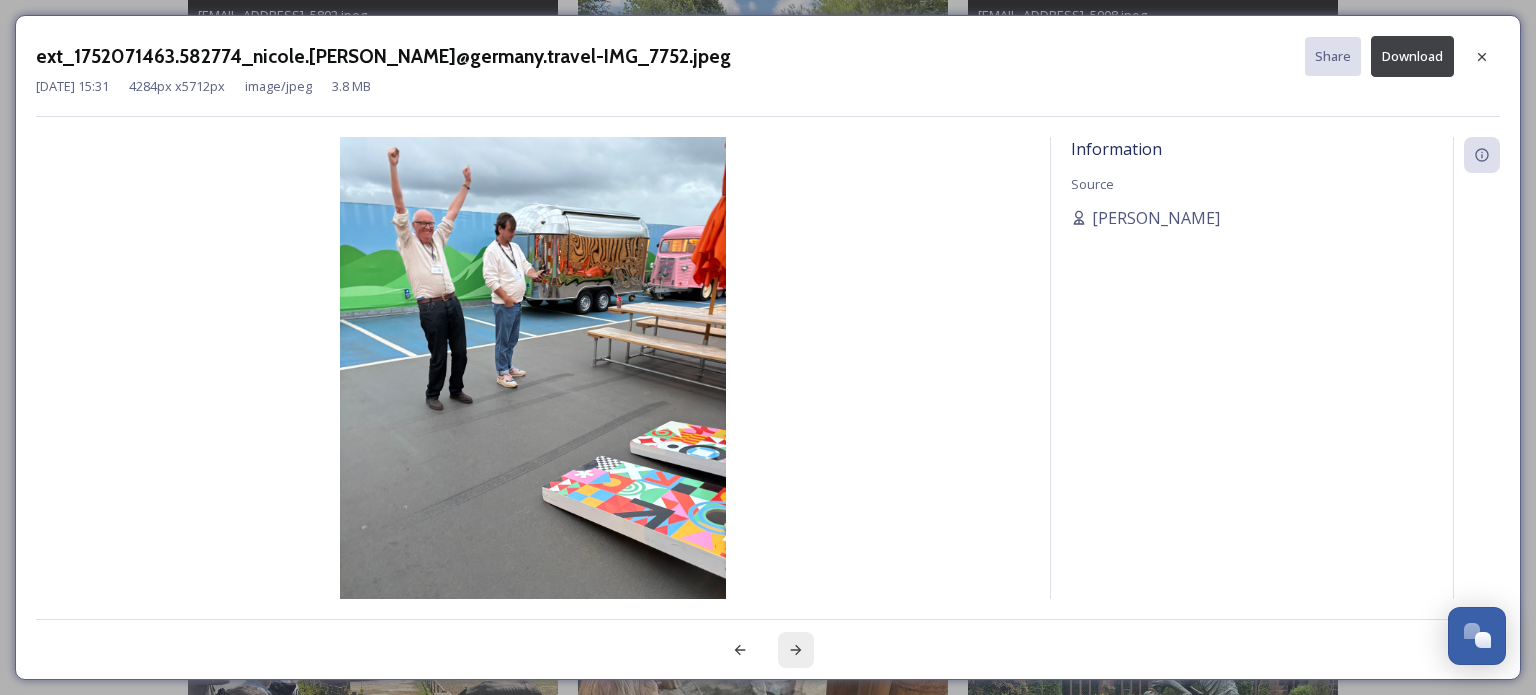 click at bounding box center (796, 650) 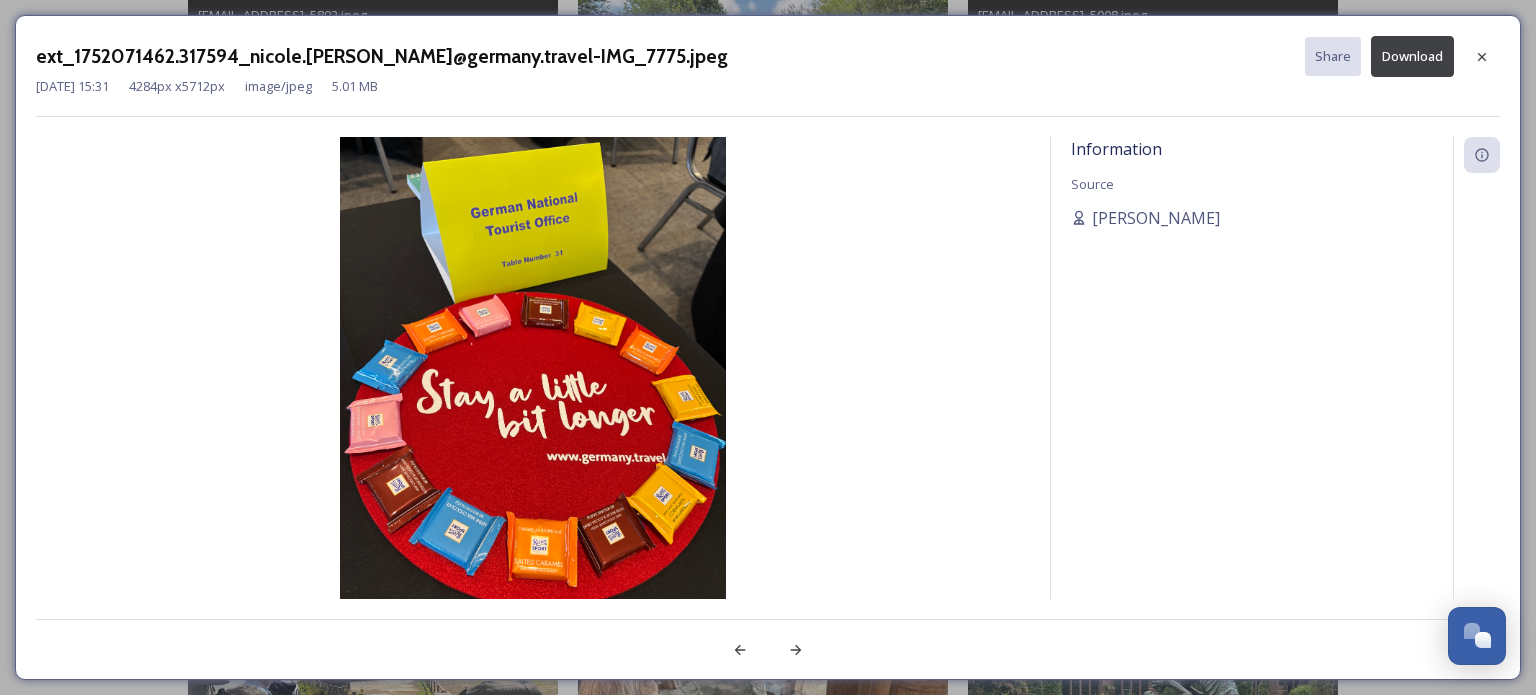 click on "Download" at bounding box center (1412, 56) 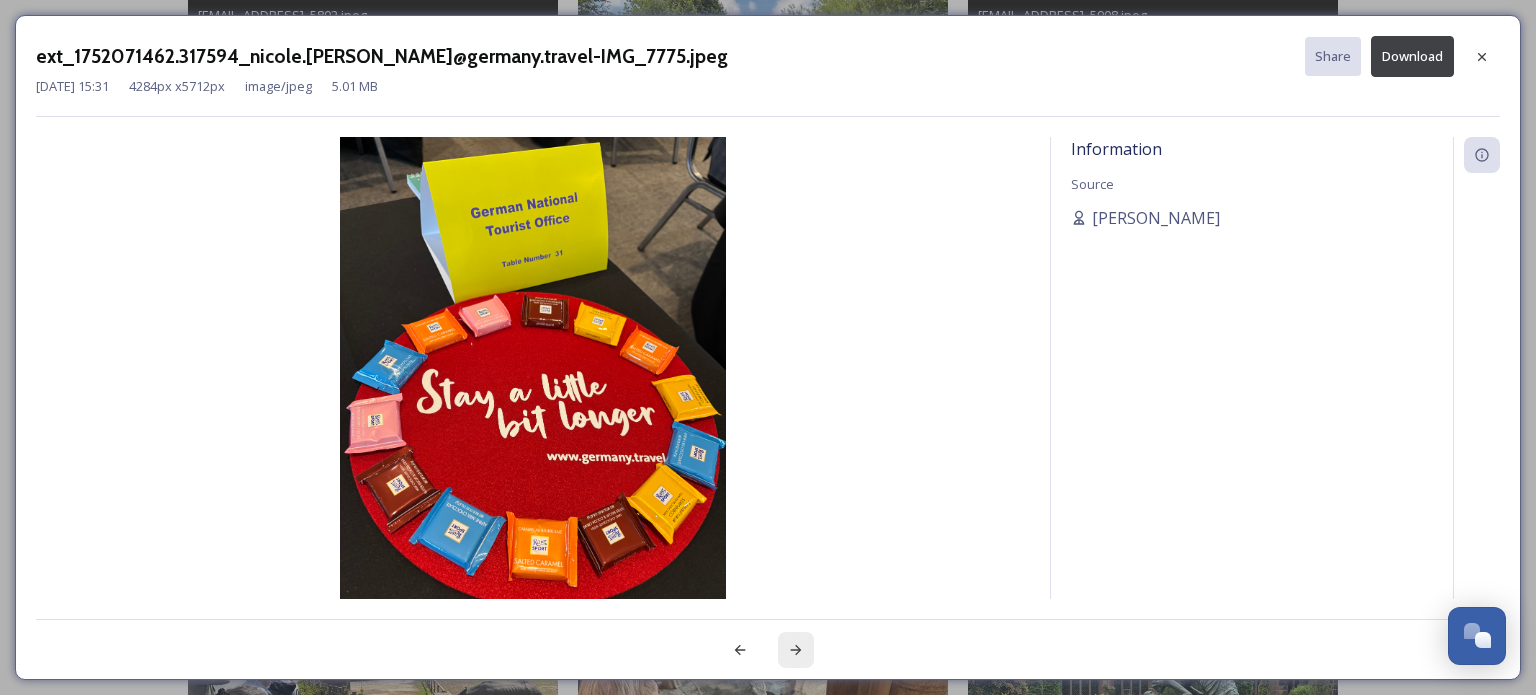 click at bounding box center [796, 650] 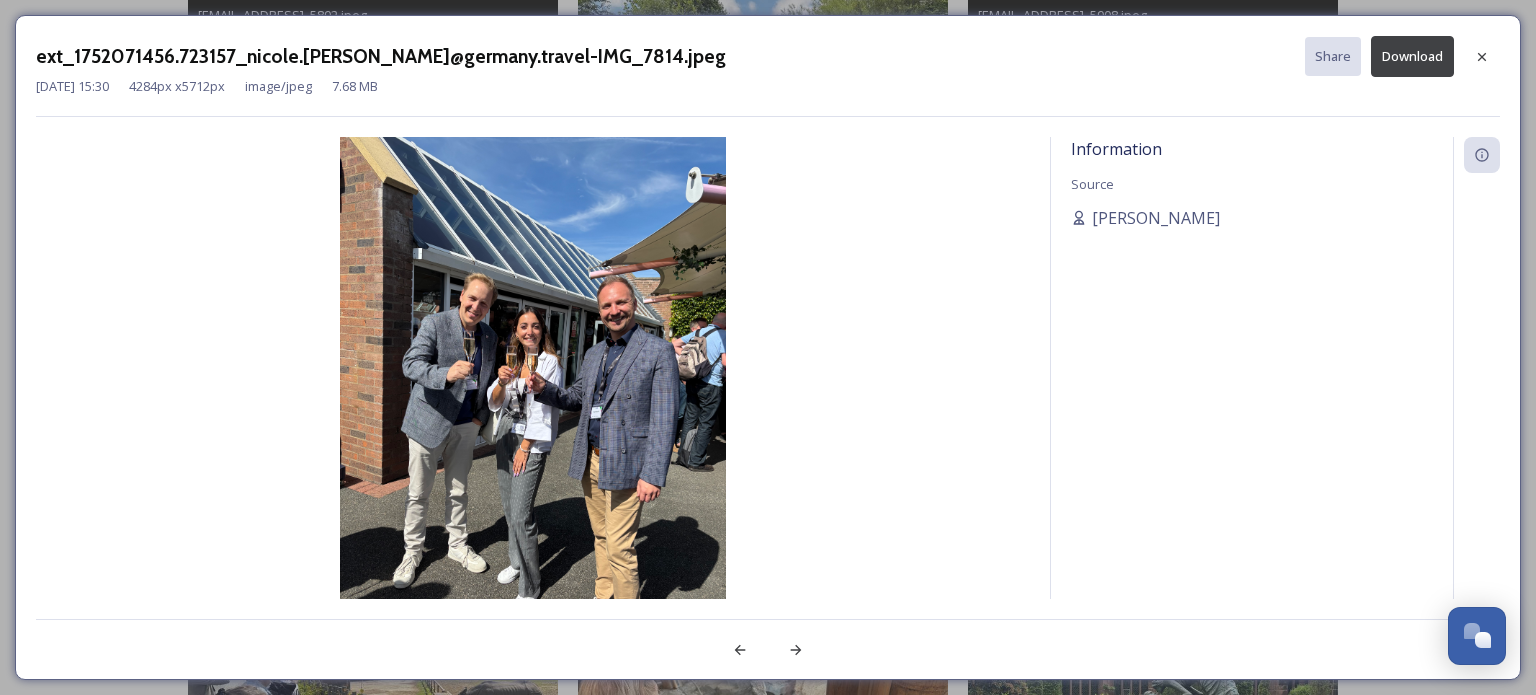 click at bounding box center (1134, 650) 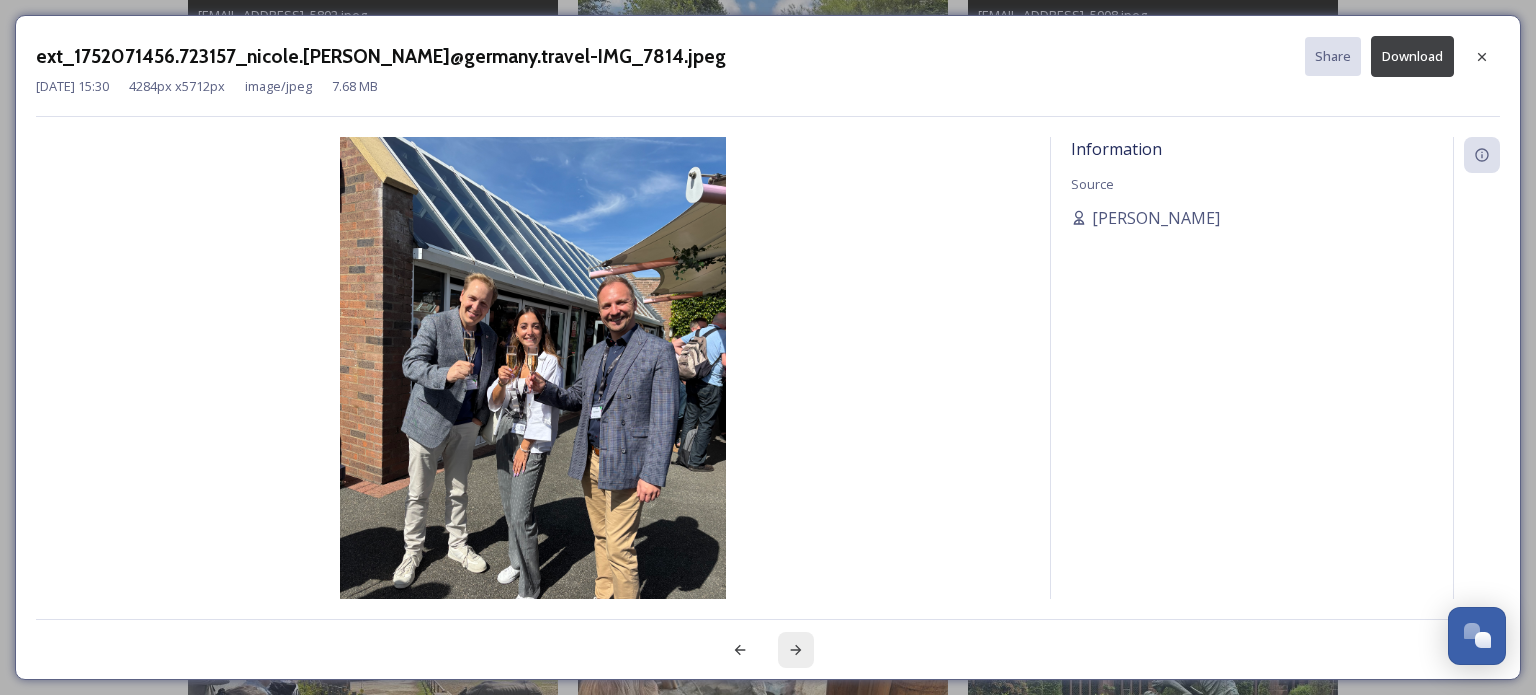 click at bounding box center (796, 650) 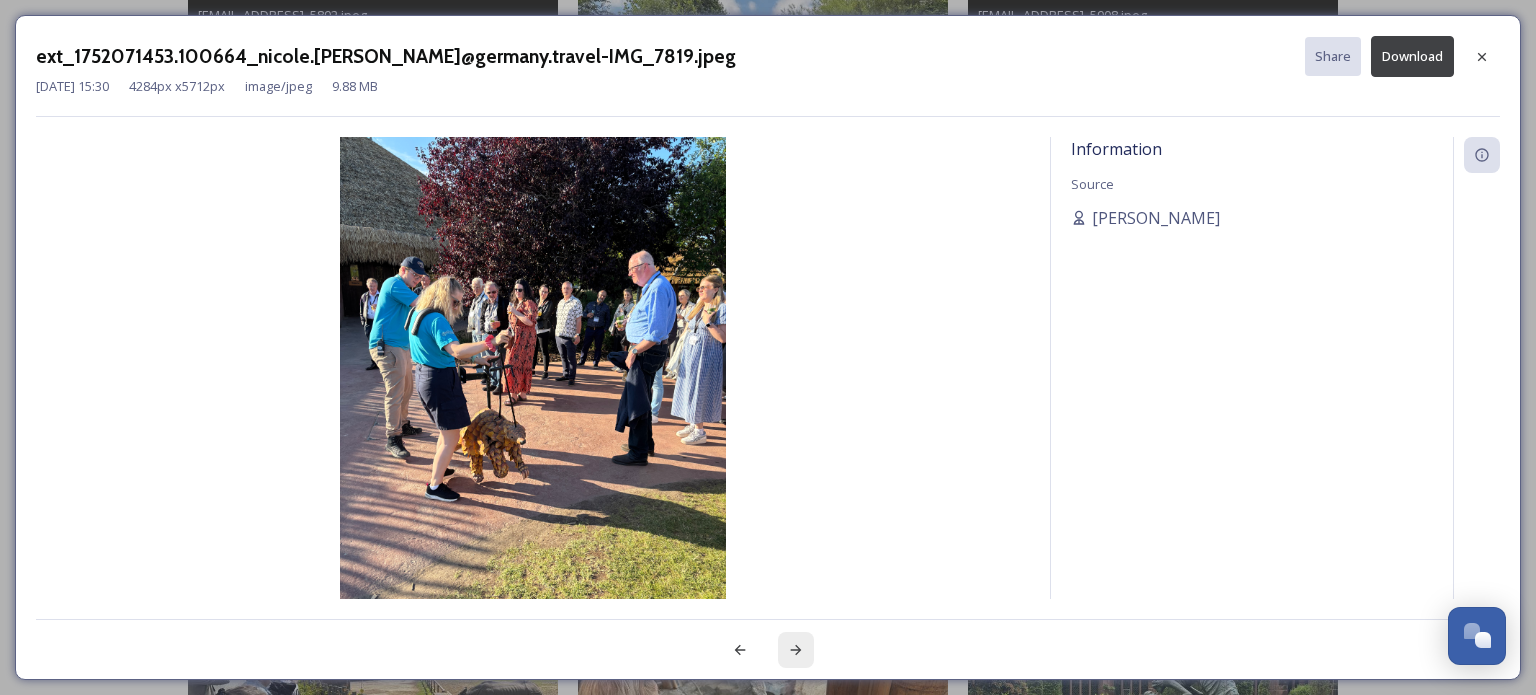 click at bounding box center (796, 650) 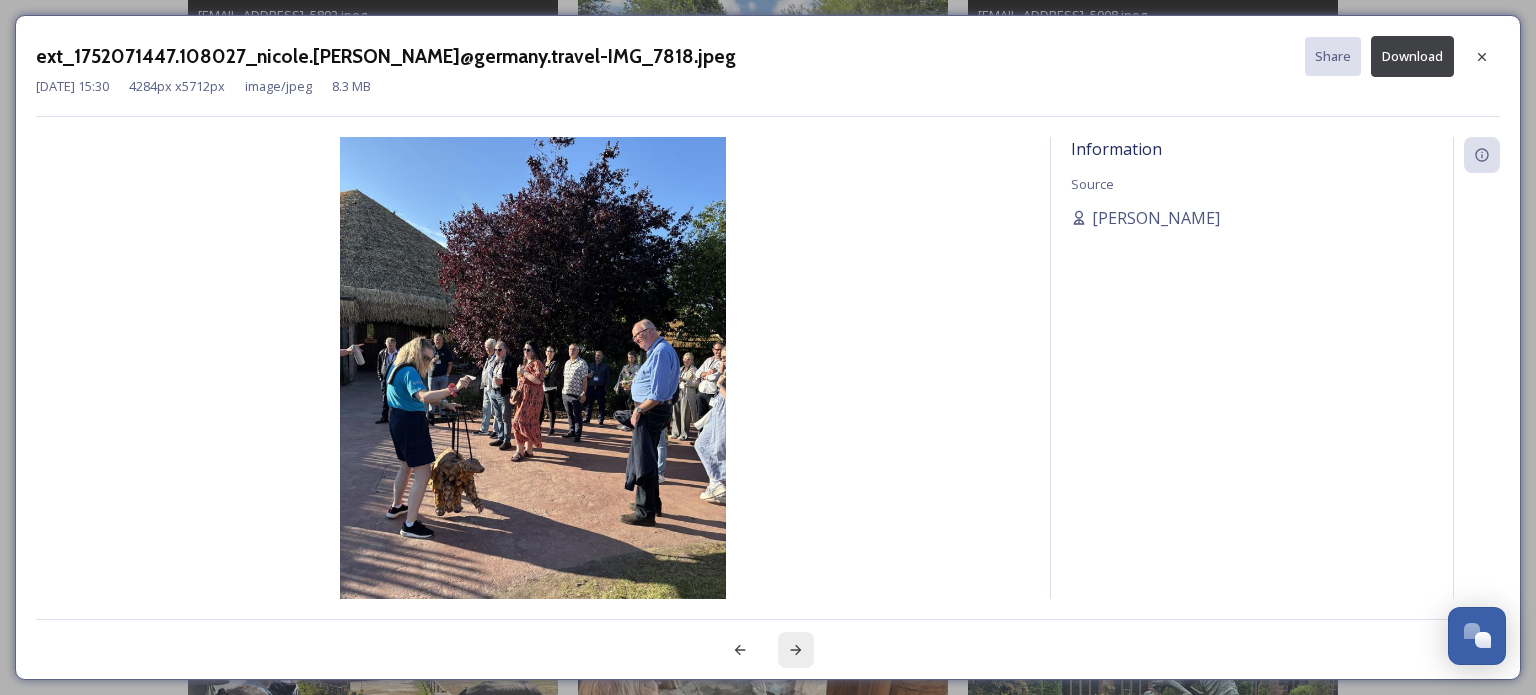 click at bounding box center [796, 650] 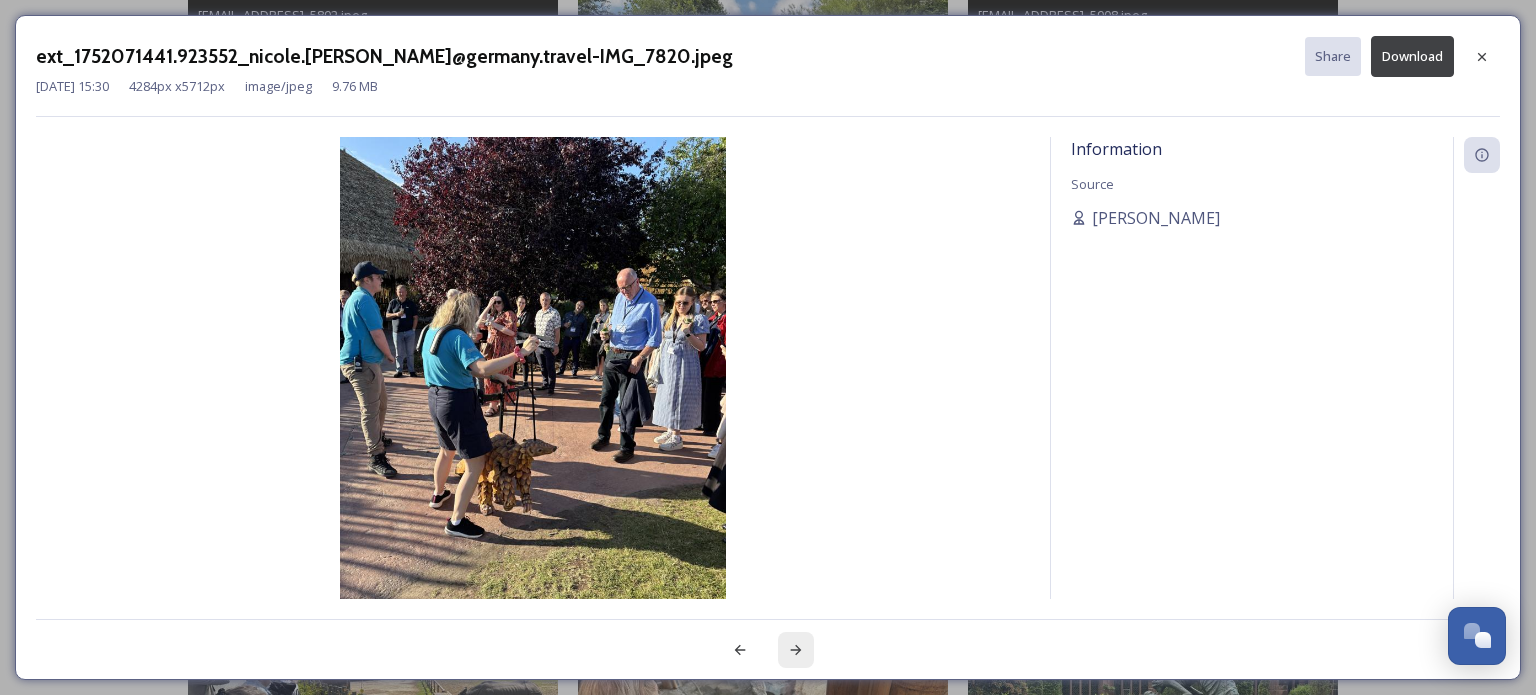 click at bounding box center [796, 650] 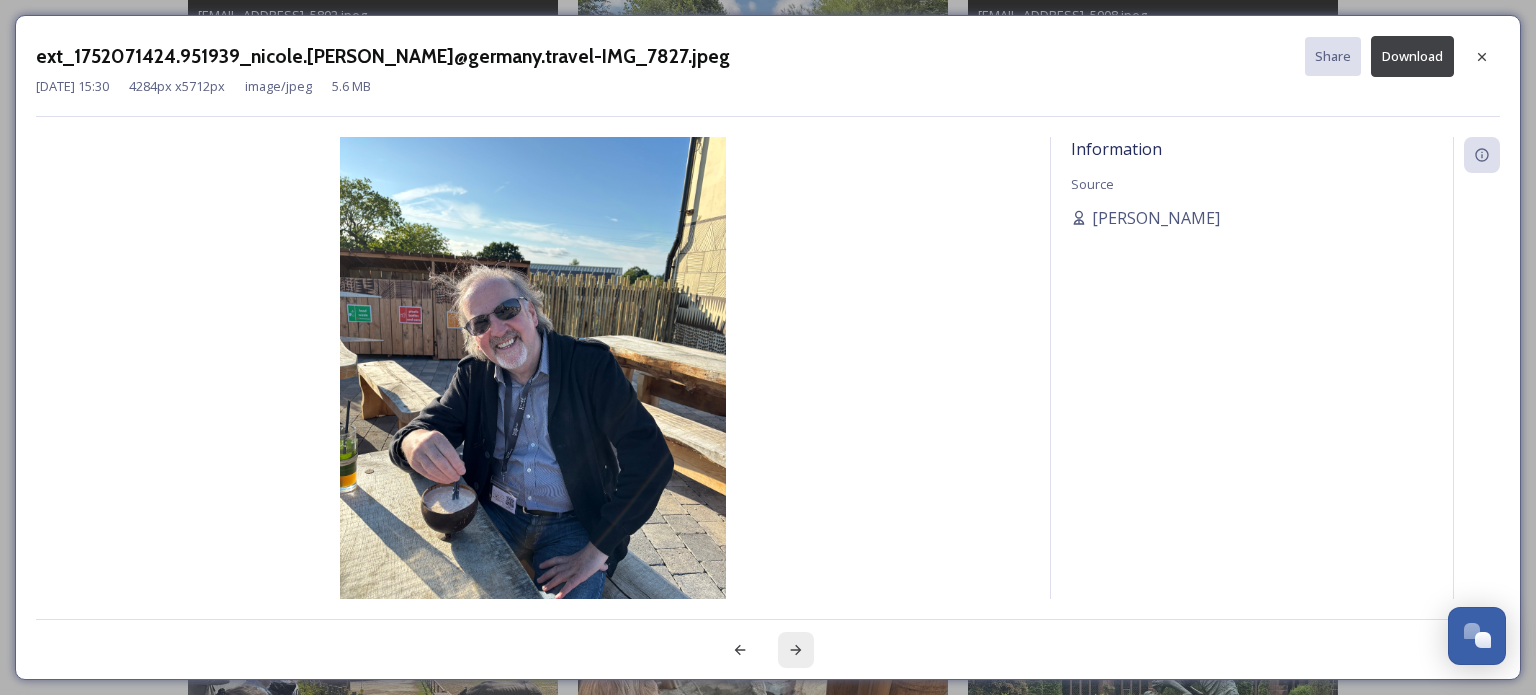 click at bounding box center (796, 650) 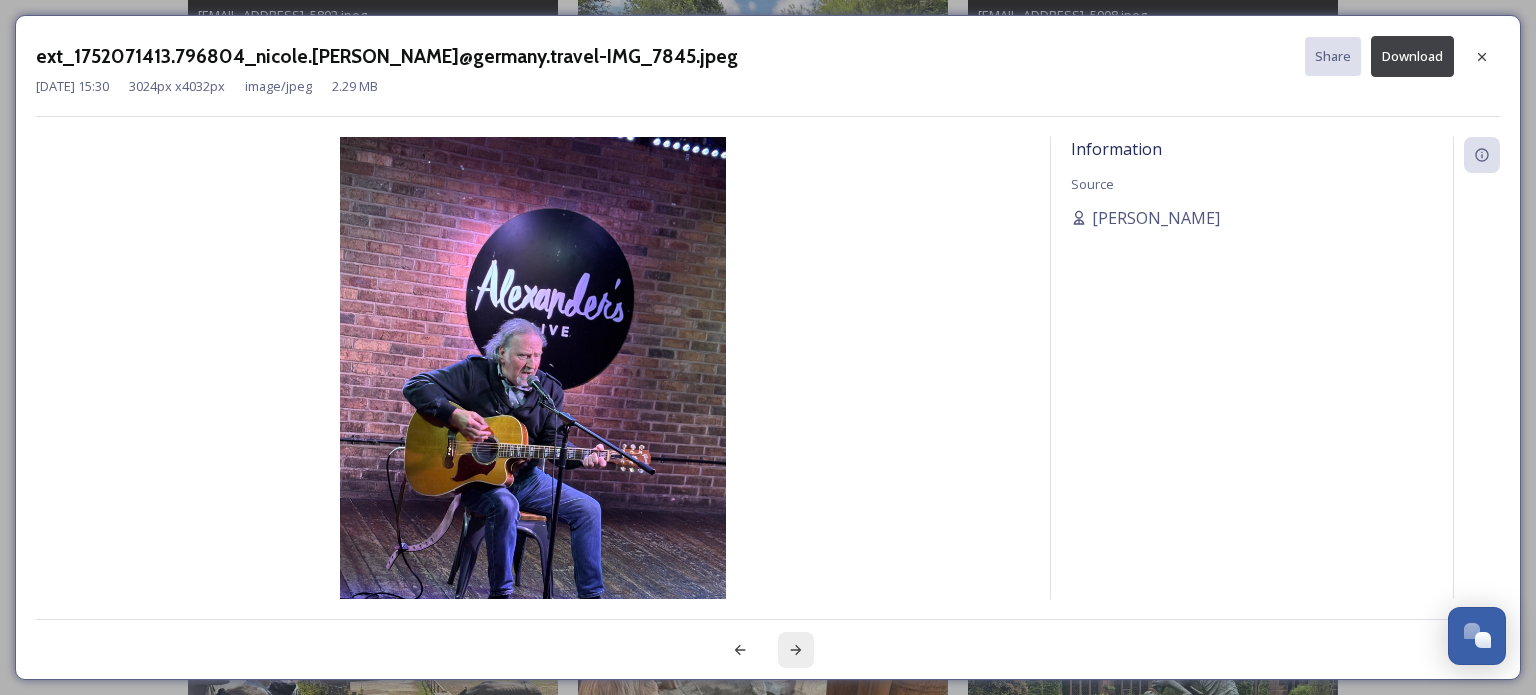 click at bounding box center [796, 650] 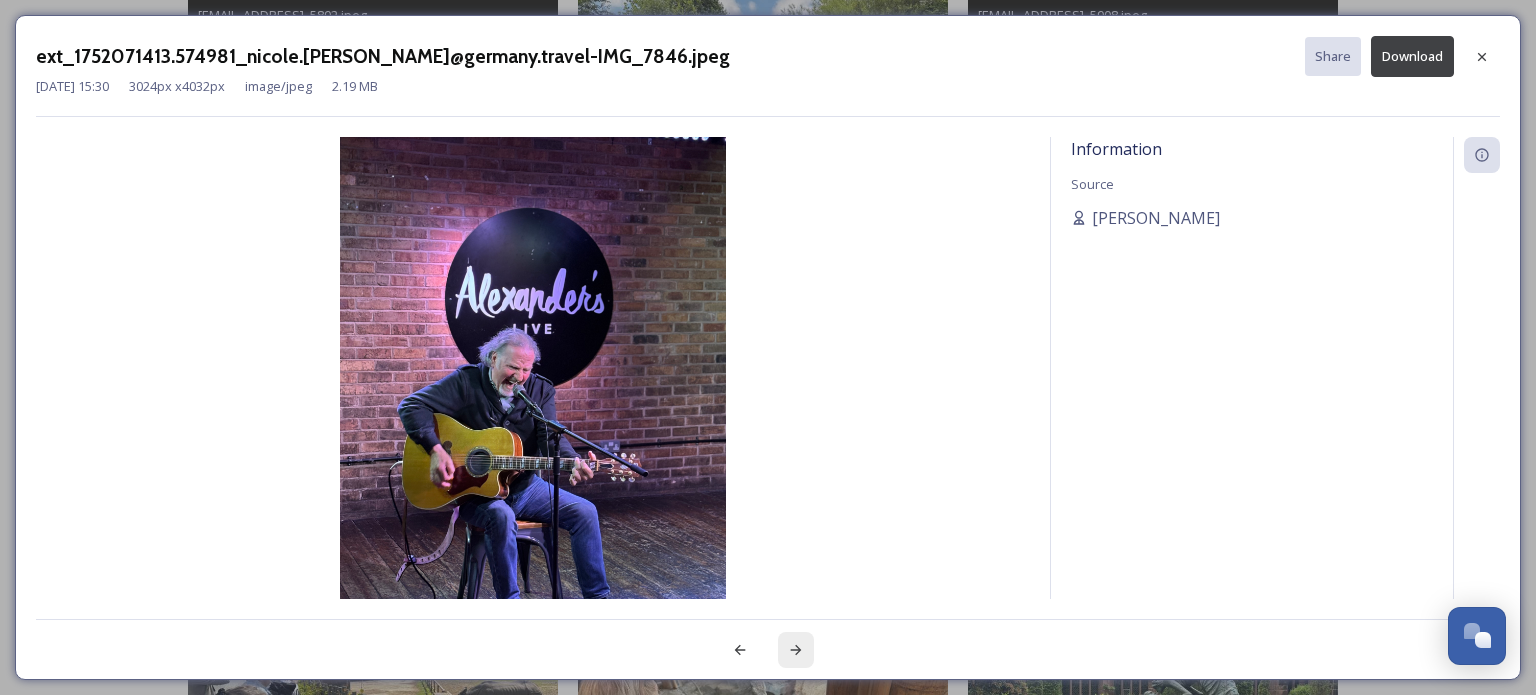 click at bounding box center [796, 650] 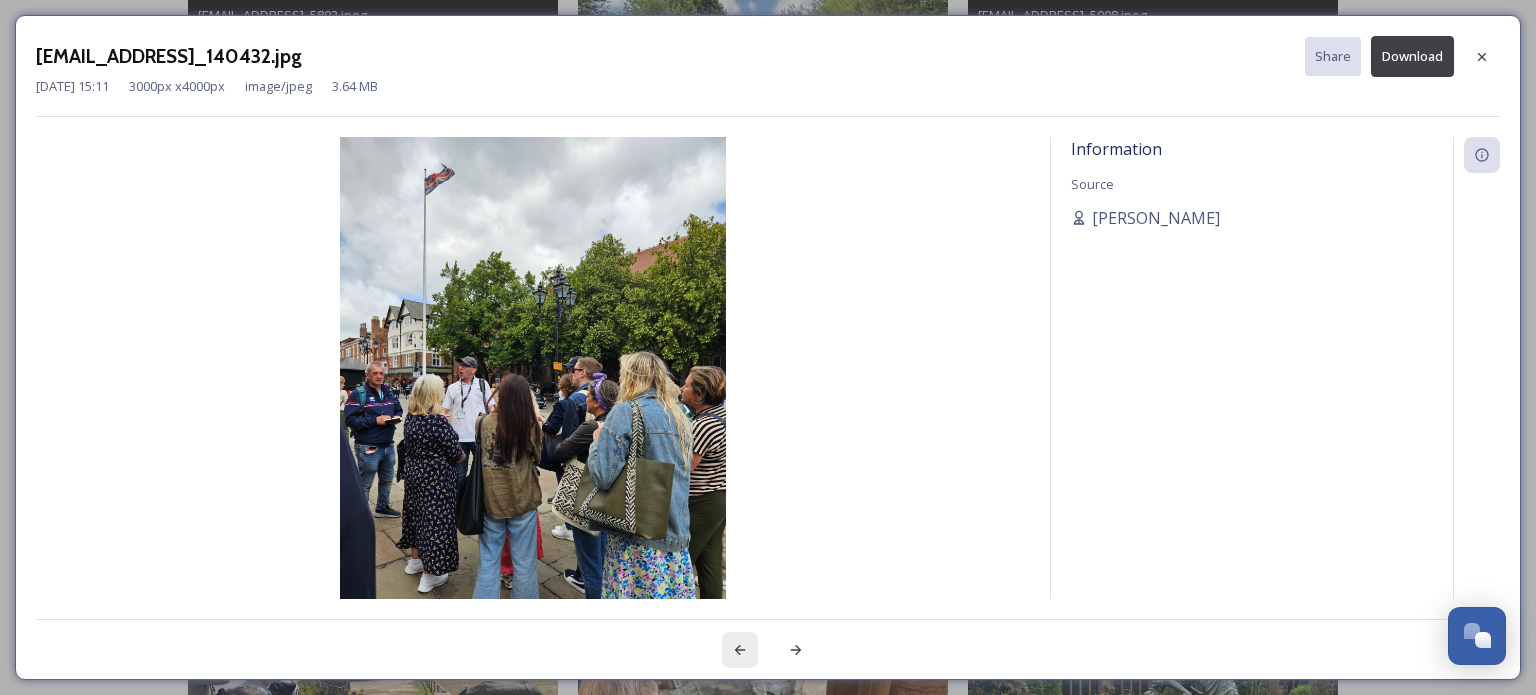 click 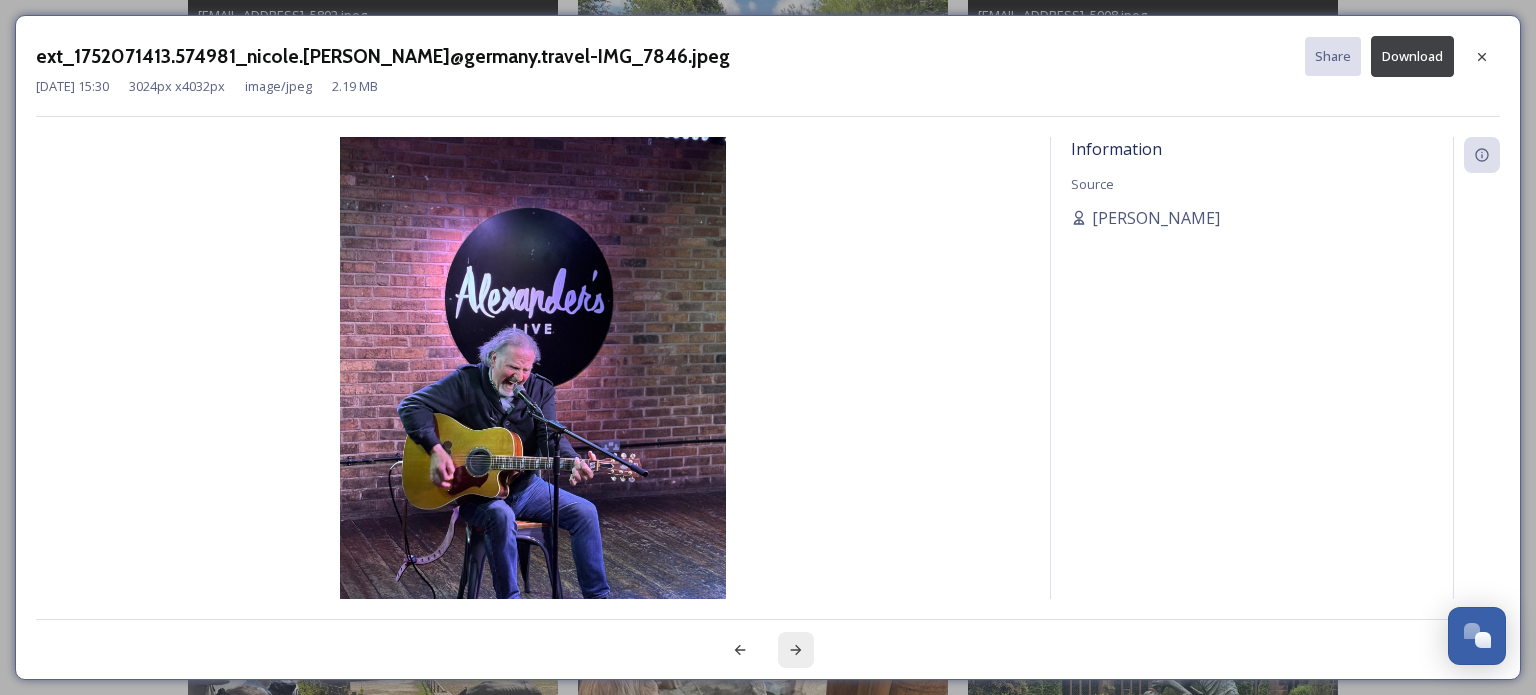 click 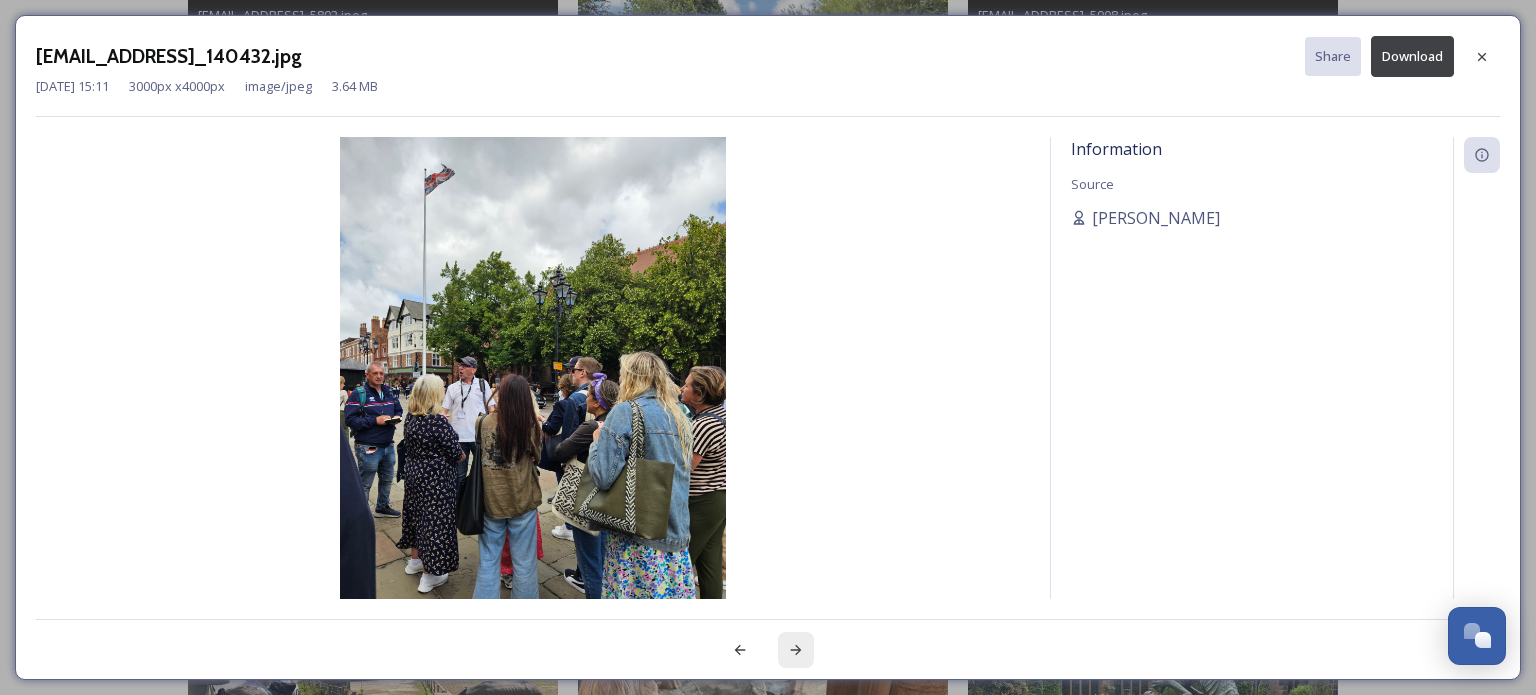 click 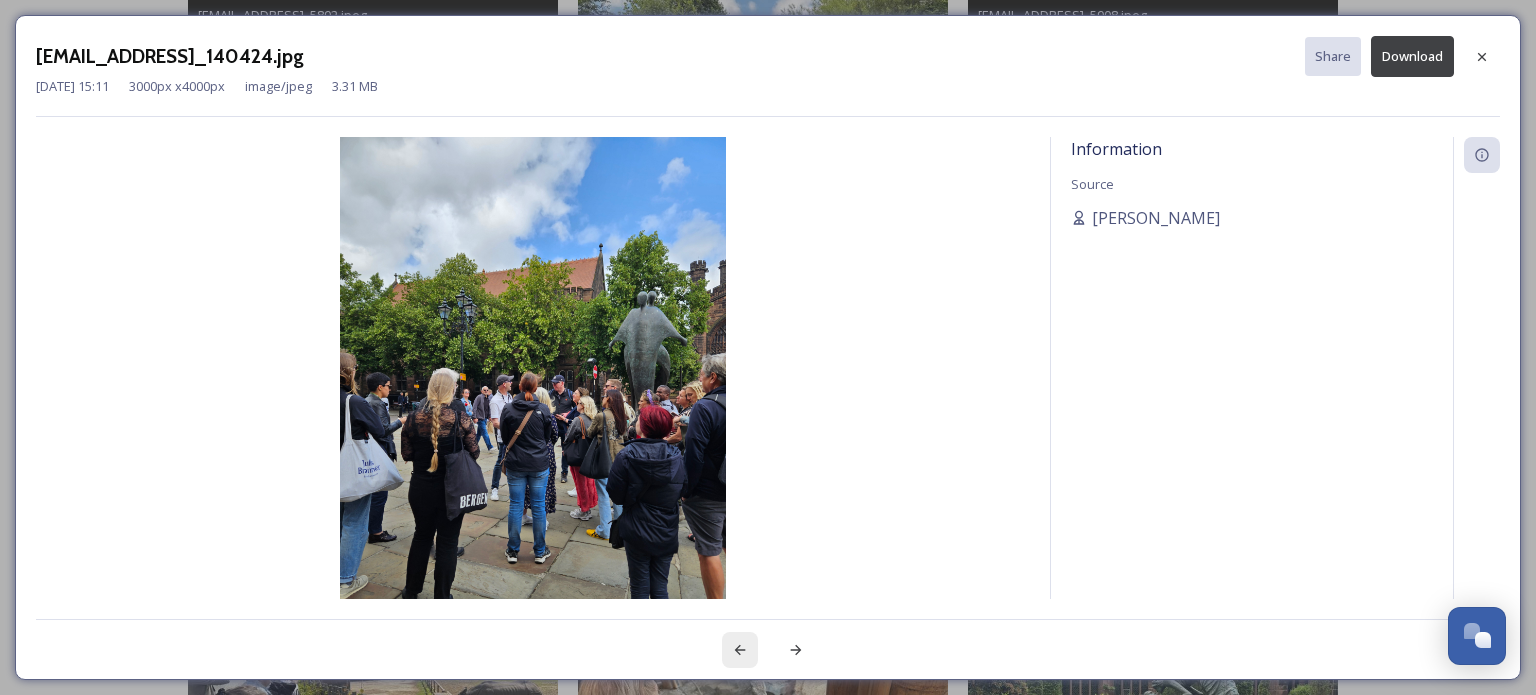 click at bounding box center [740, 650] 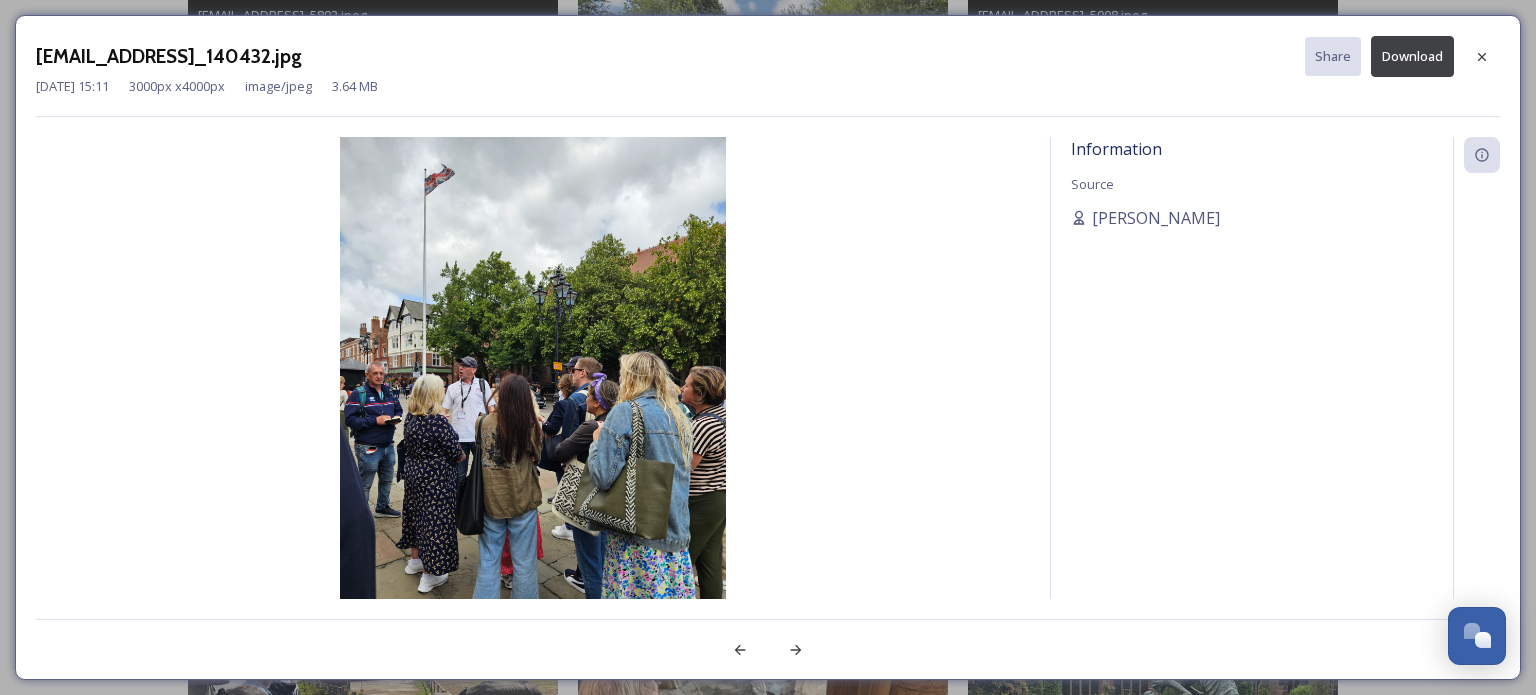 click on "Download" at bounding box center (1412, 56) 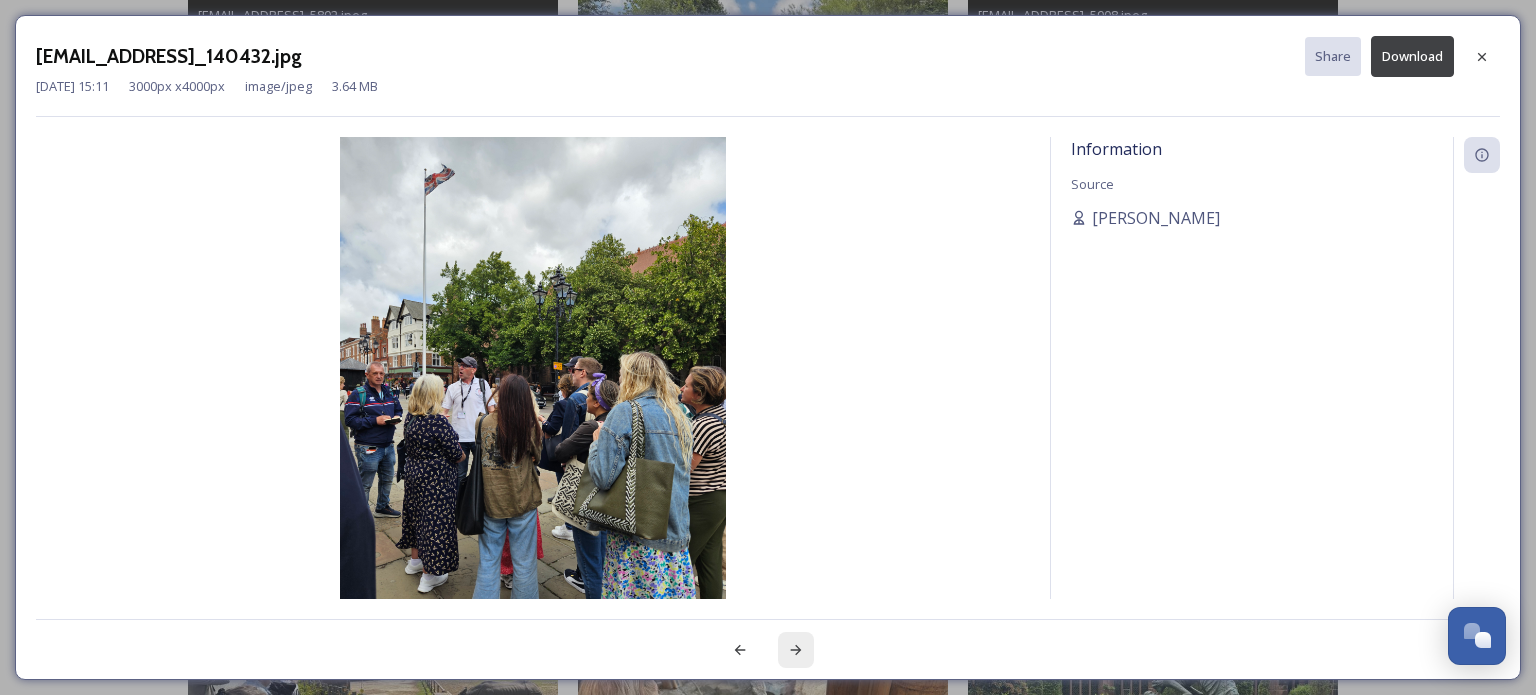 click at bounding box center (796, 650) 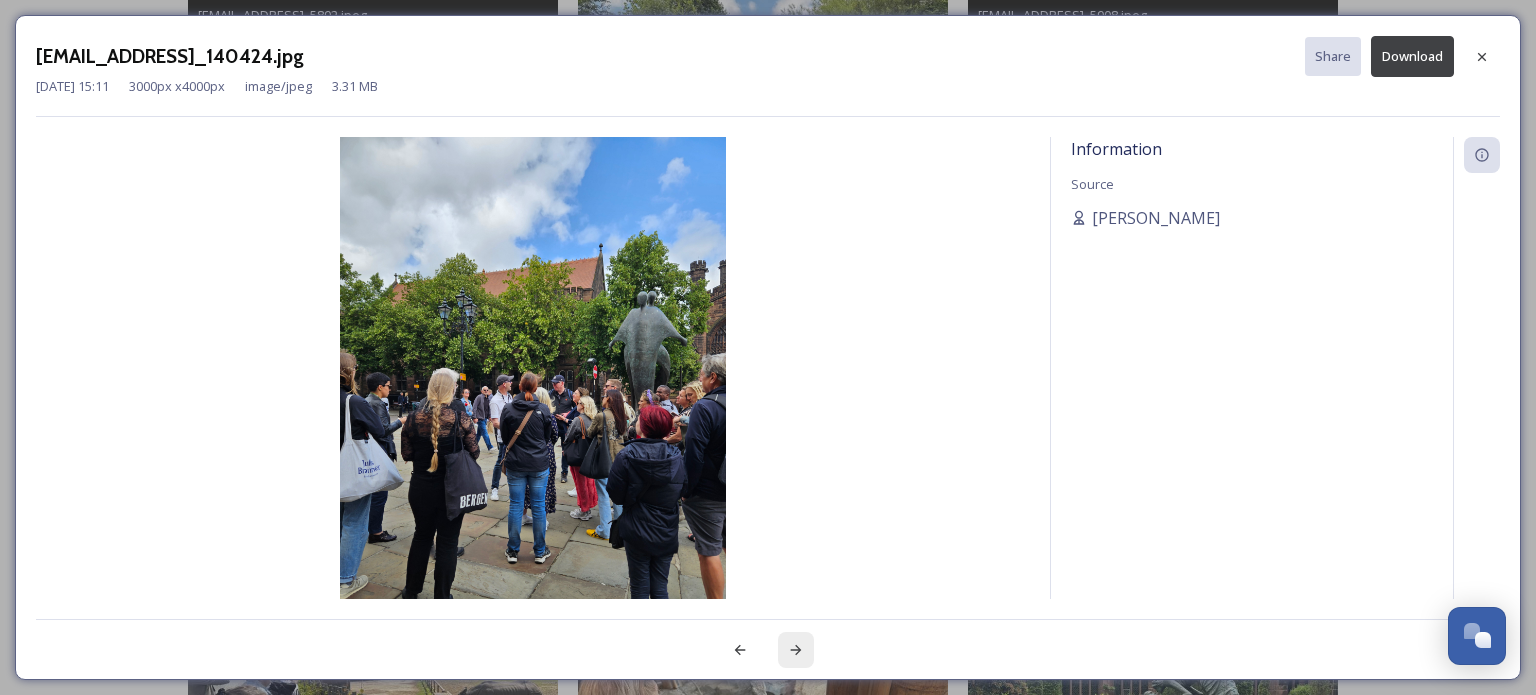 click at bounding box center (796, 650) 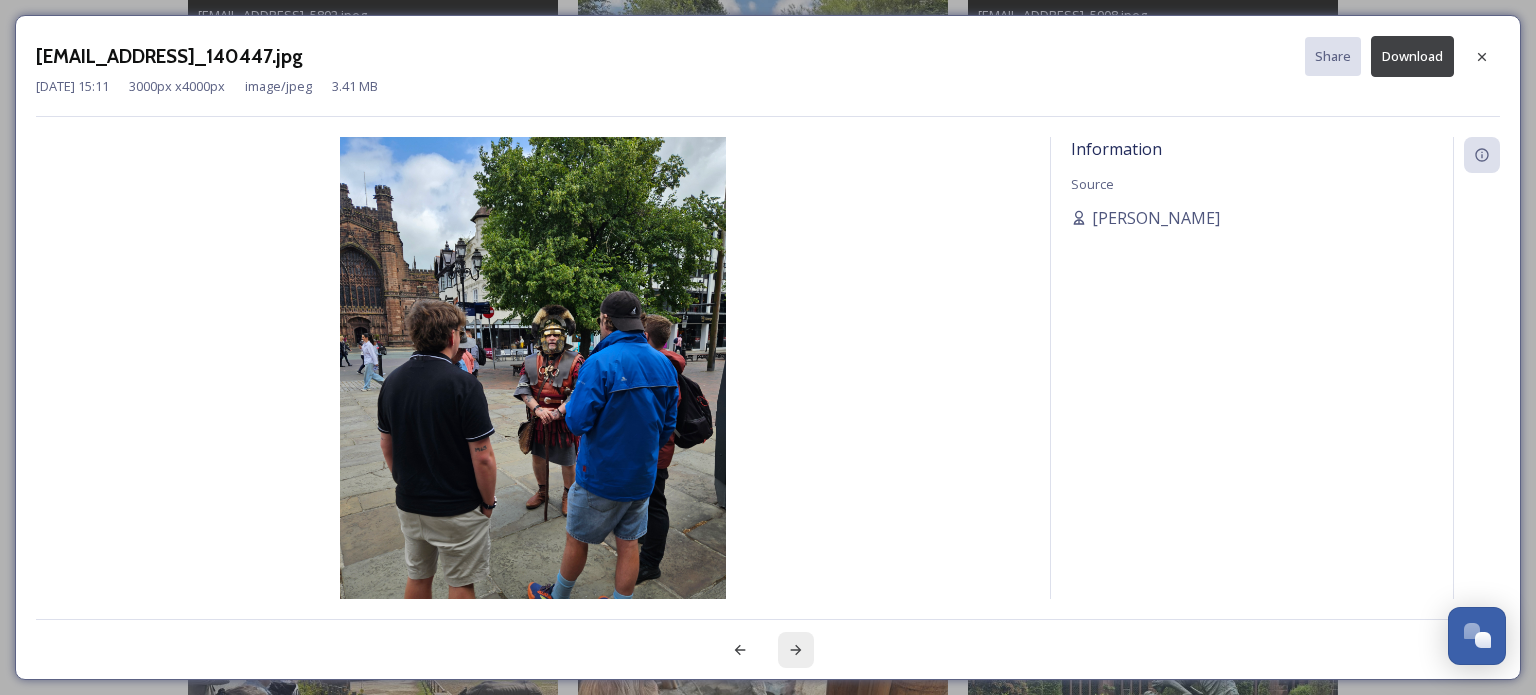 click at bounding box center (796, 650) 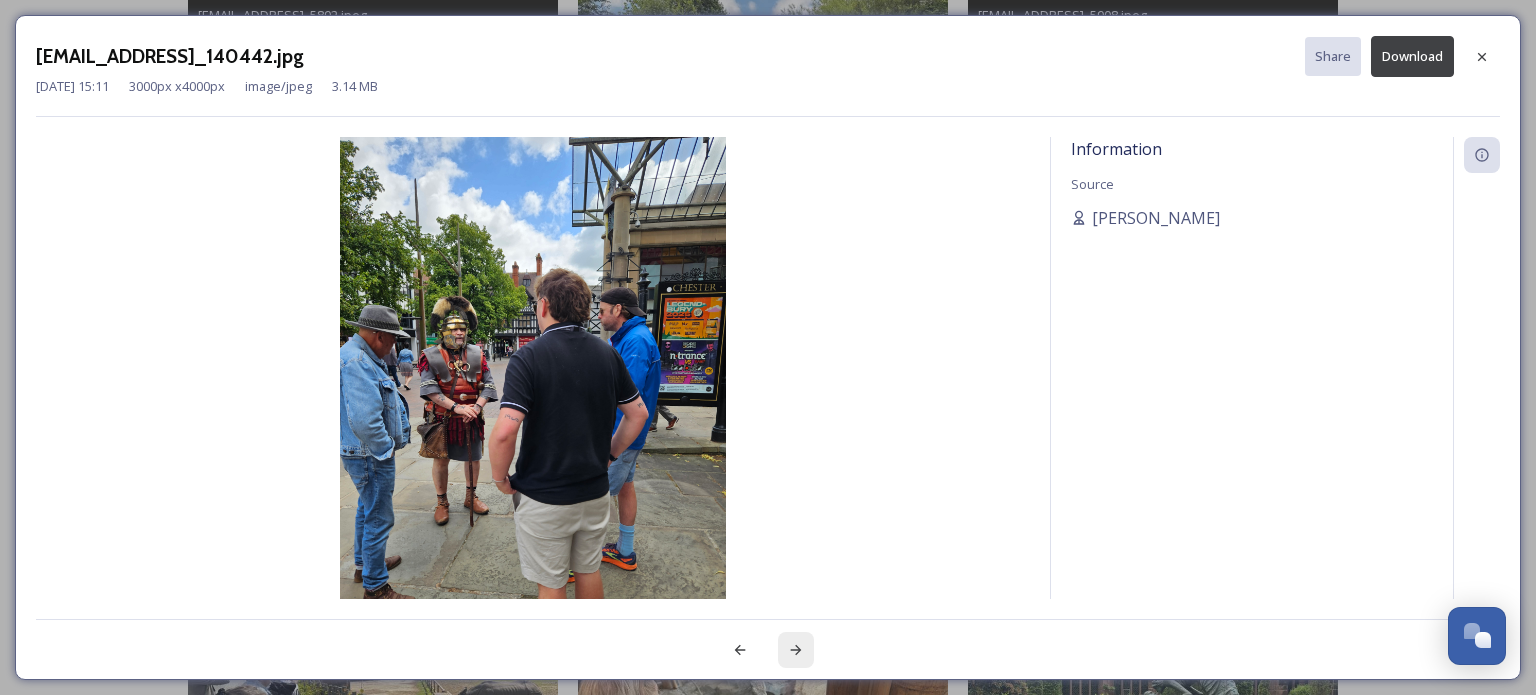 click at bounding box center (796, 650) 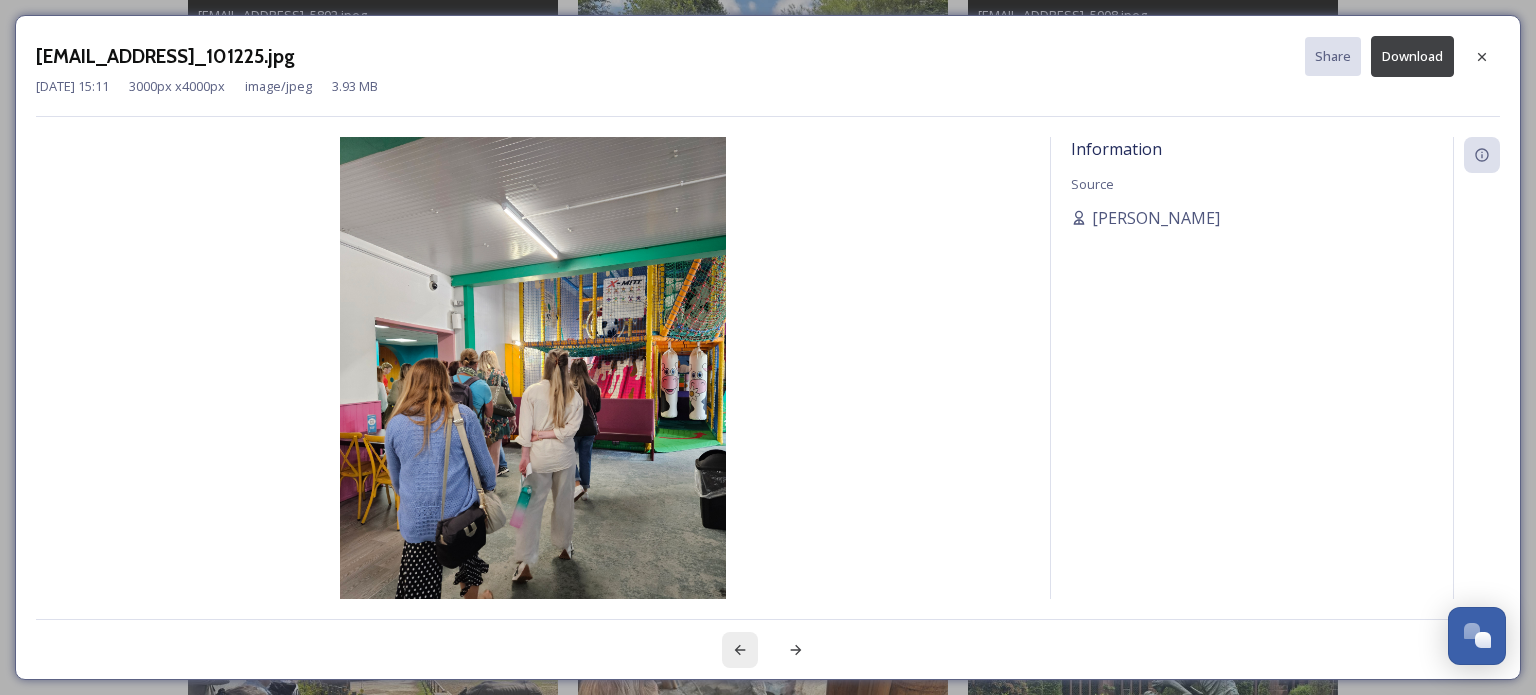 click 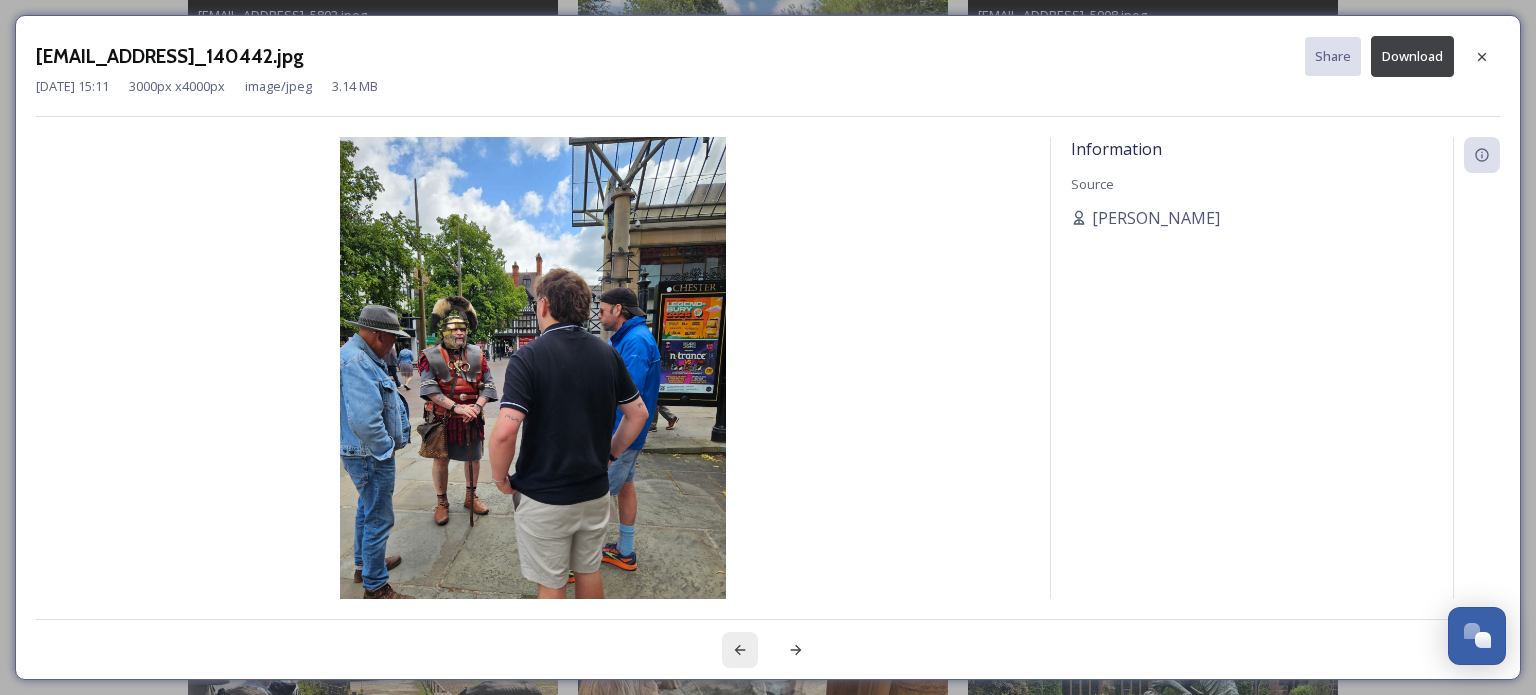 click 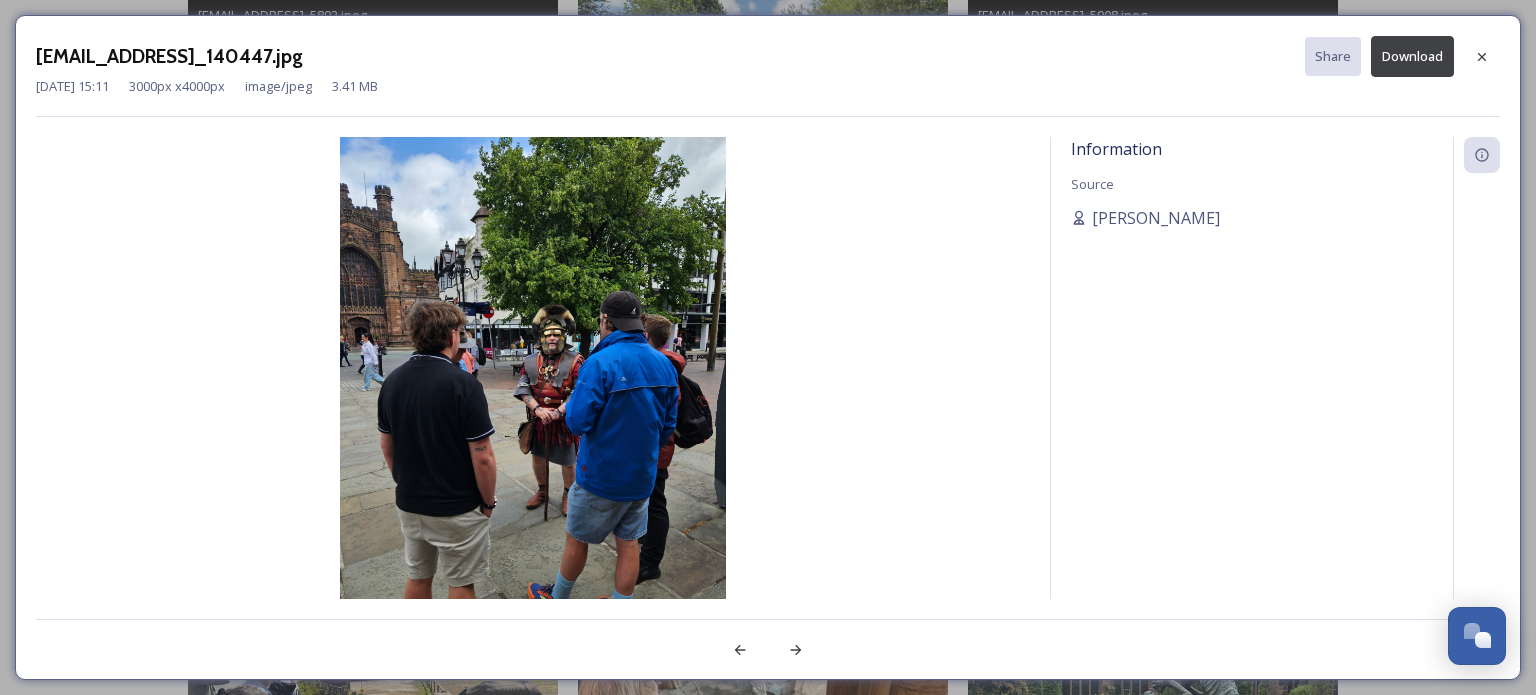 click on "Download" at bounding box center (1412, 56) 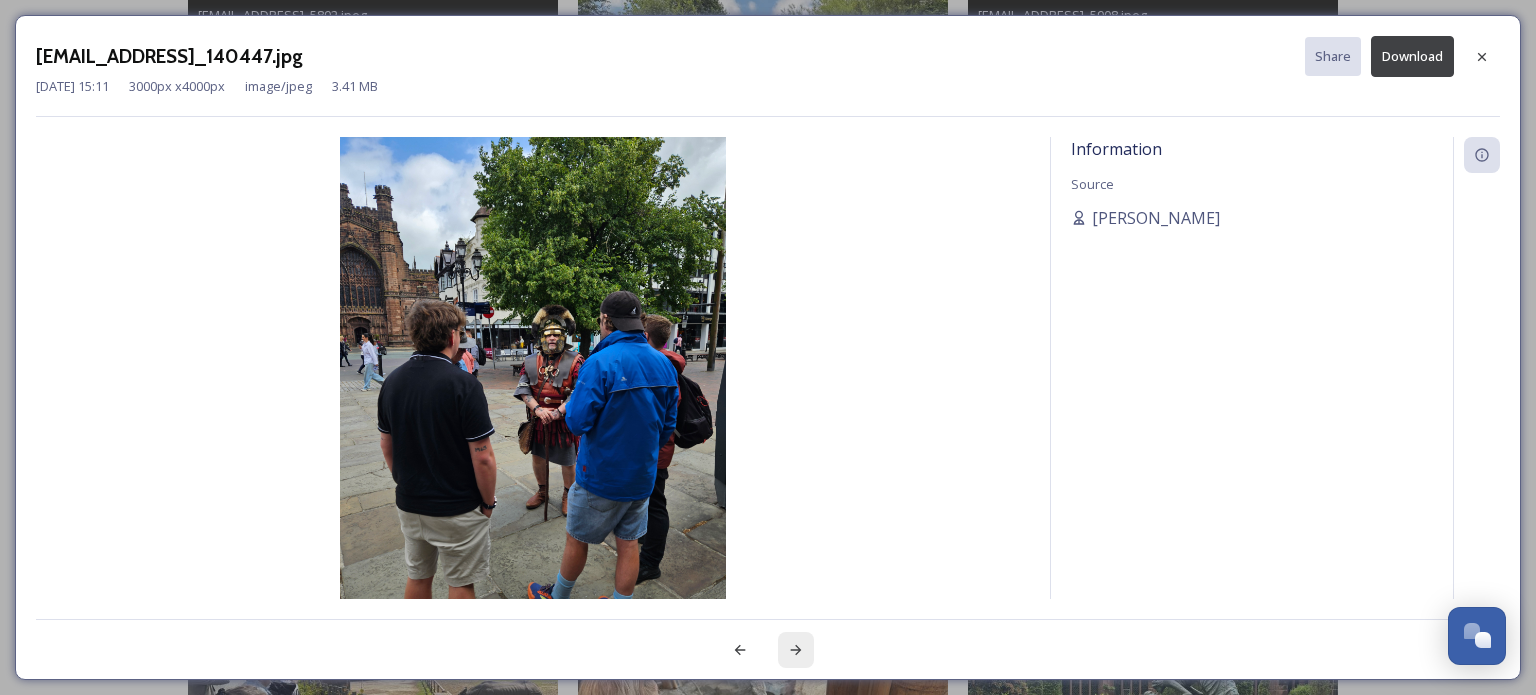 click at bounding box center (796, 650) 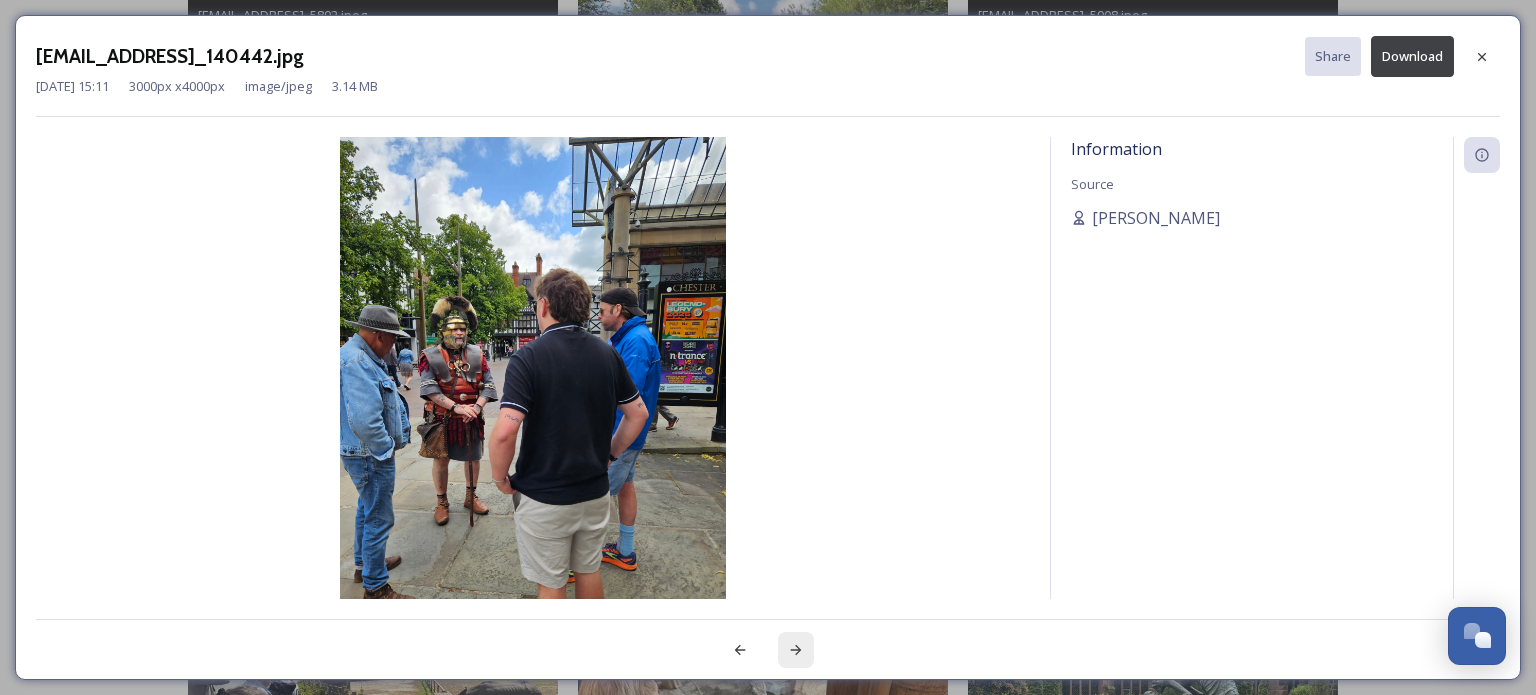 click at bounding box center [796, 650] 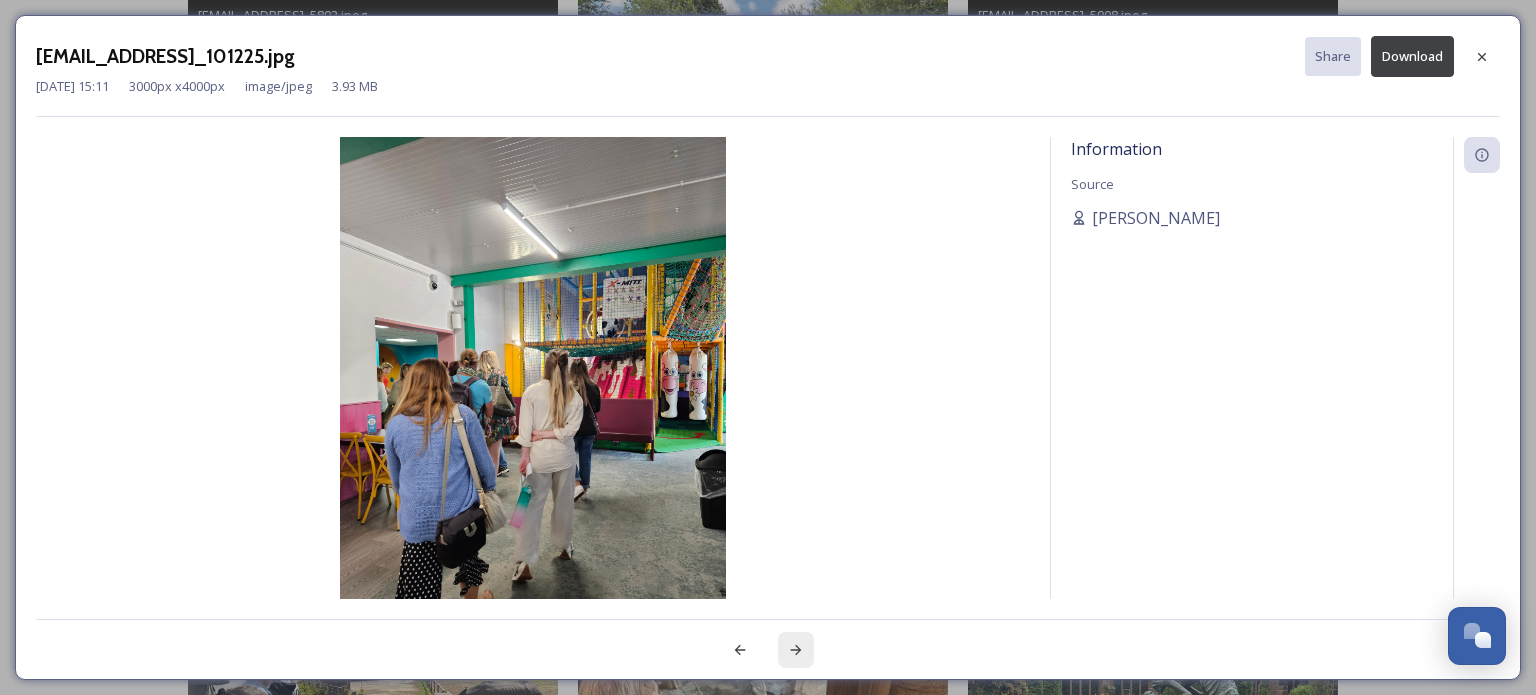 click at bounding box center (796, 650) 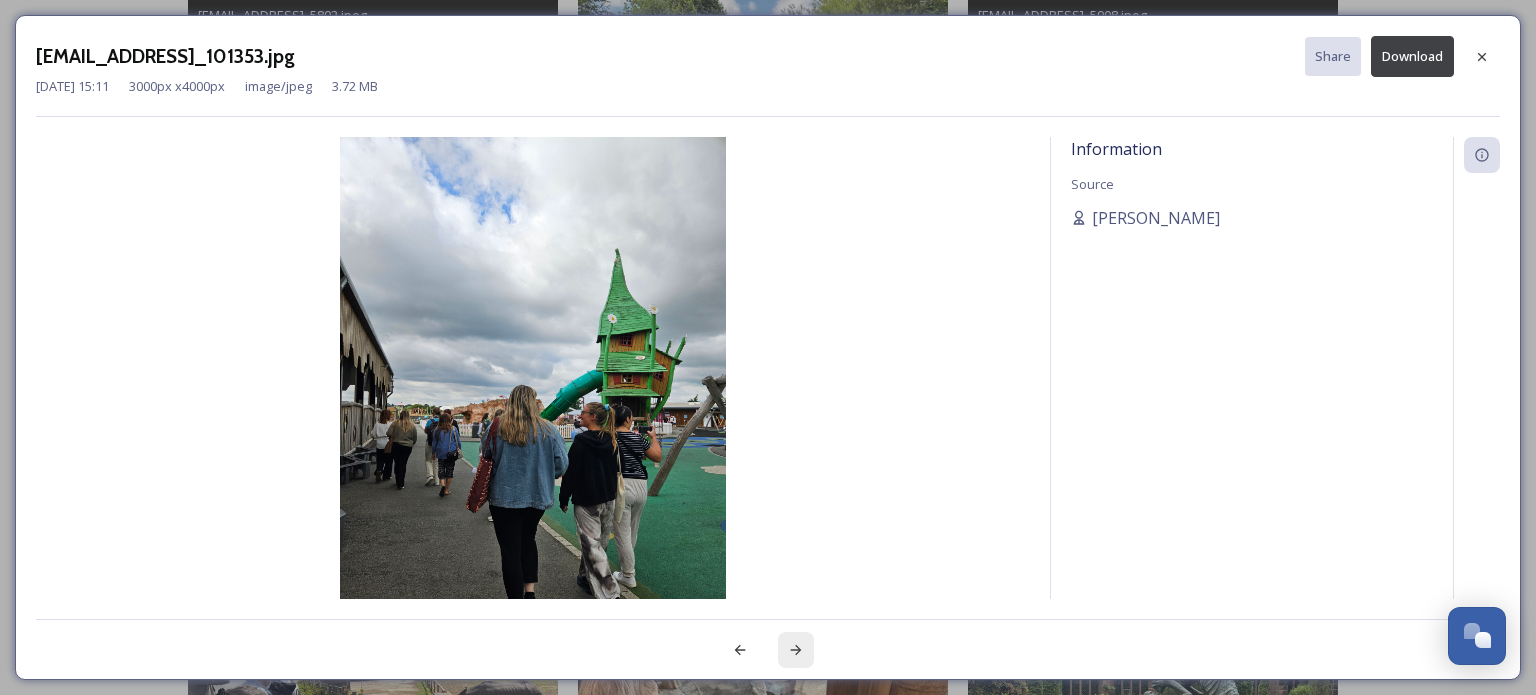 click at bounding box center (796, 650) 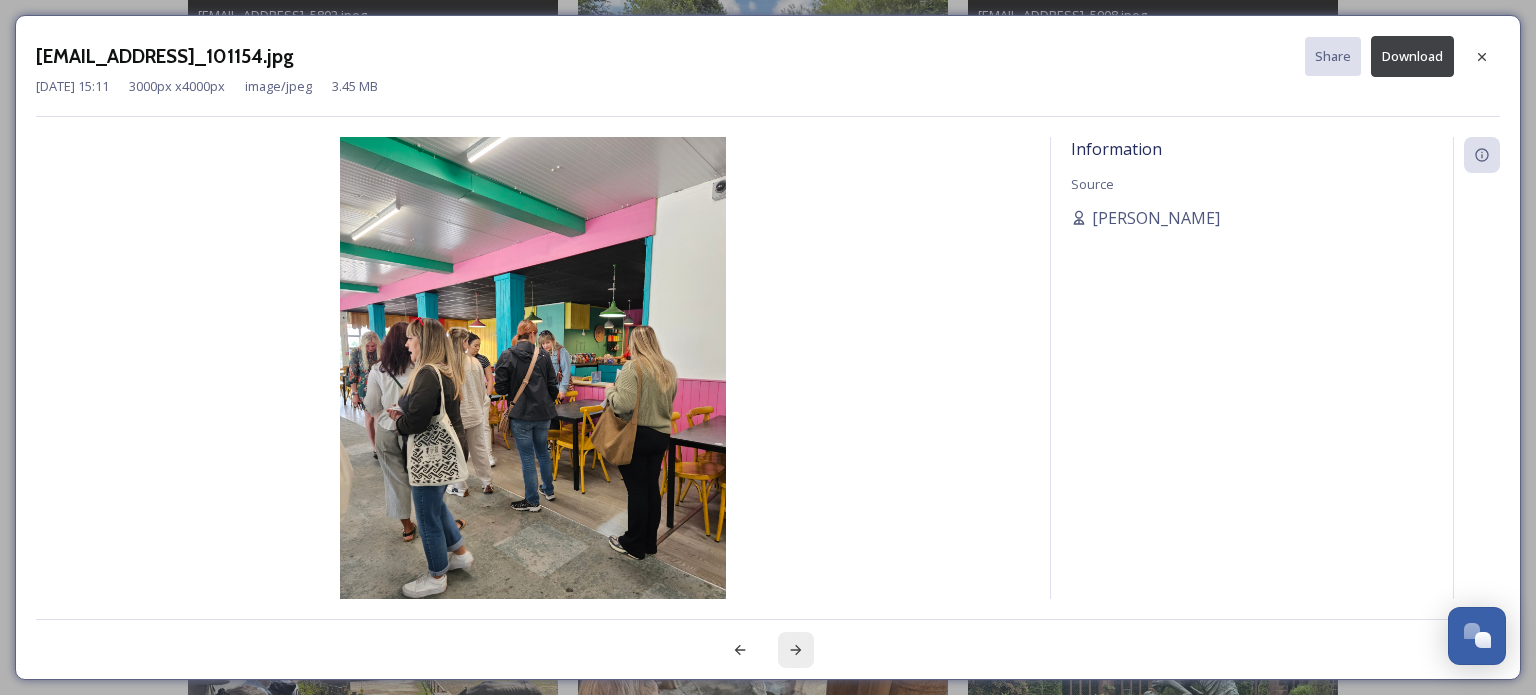 click at bounding box center [796, 650] 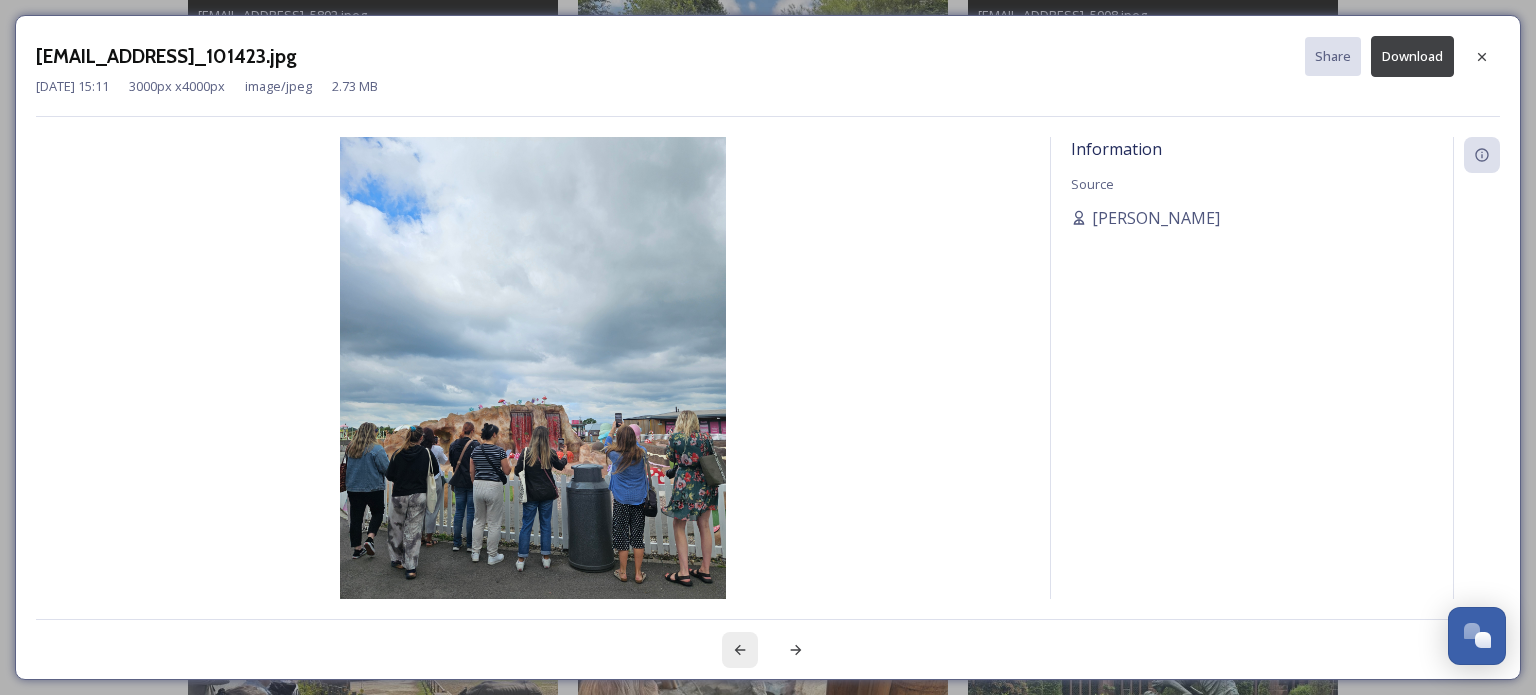 click at bounding box center (740, 650) 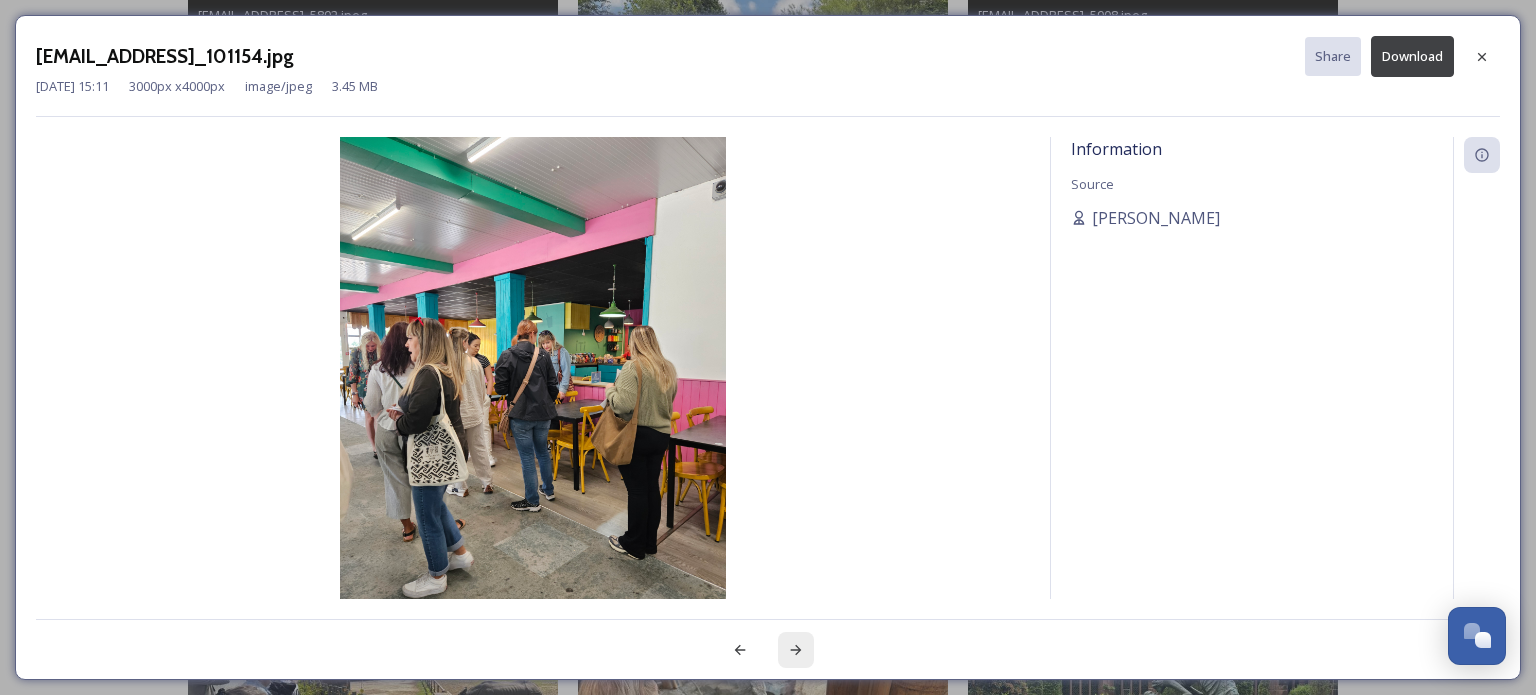 click at bounding box center (796, 650) 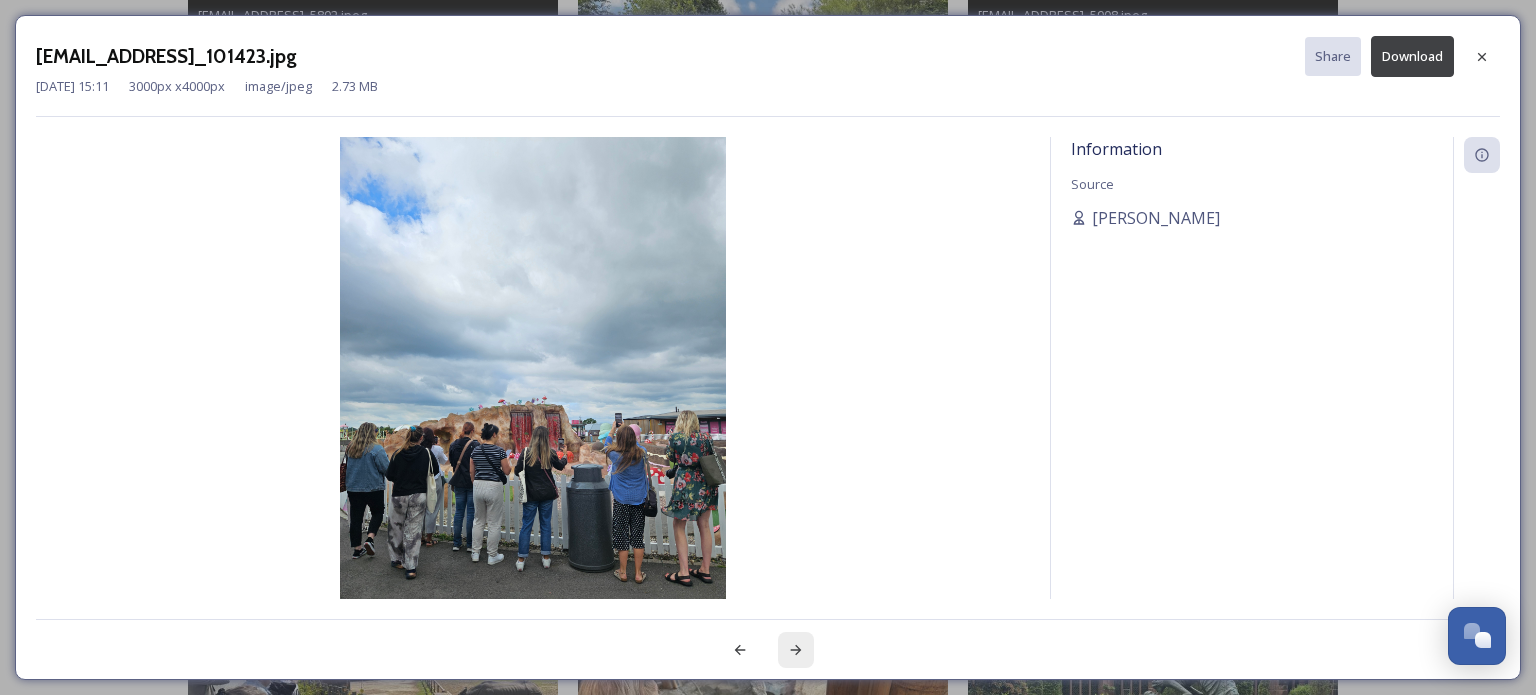 click at bounding box center [796, 650] 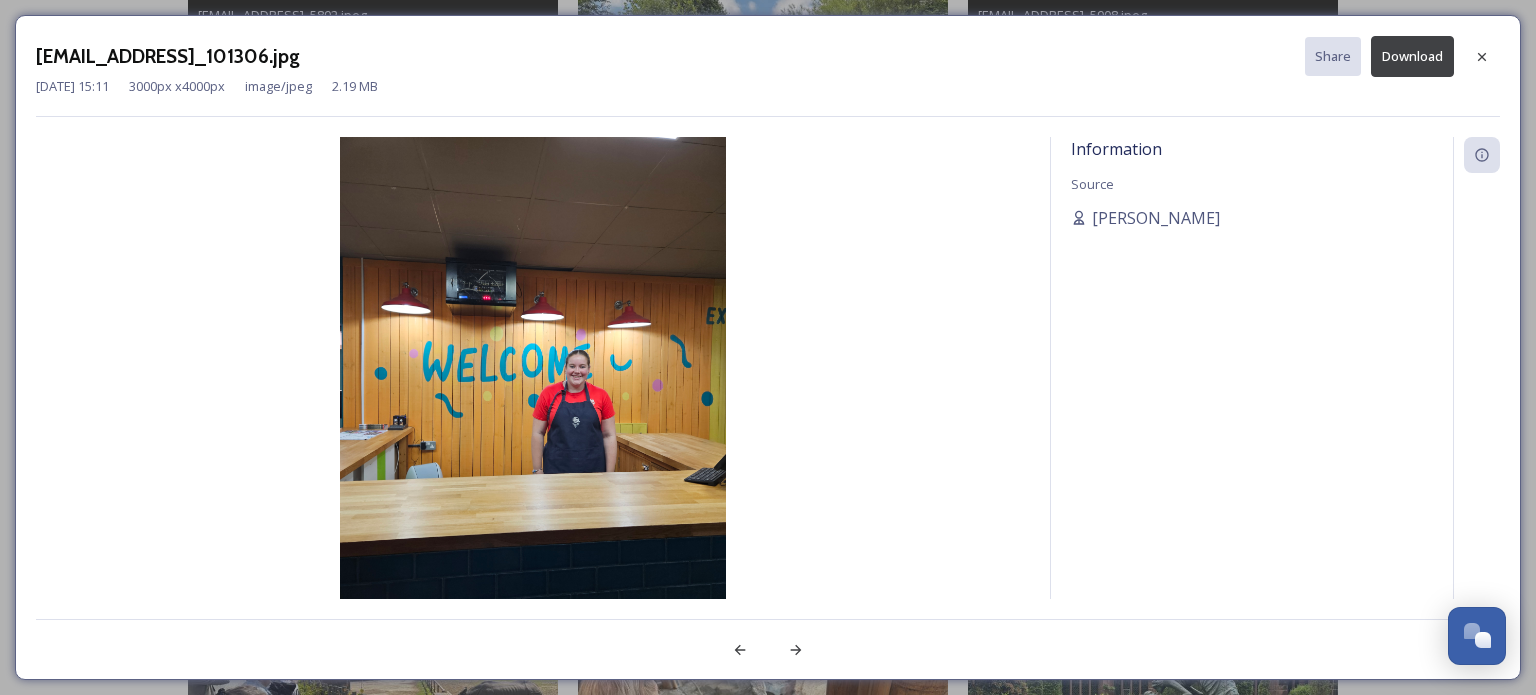 click on "Download" at bounding box center (1412, 56) 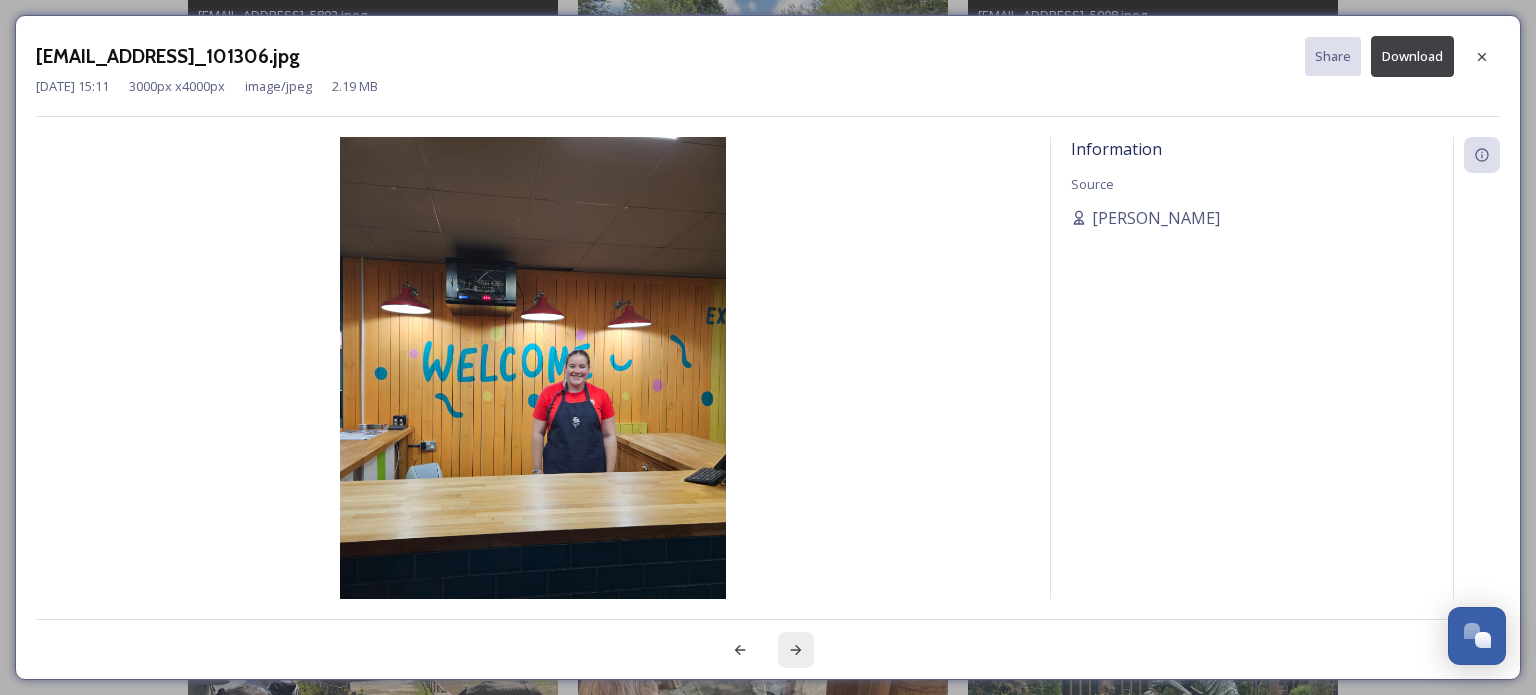 click at bounding box center (796, 650) 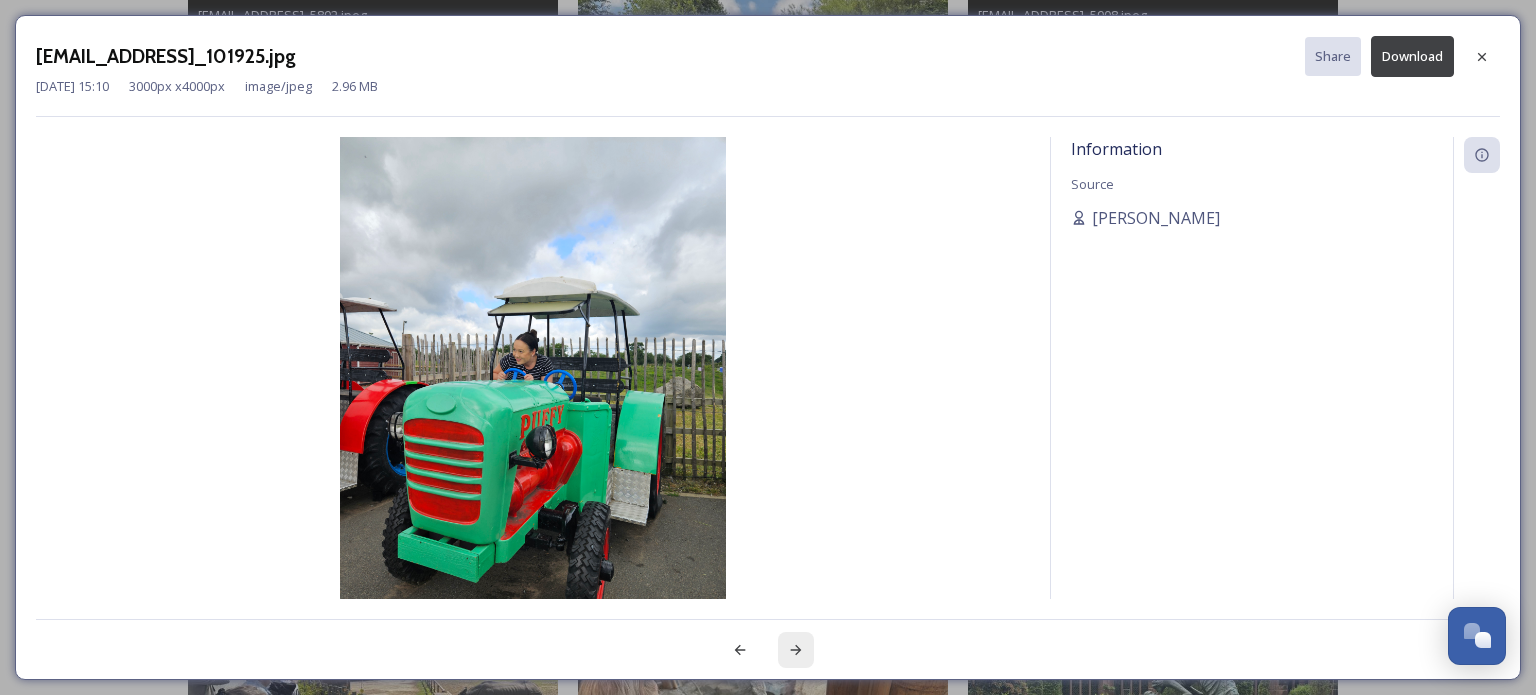 click 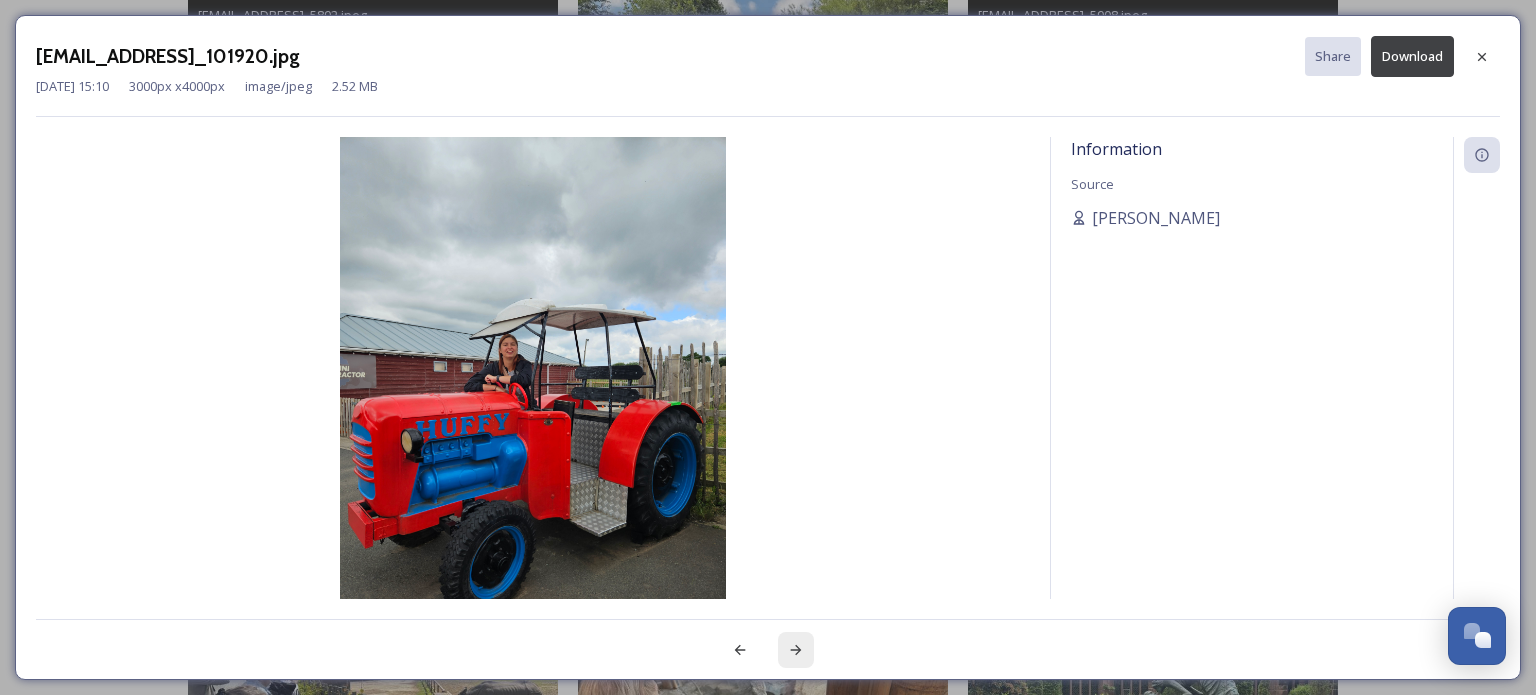 click 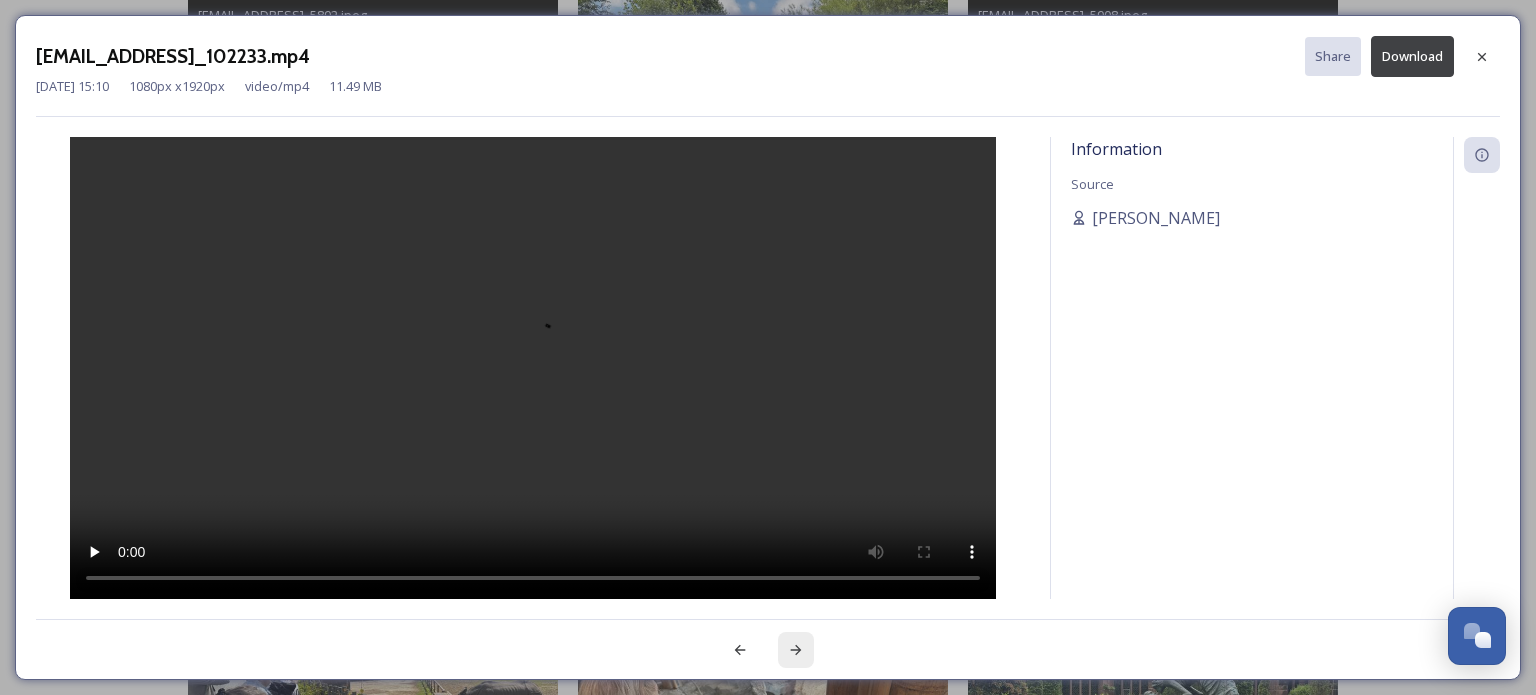 click 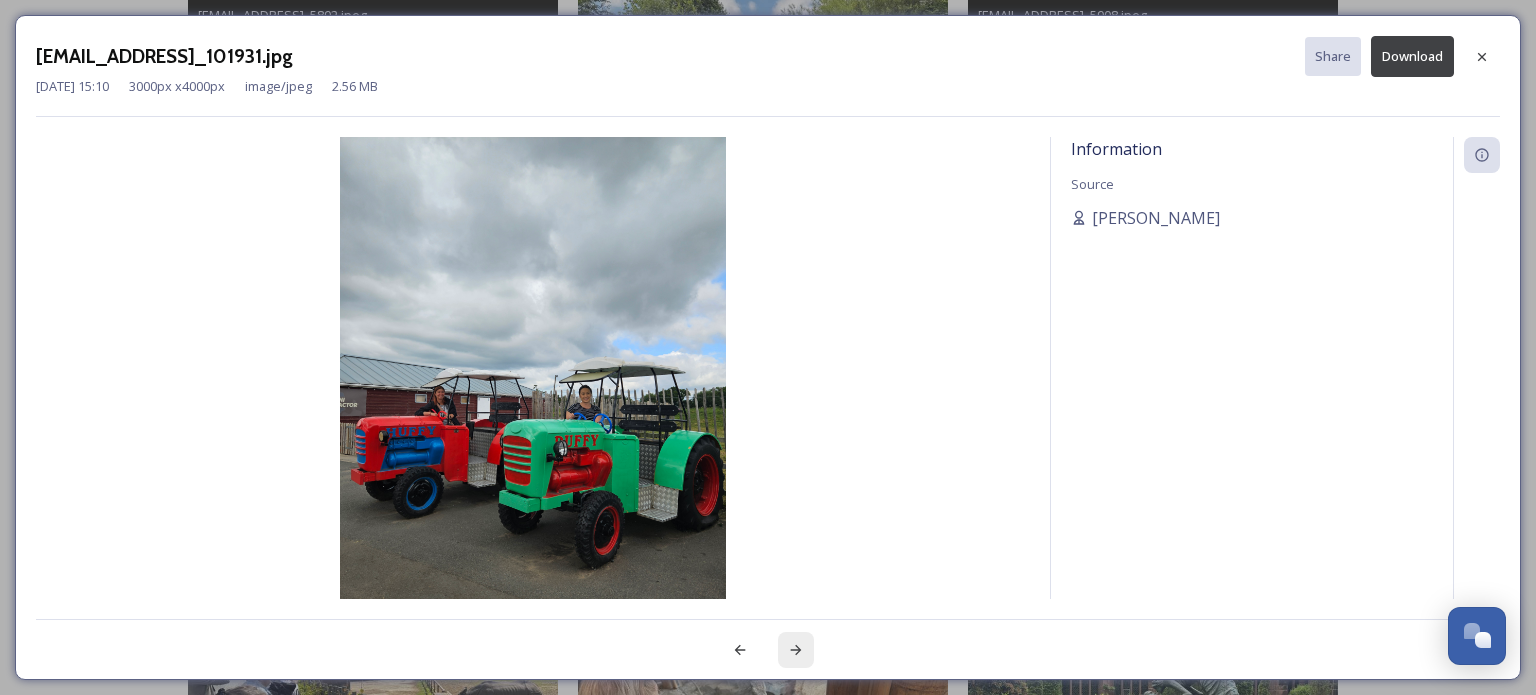 click 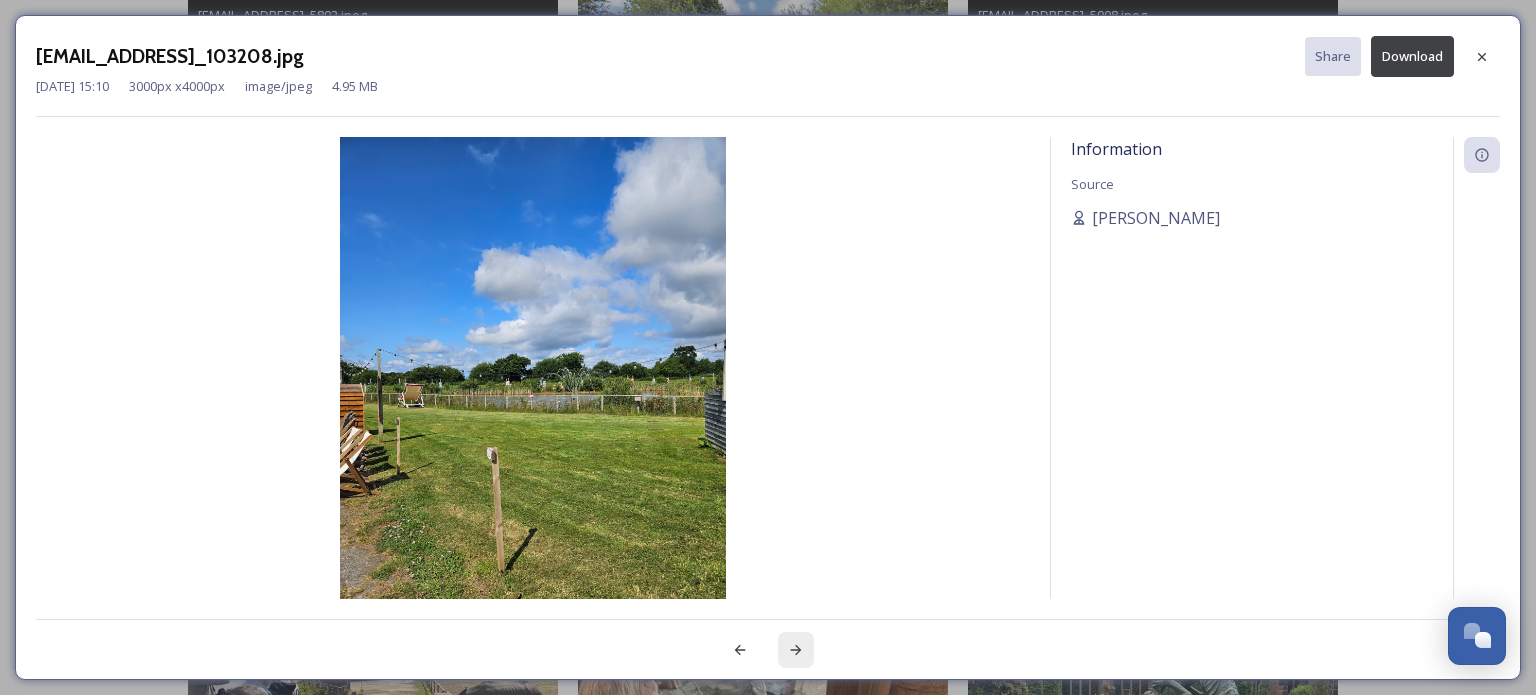 click 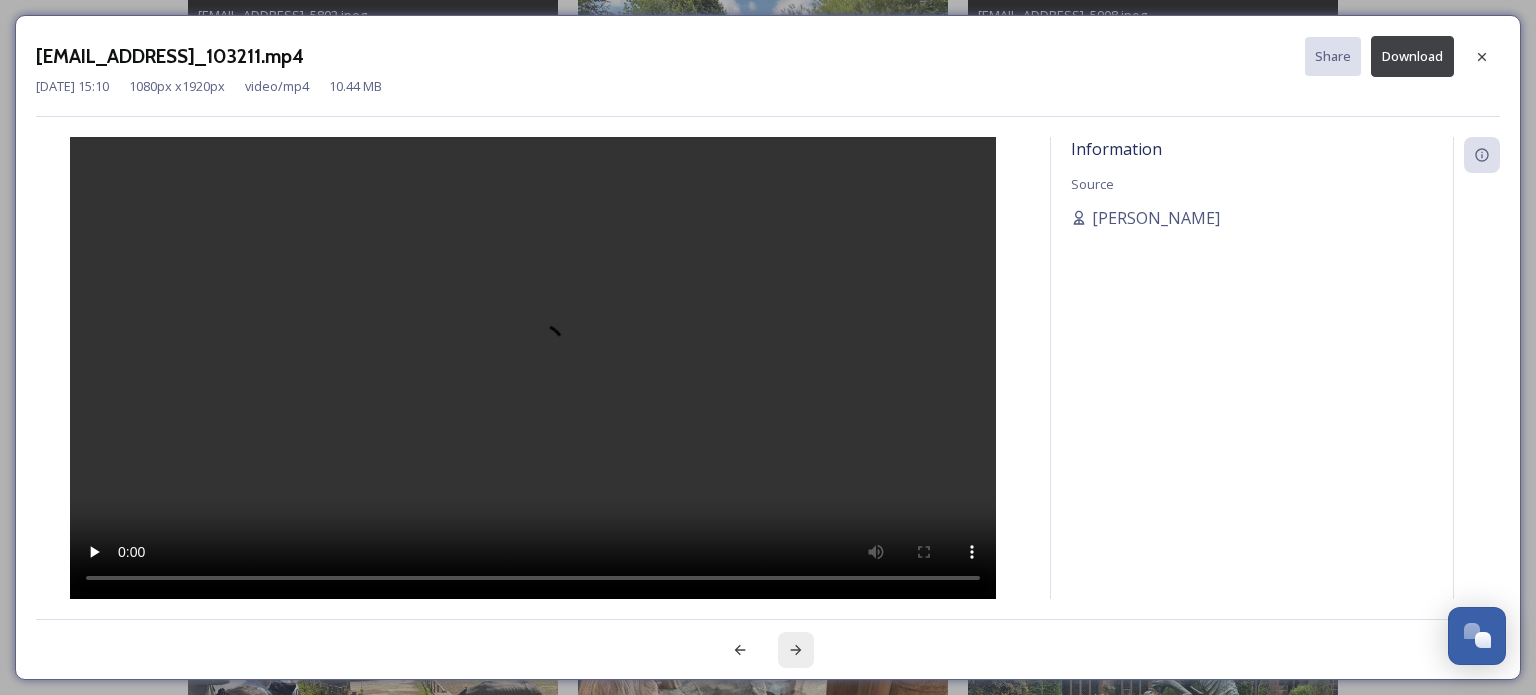 click 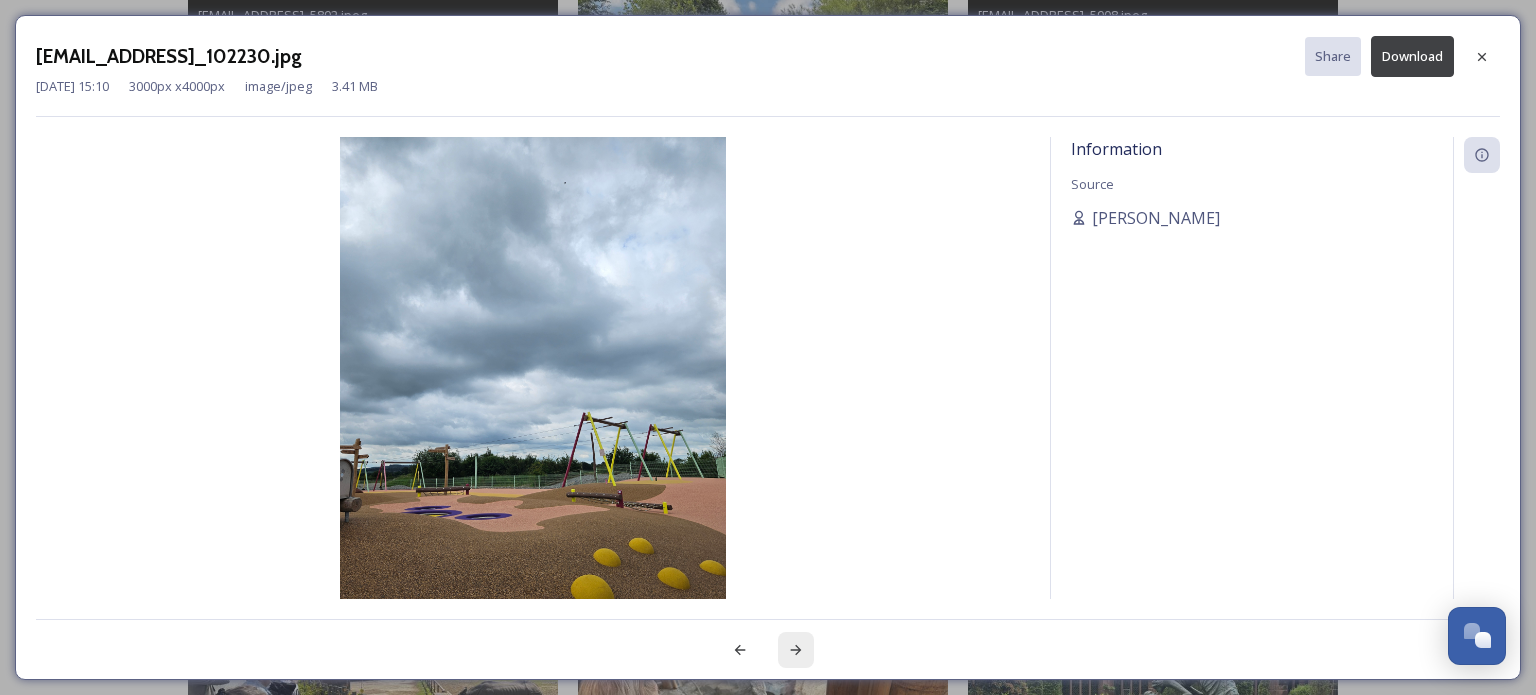 click 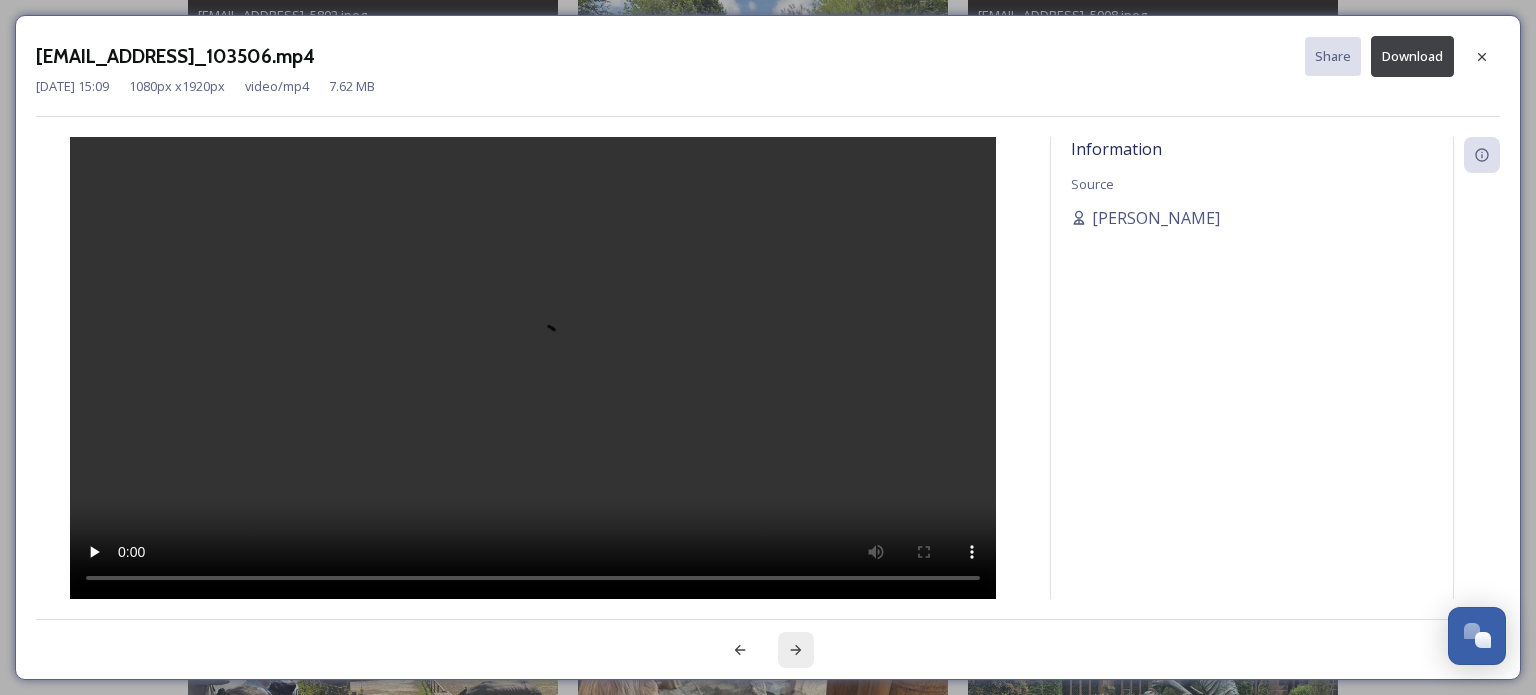 click 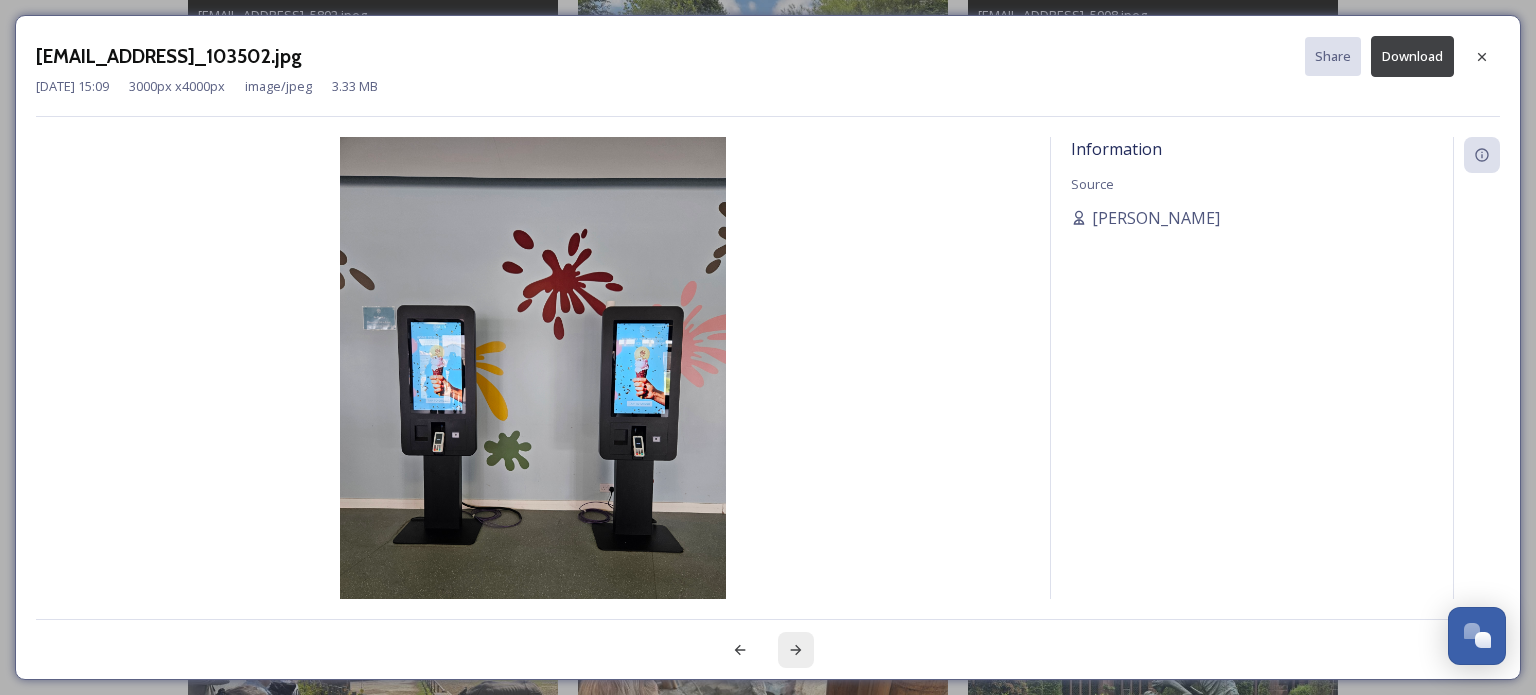click 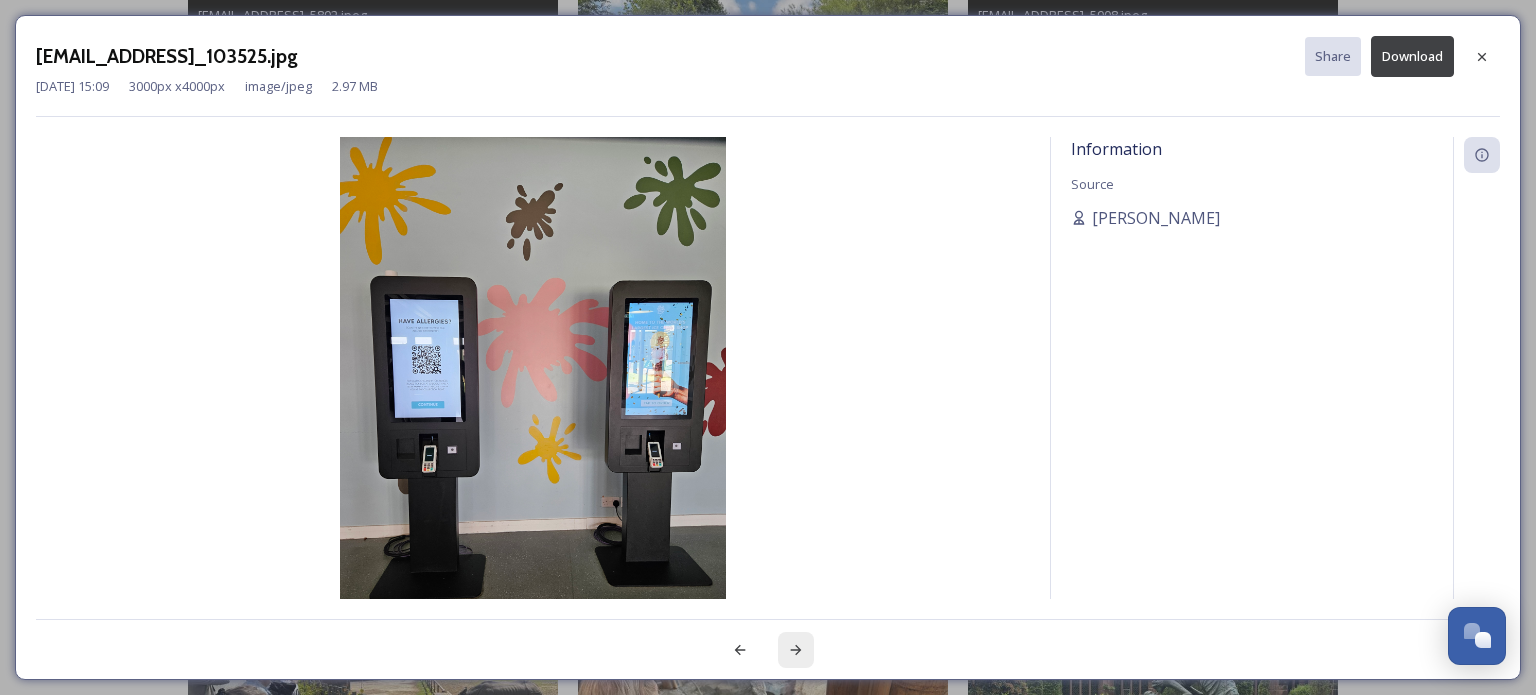 click 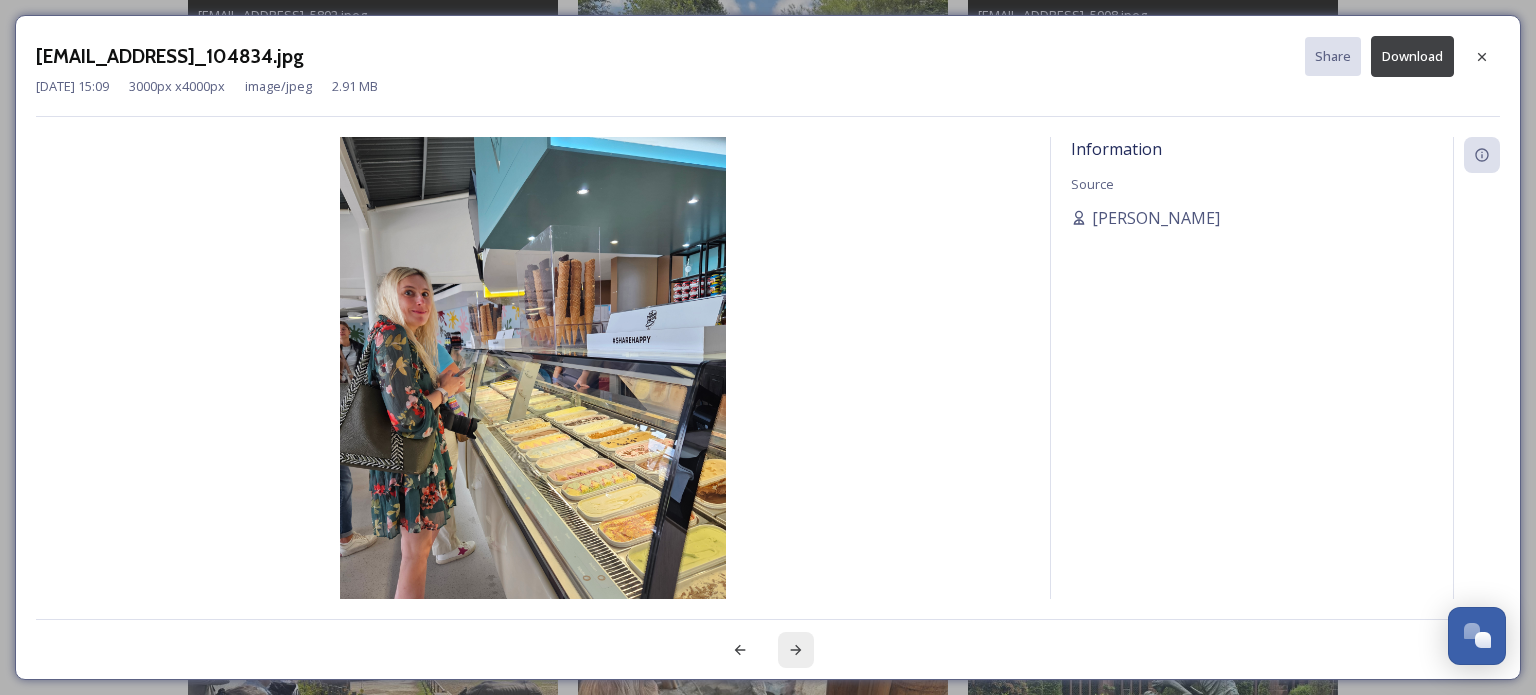 click 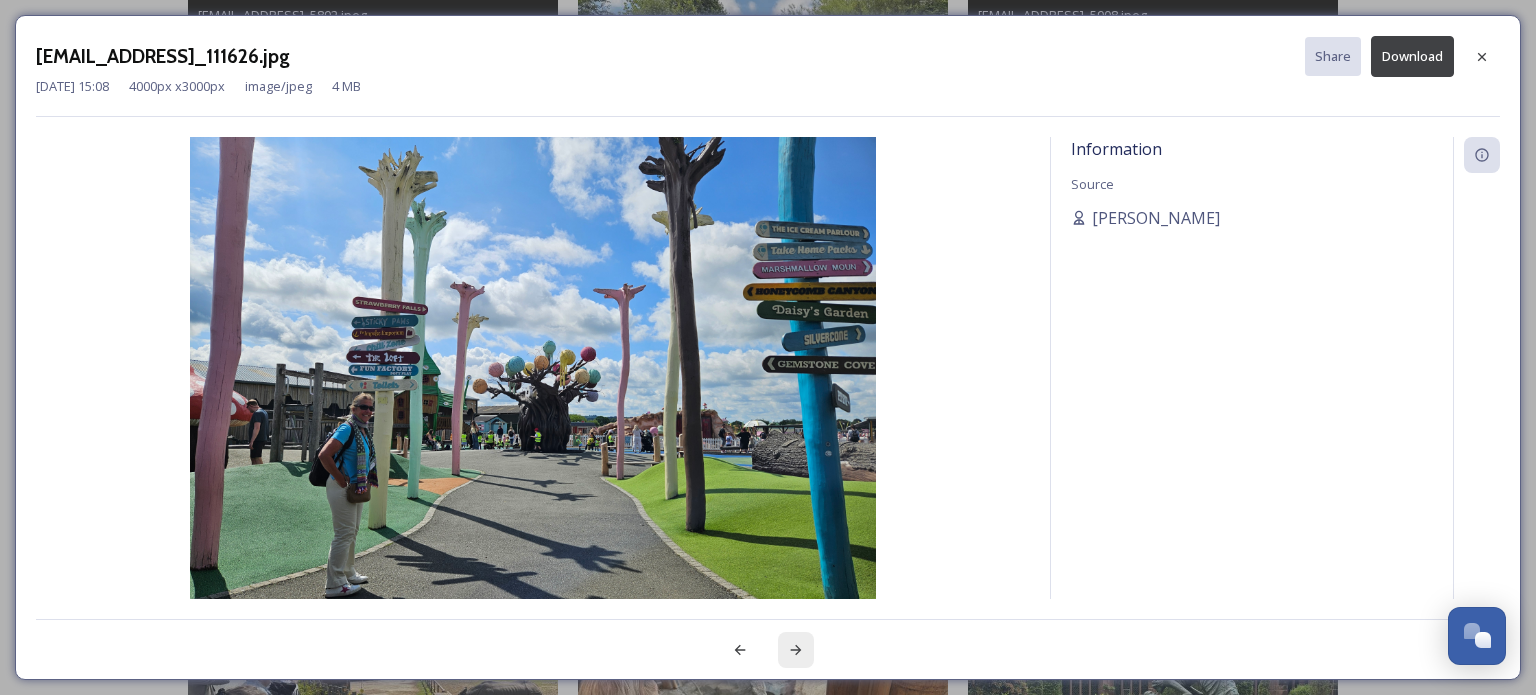 click 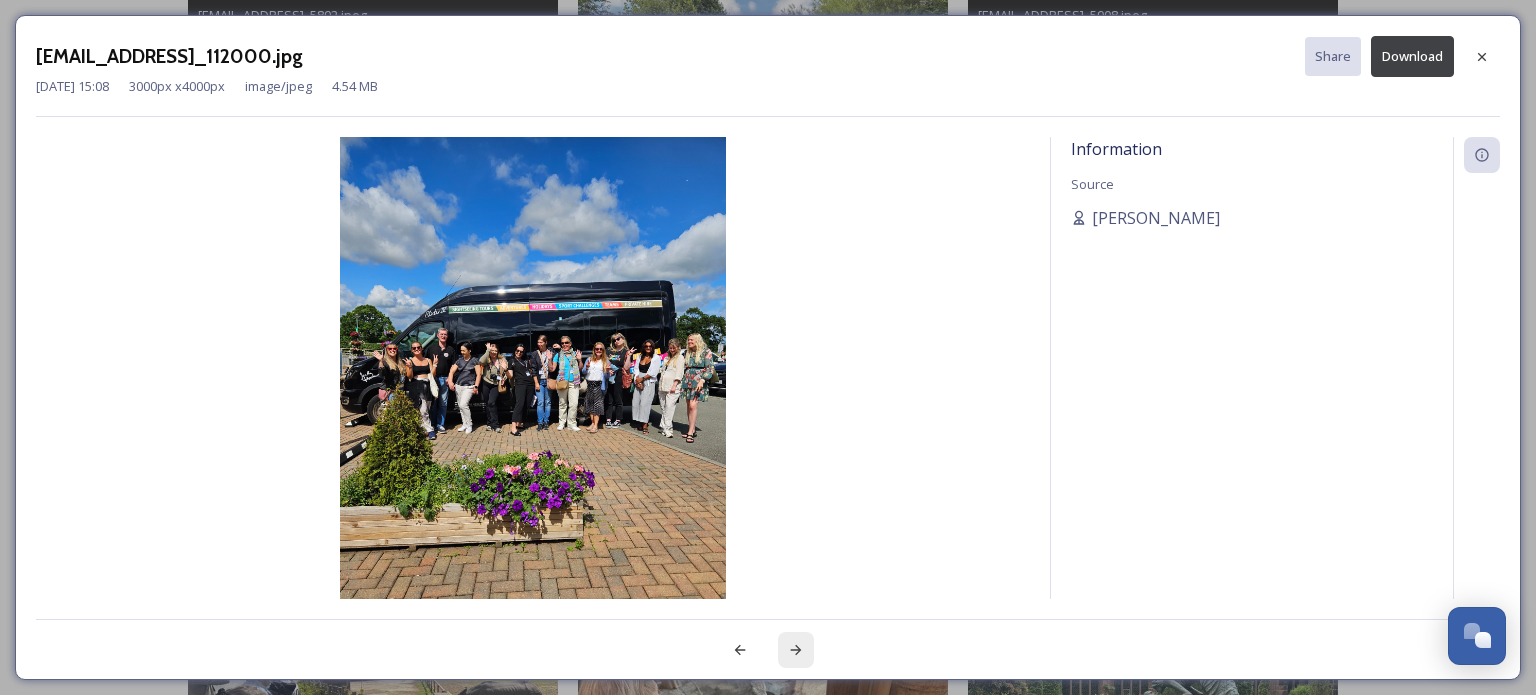 click 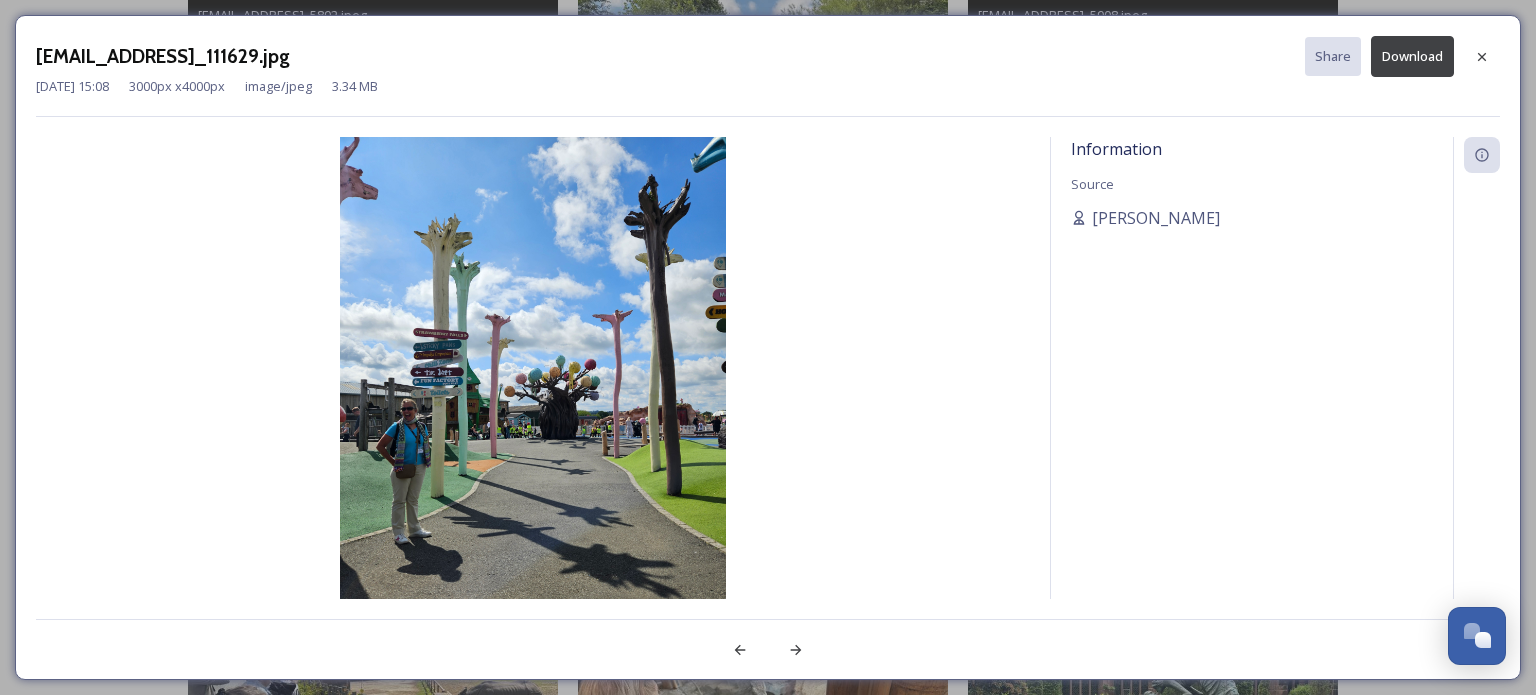 click at bounding box center (402, 650) 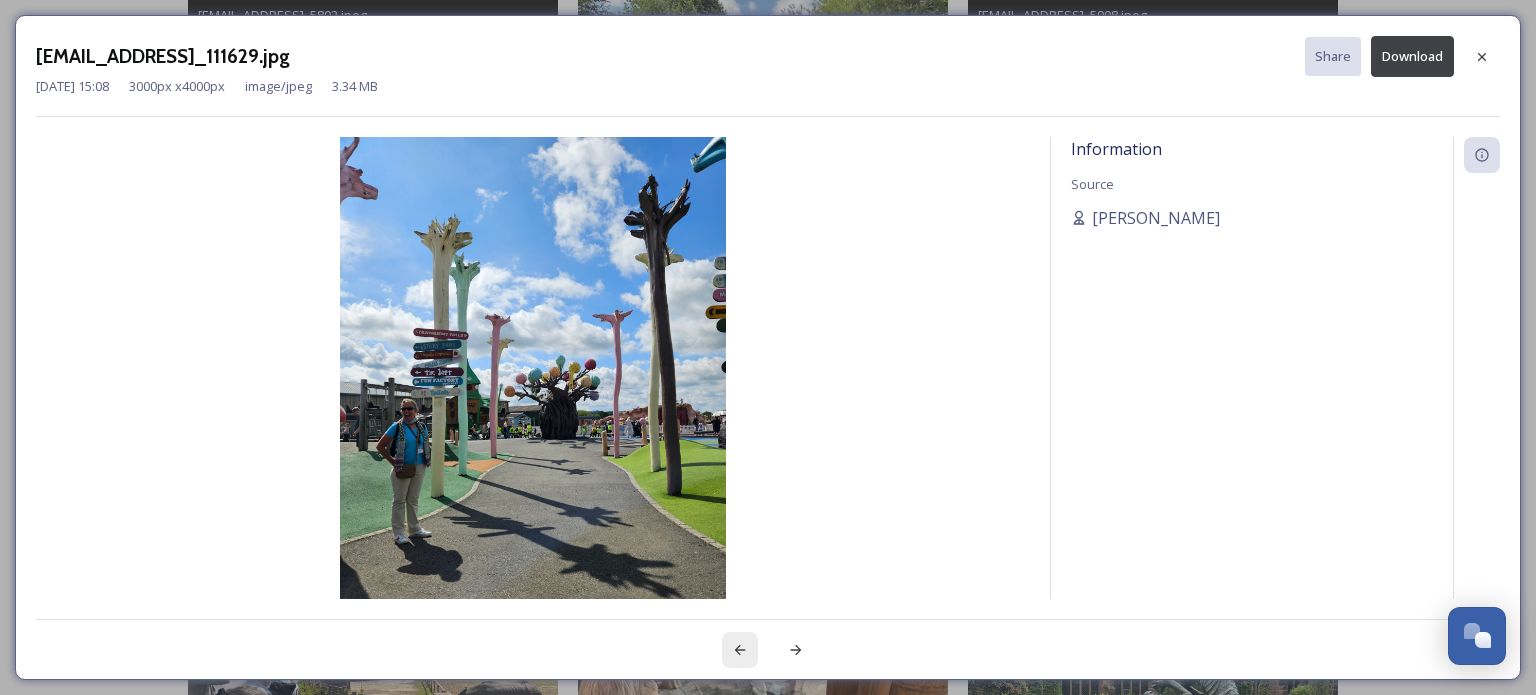 click 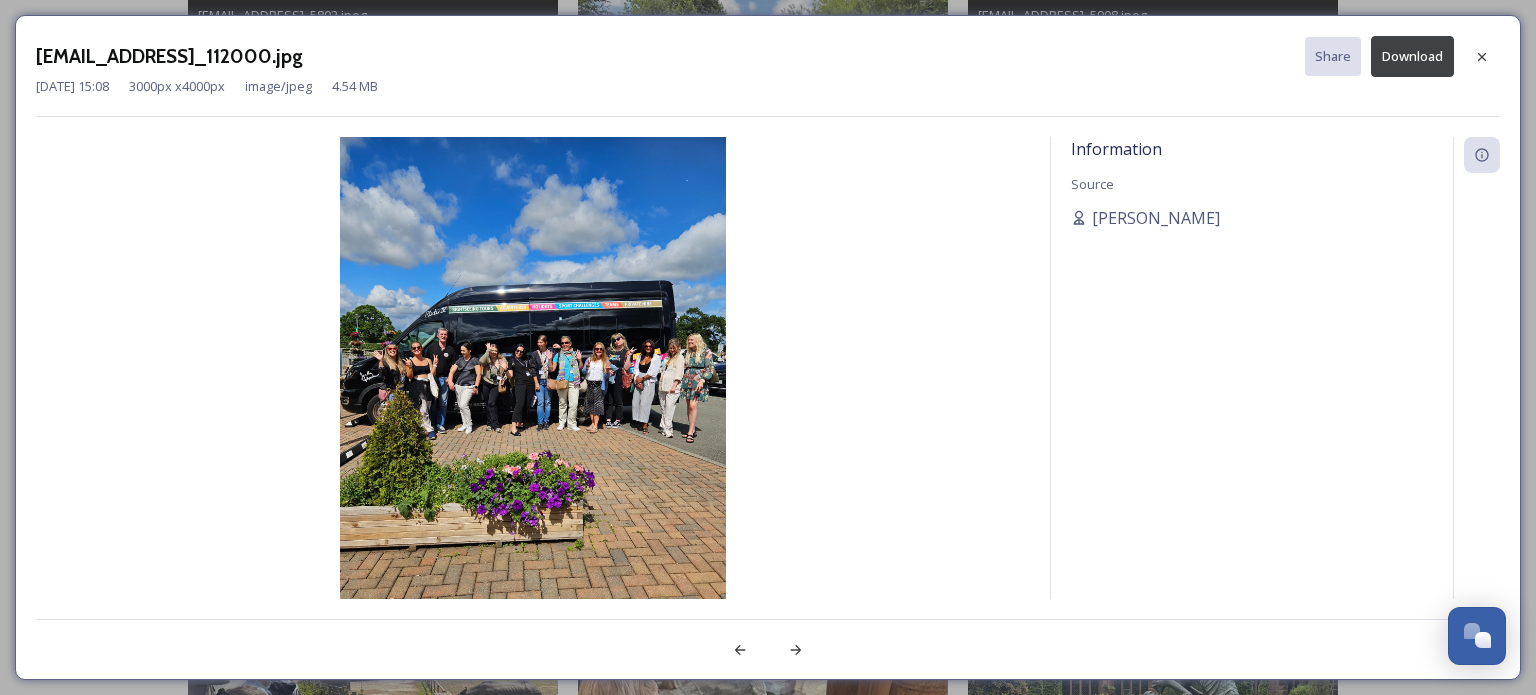 click on "Download" at bounding box center [1412, 56] 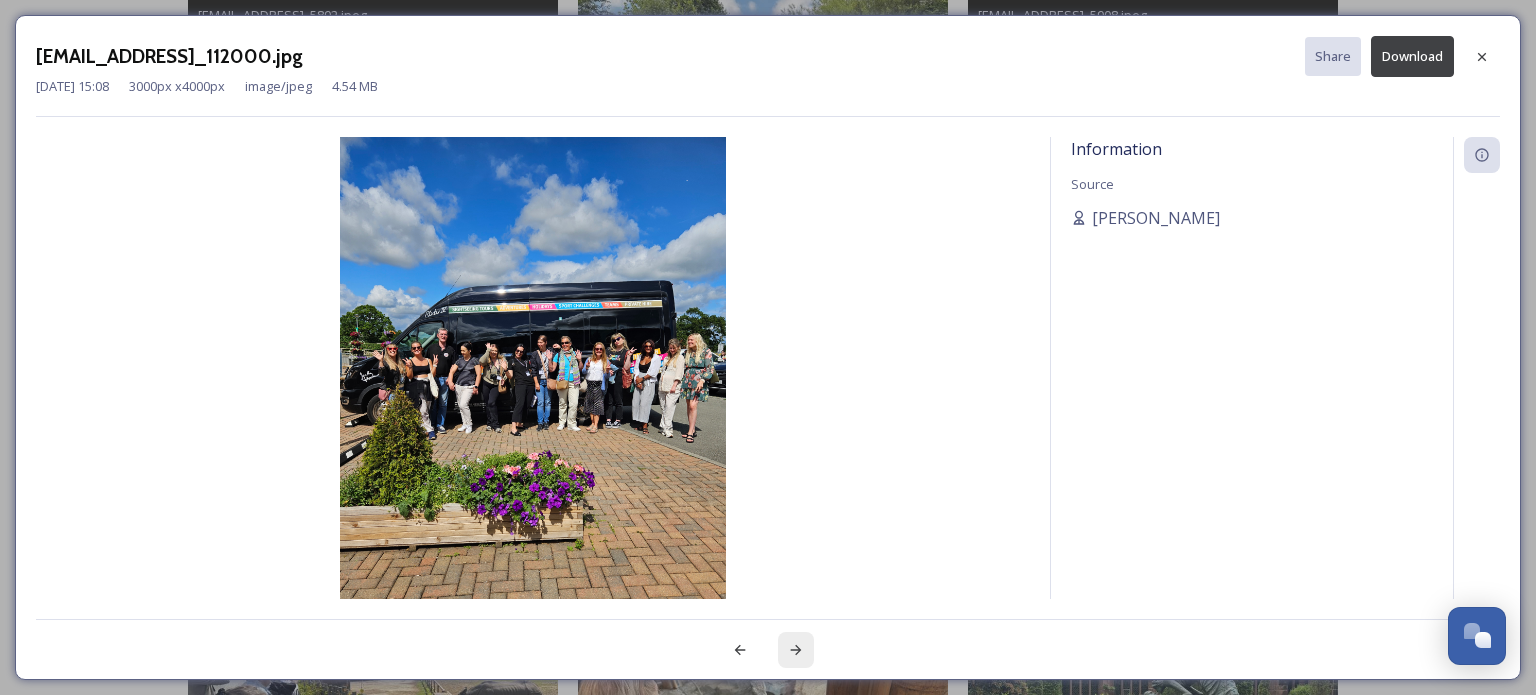 click at bounding box center (796, 650) 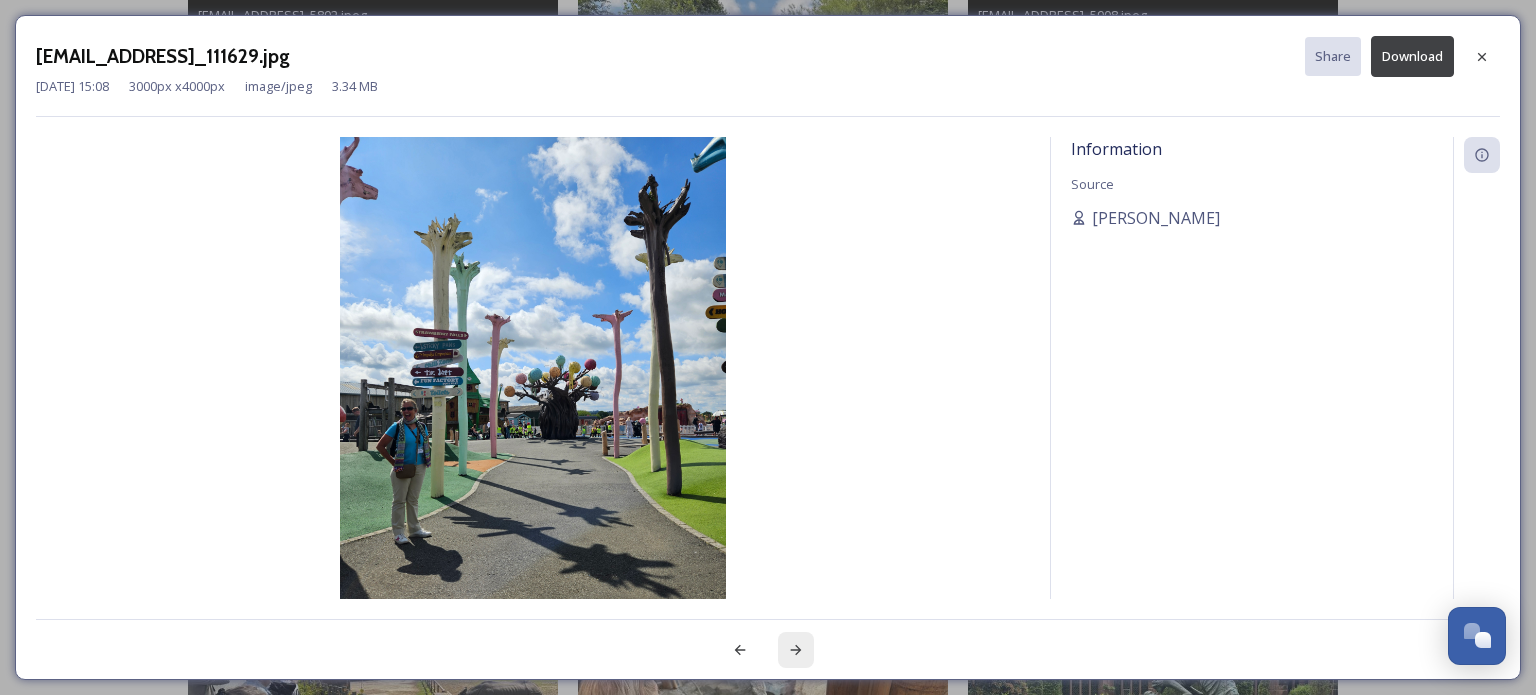 click at bounding box center [796, 650] 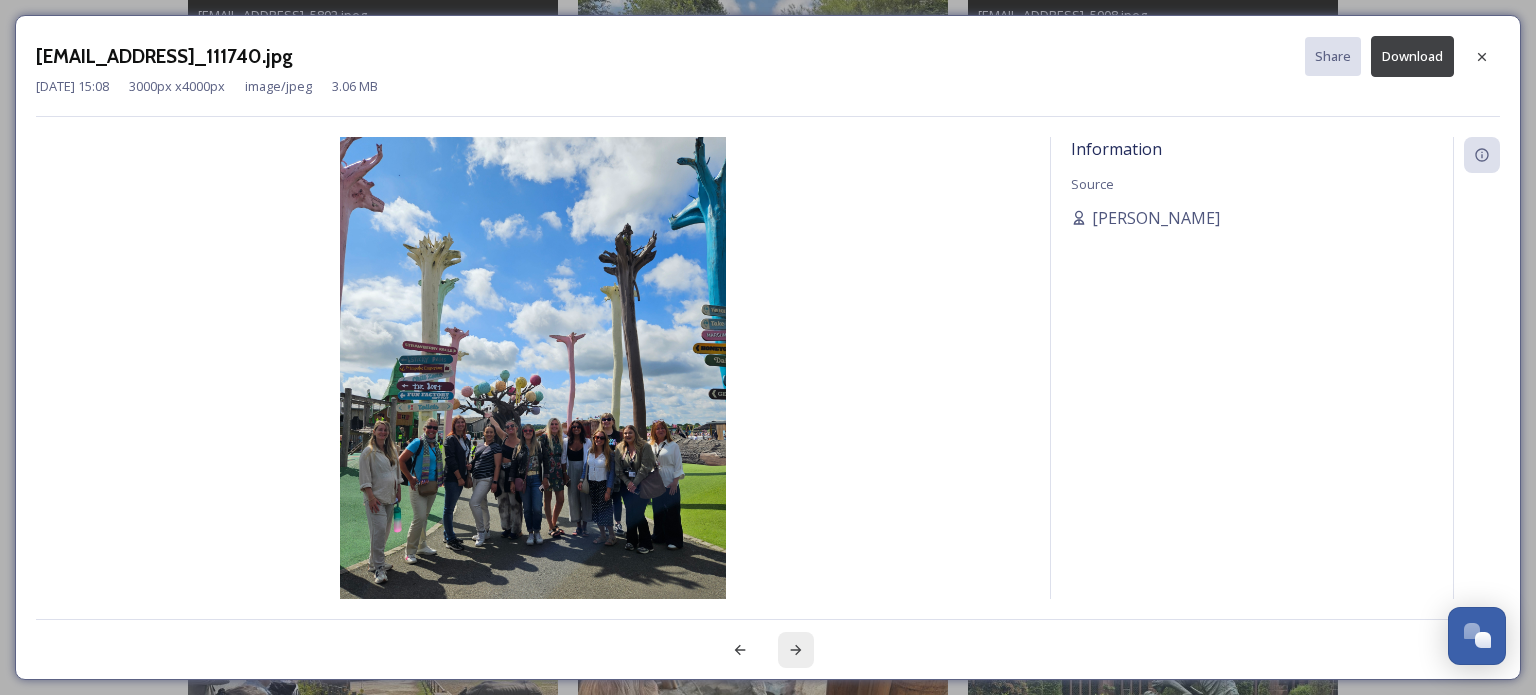 click at bounding box center (796, 650) 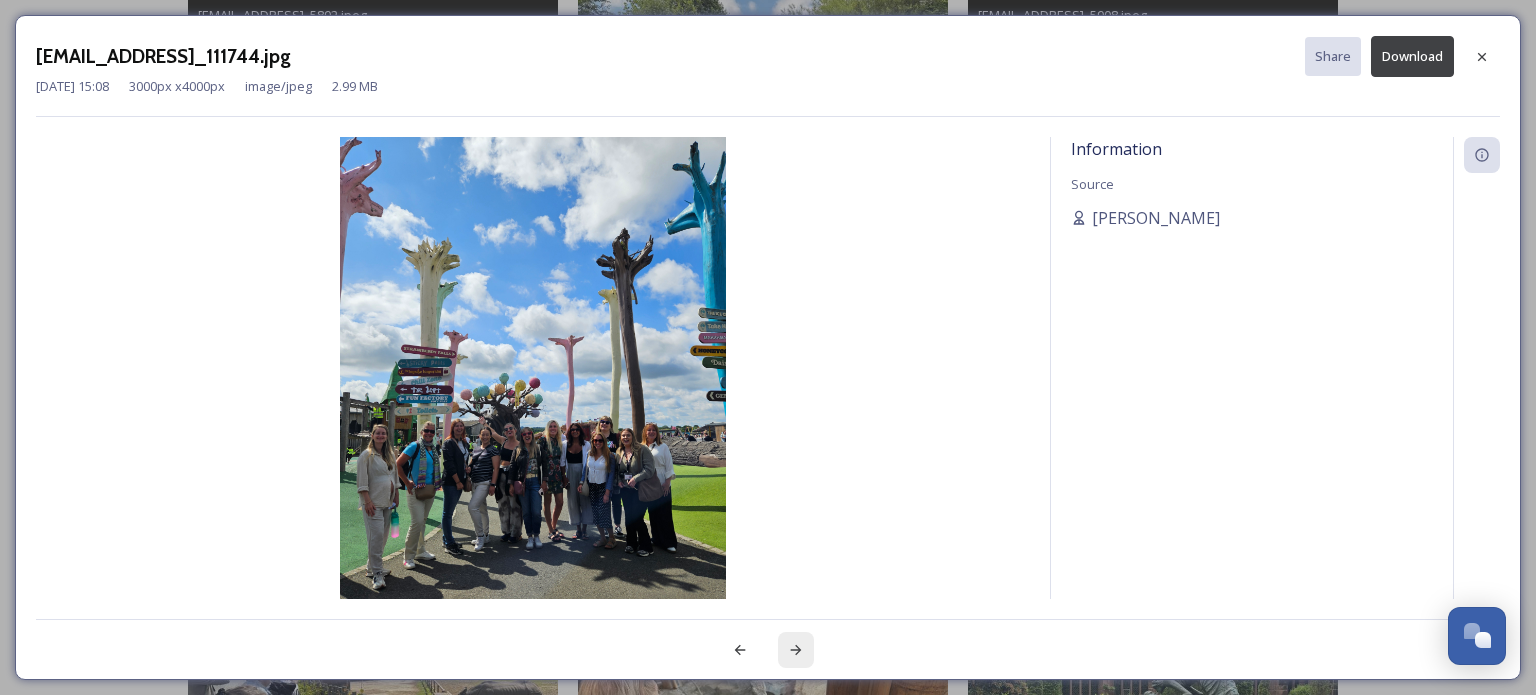 click at bounding box center [796, 650] 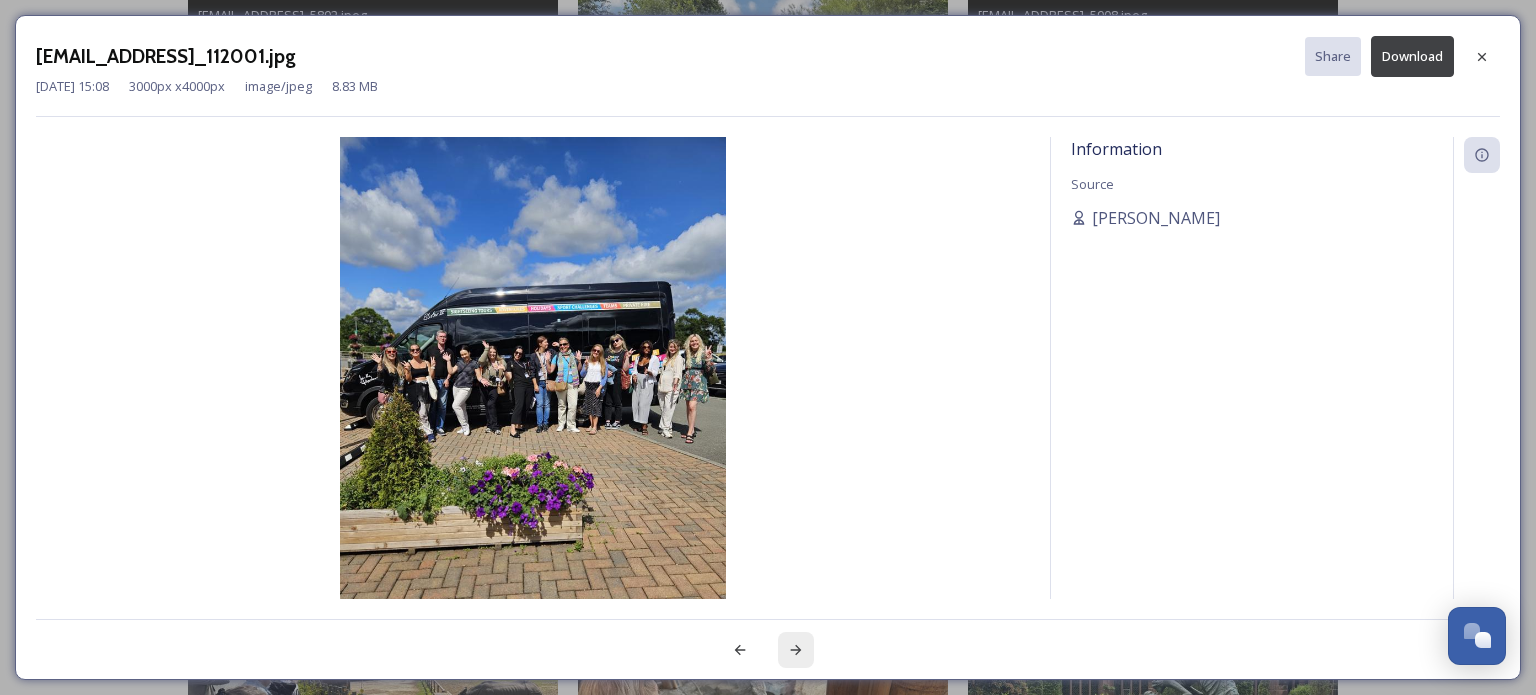 click at bounding box center [796, 650] 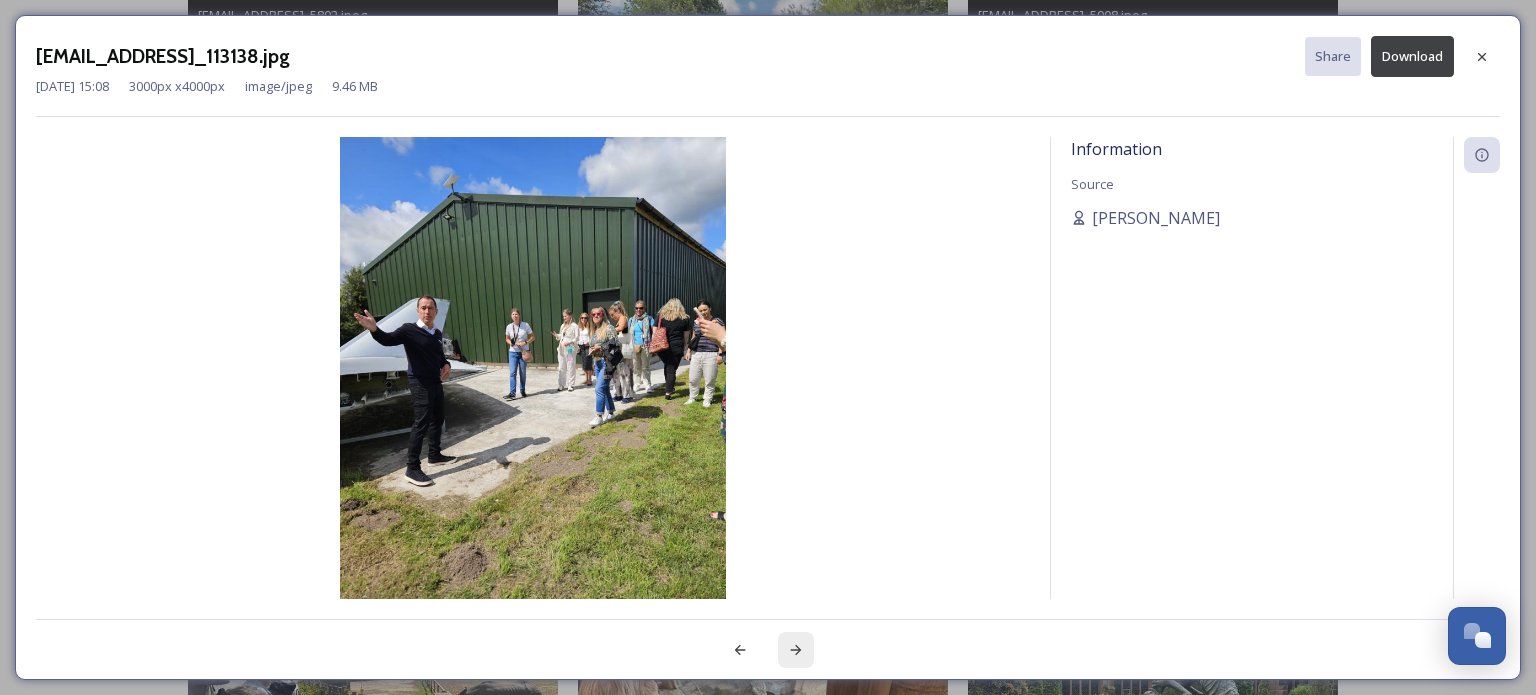 click at bounding box center [796, 650] 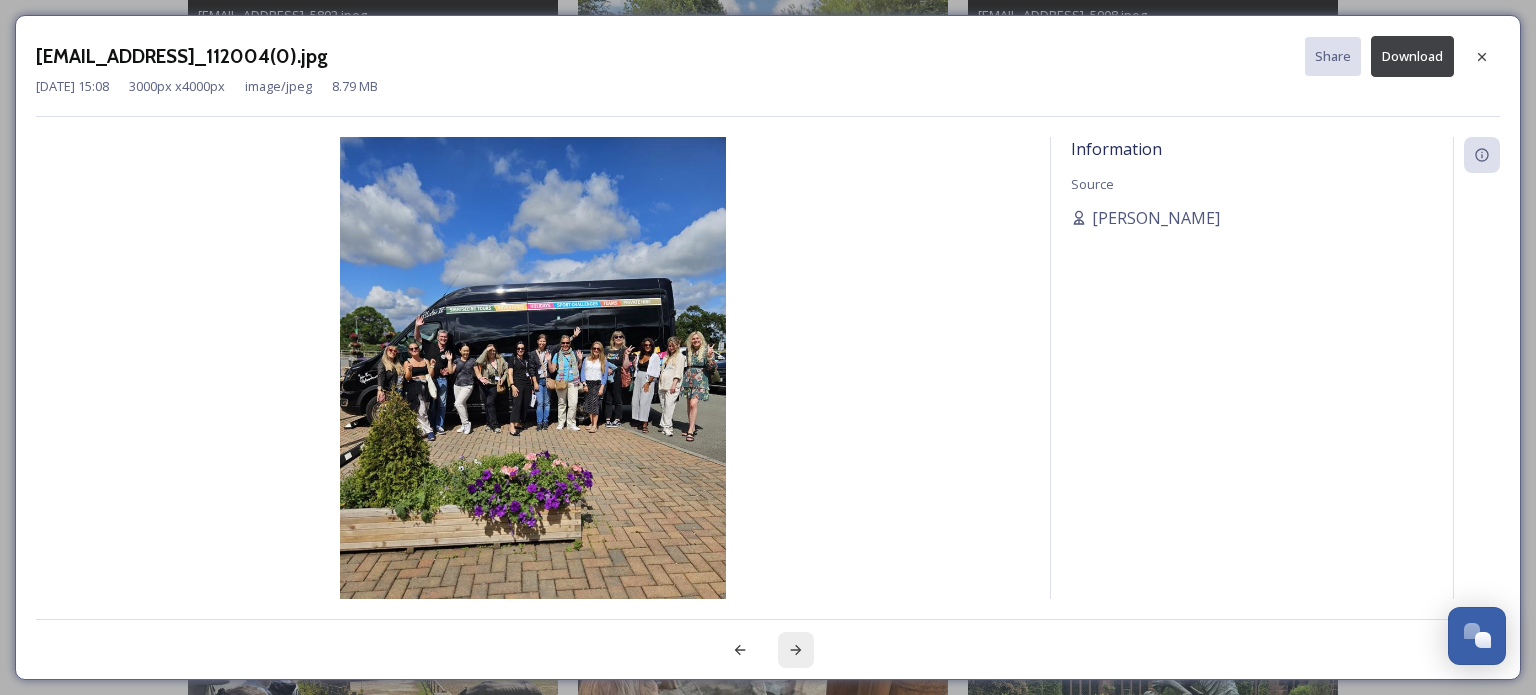click at bounding box center (796, 650) 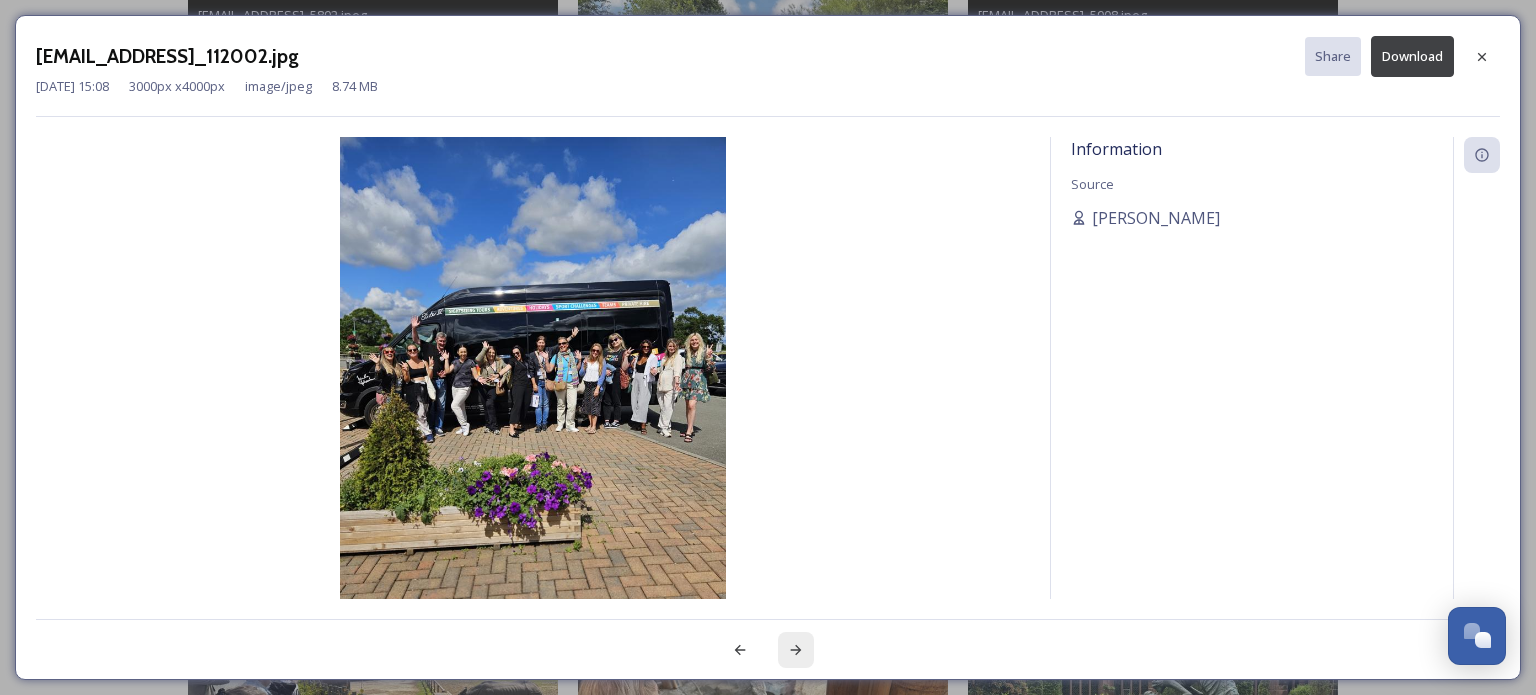 click at bounding box center (796, 650) 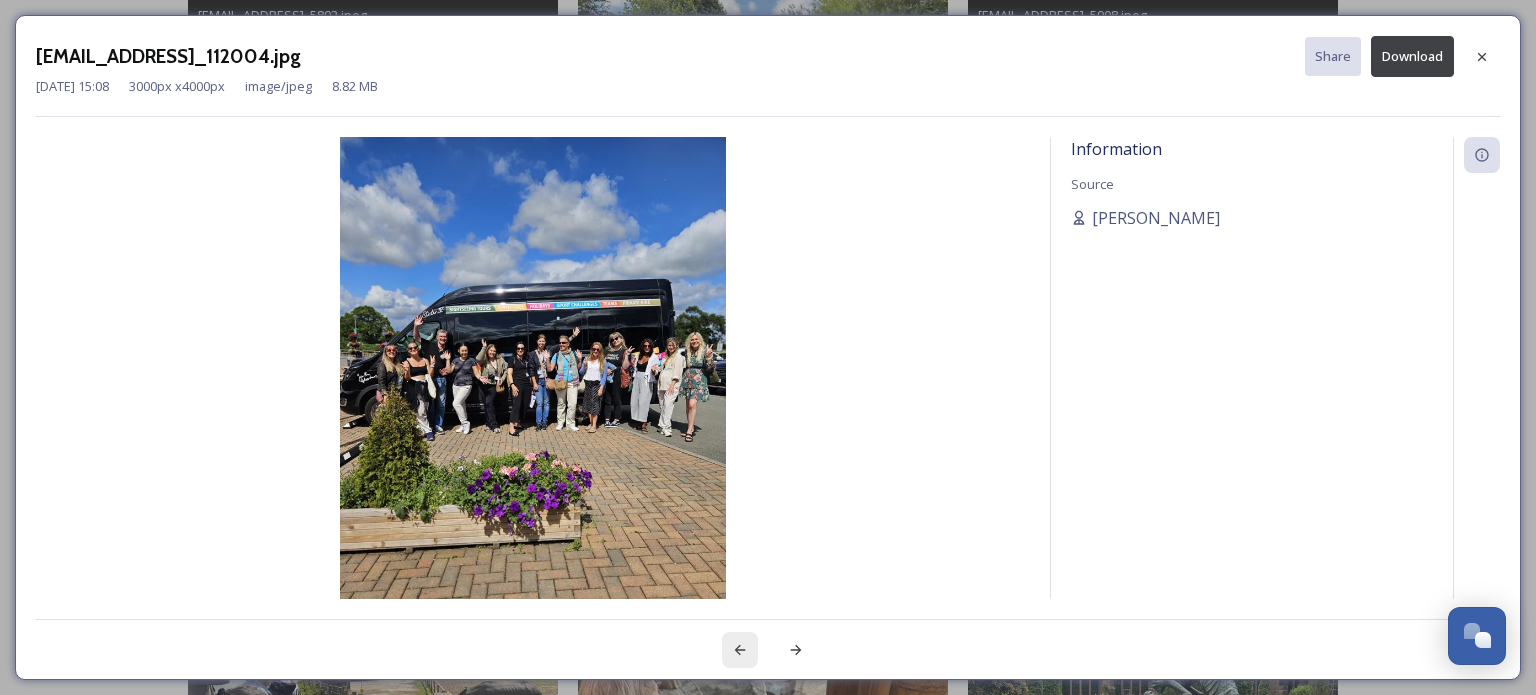 click at bounding box center (740, 650) 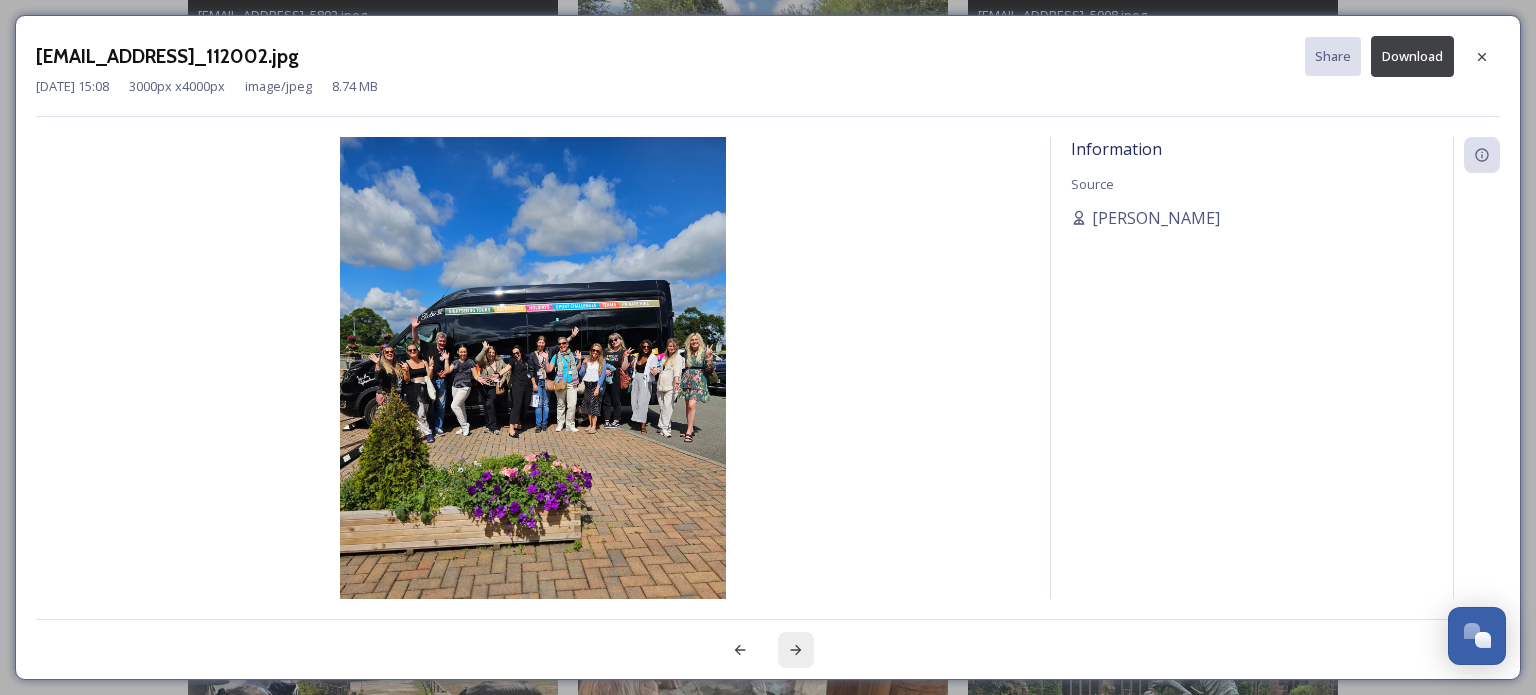 click at bounding box center (796, 650) 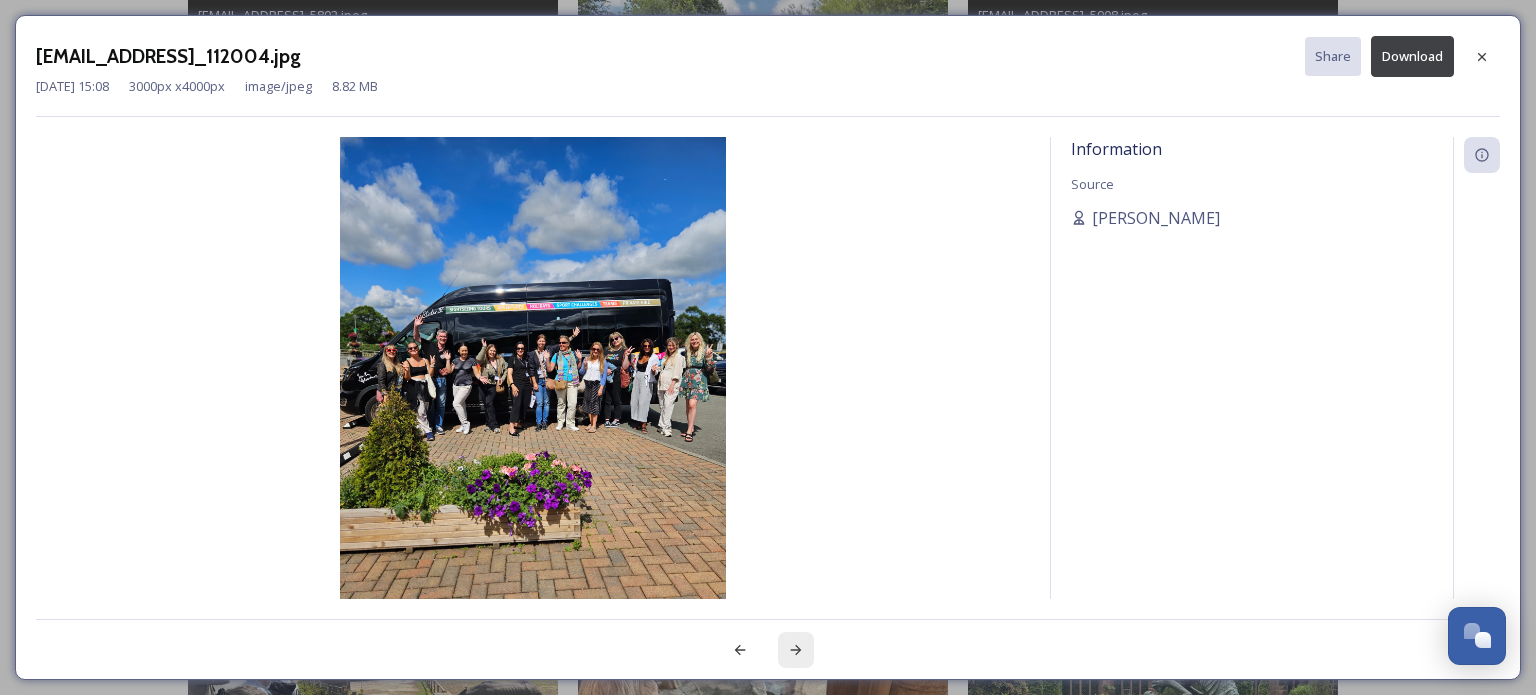 click at bounding box center (796, 650) 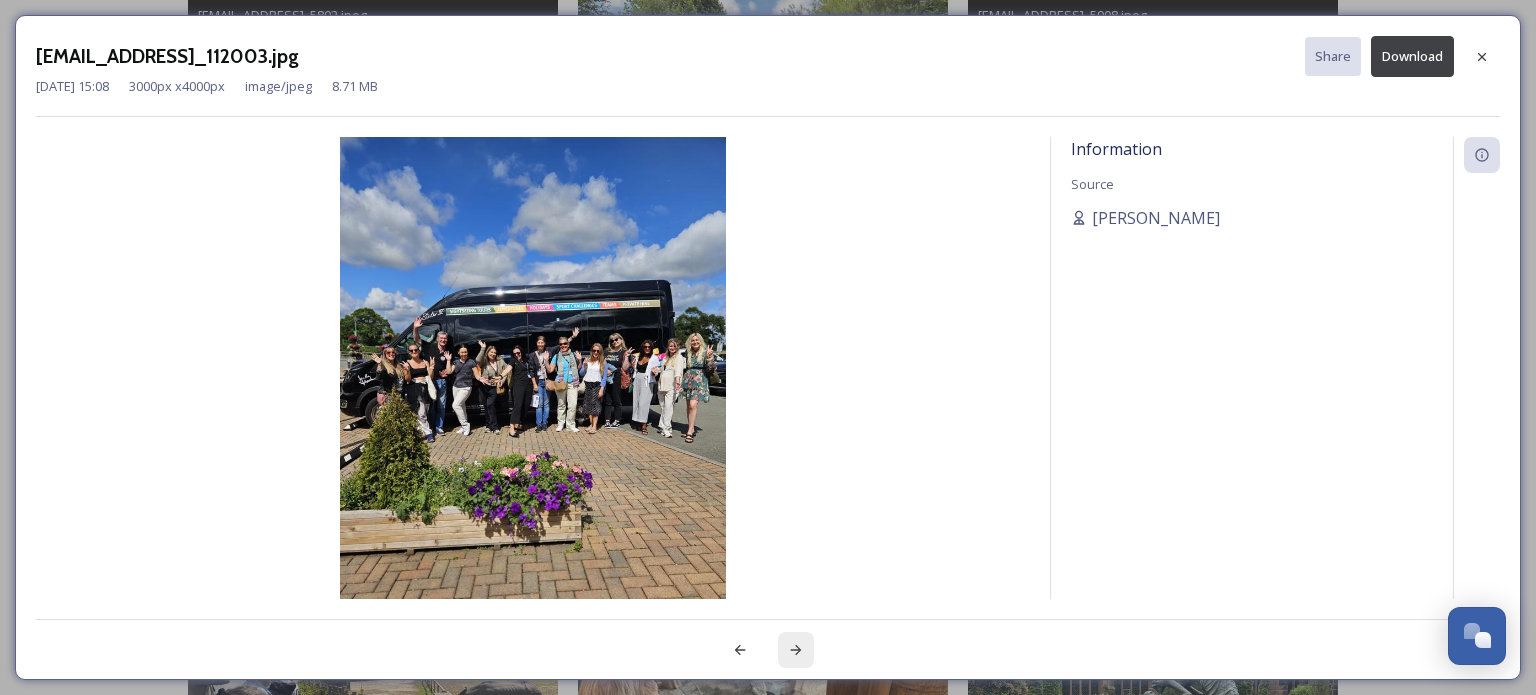click at bounding box center (796, 650) 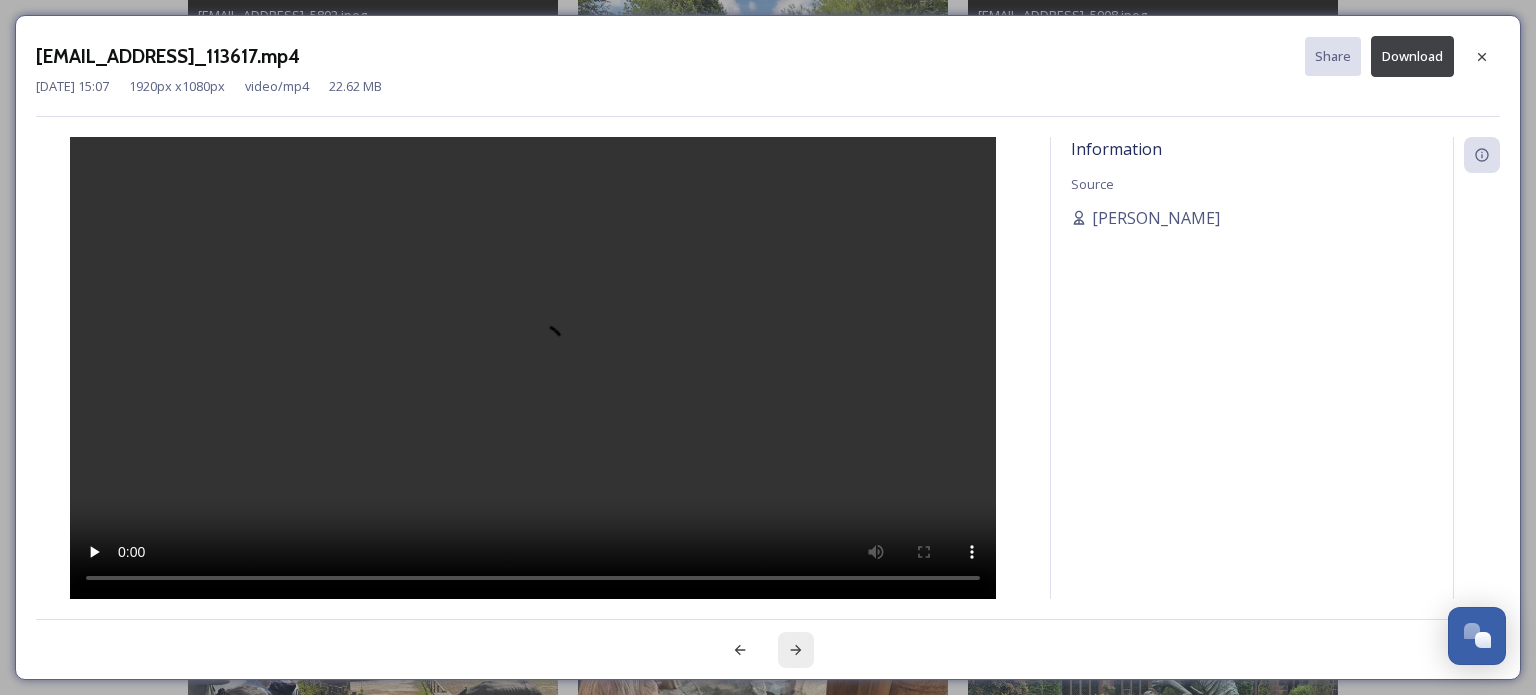 click at bounding box center [796, 650] 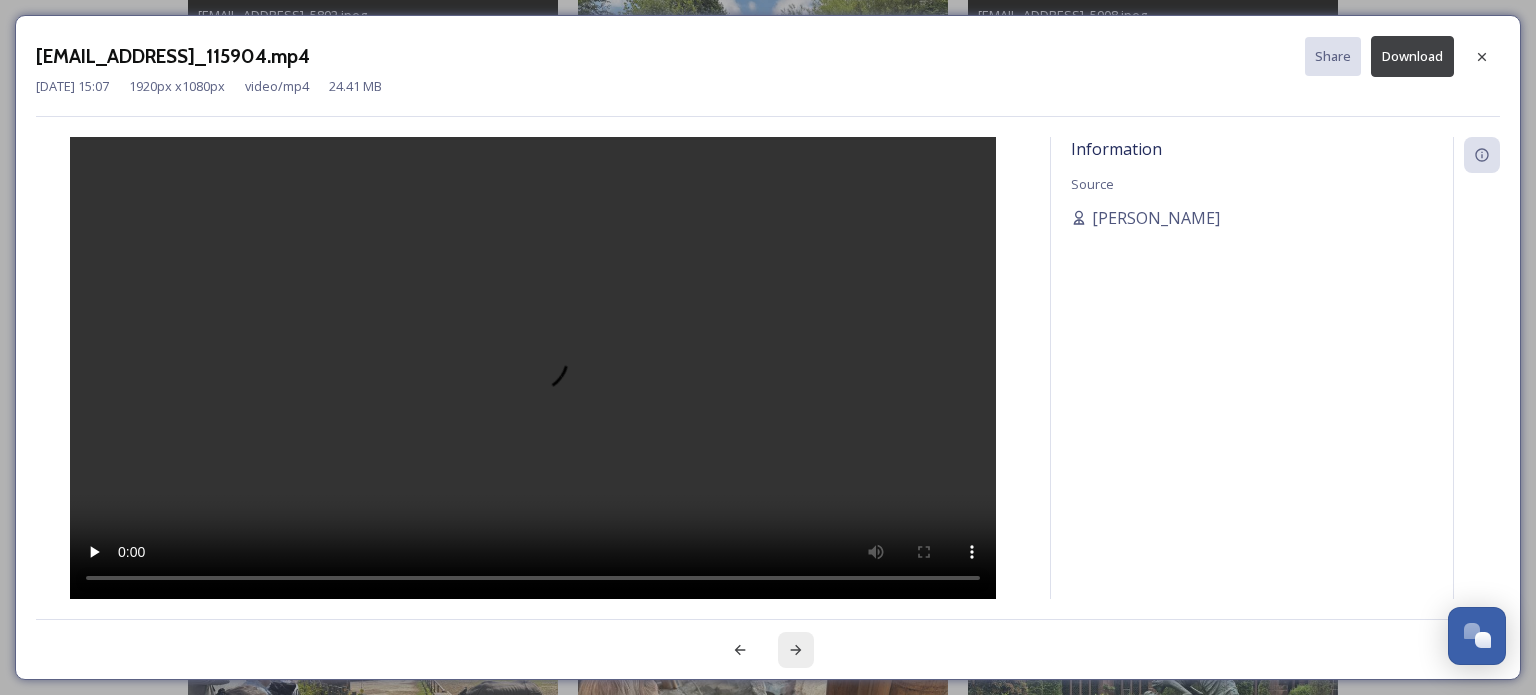 click at bounding box center [796, 650] 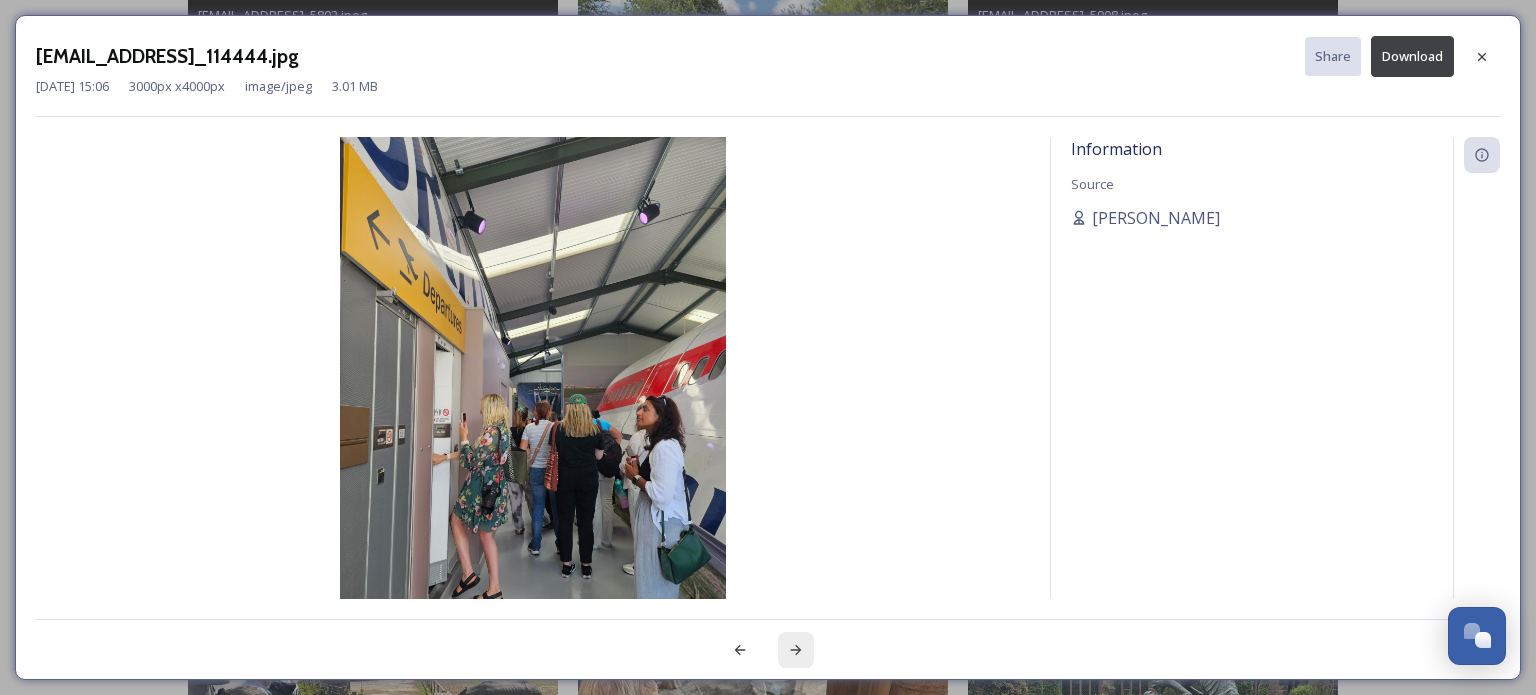 click at bounding box center (796, 650) 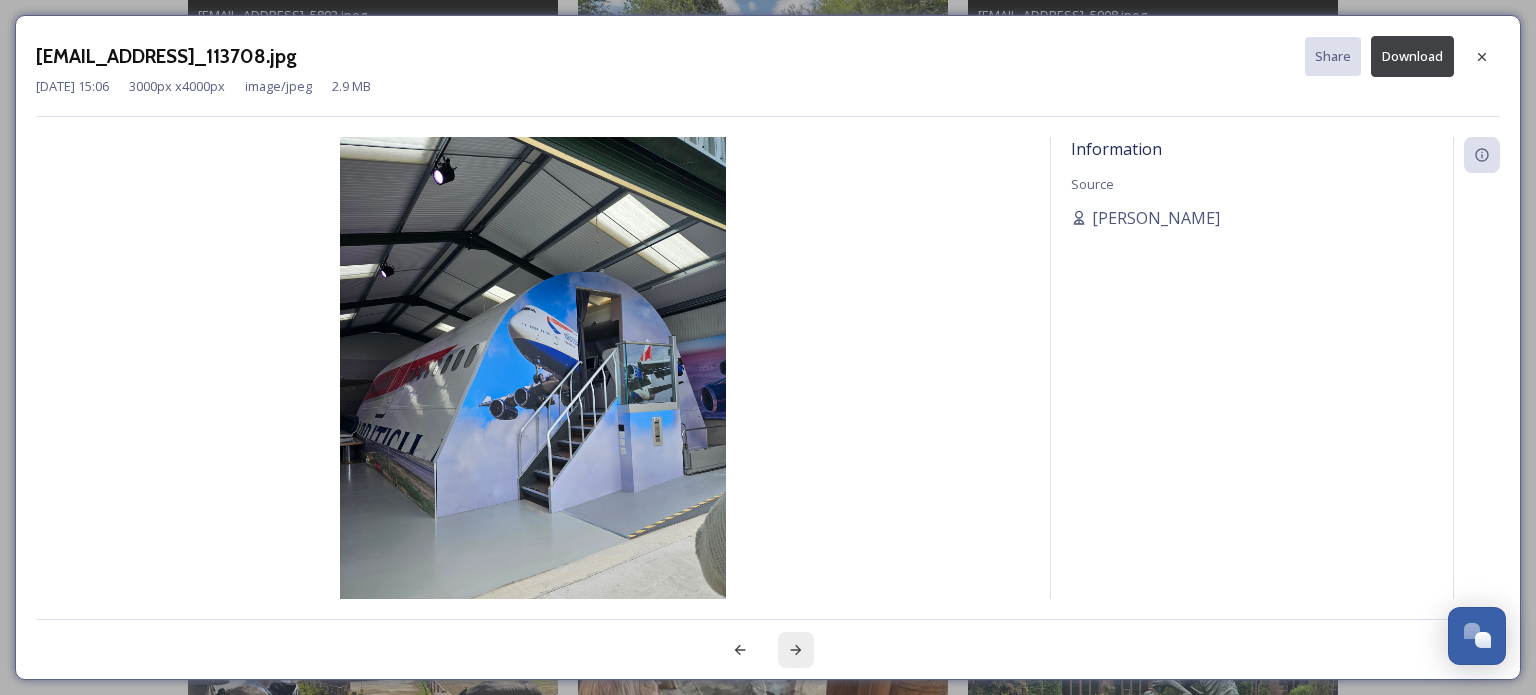 click at bounding box center [796, 650] 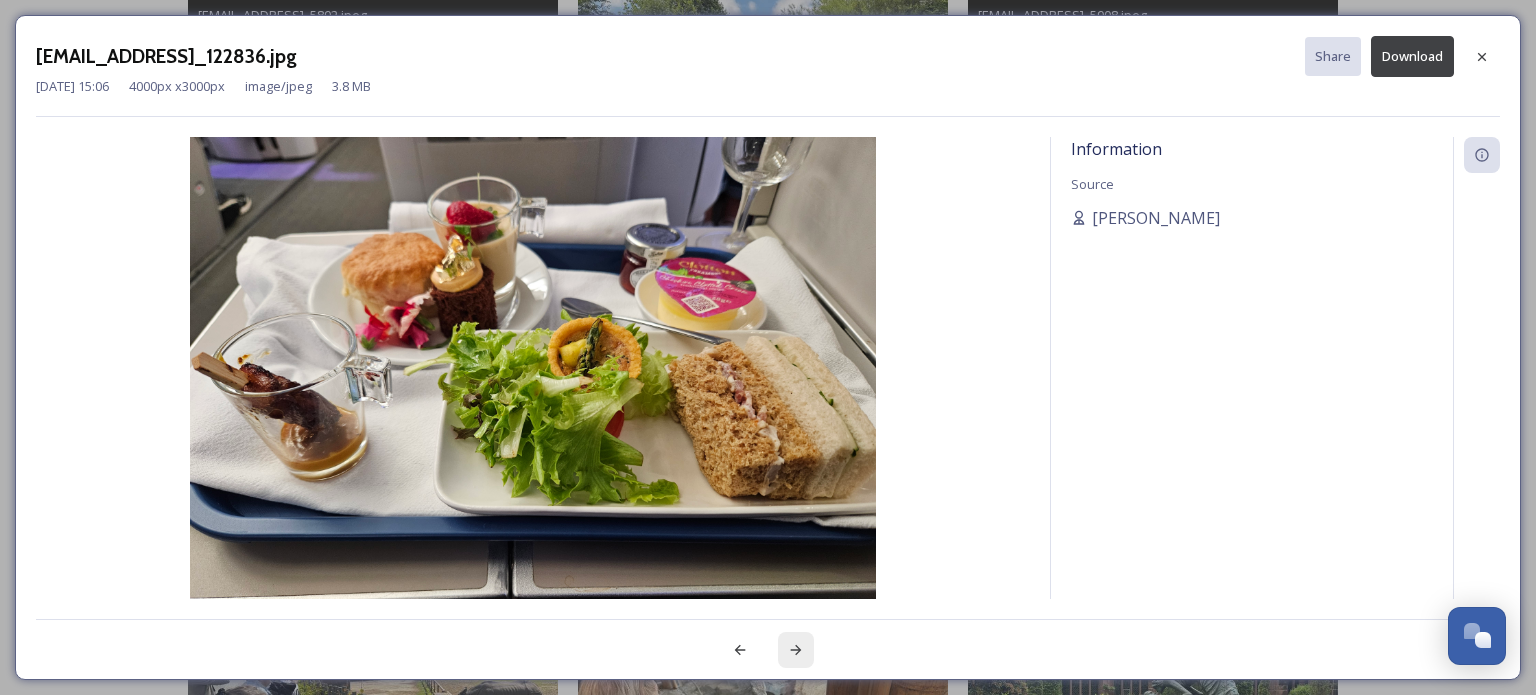 click at bounding box center [796, 650] 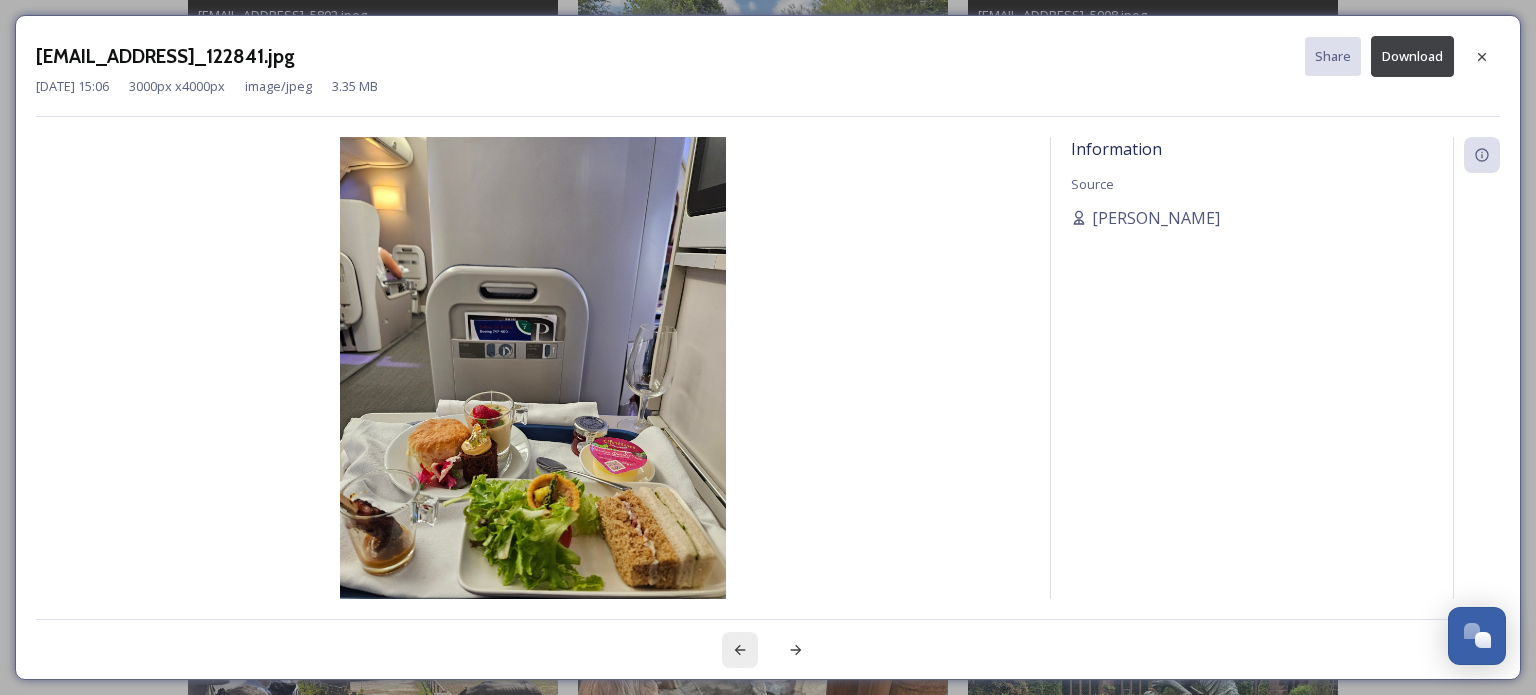 click at bounding box center [740, 650] 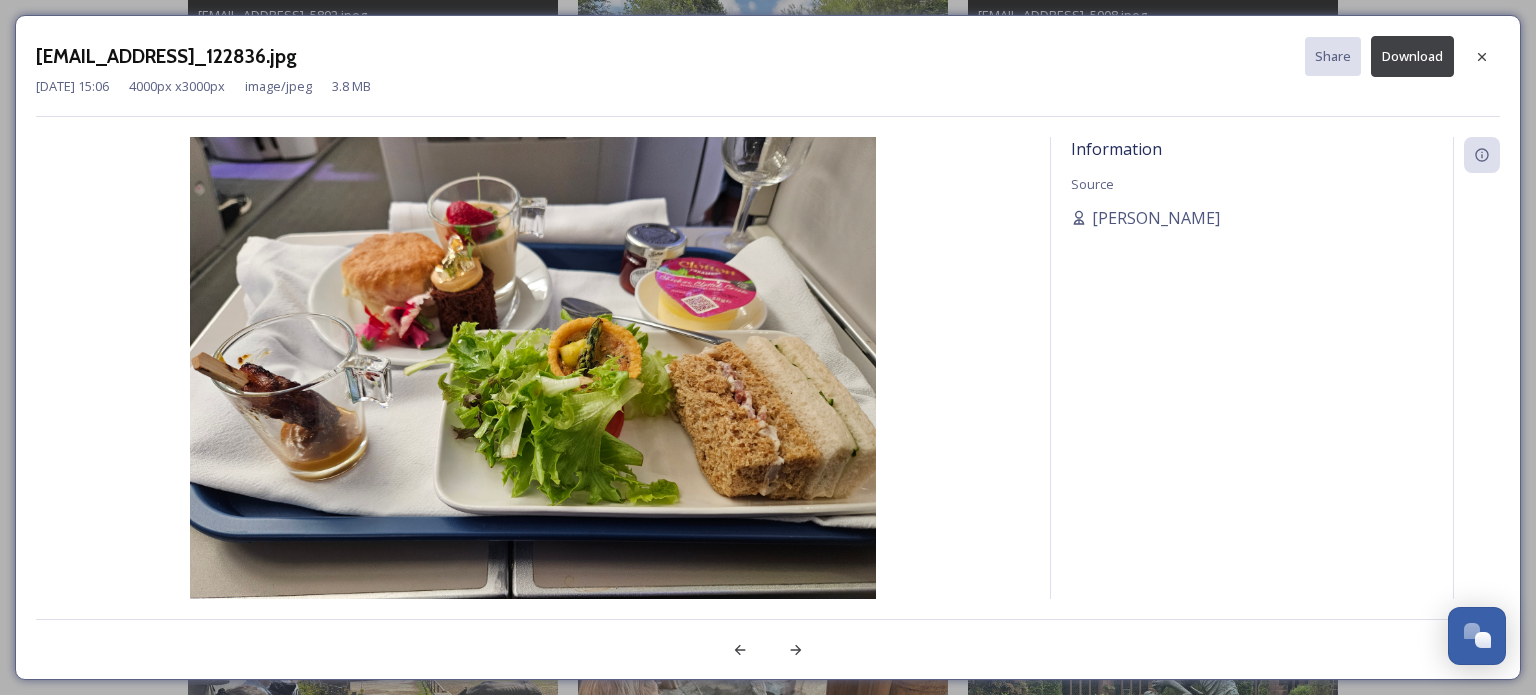 click on "Download" at bounding box center (1412, 56) 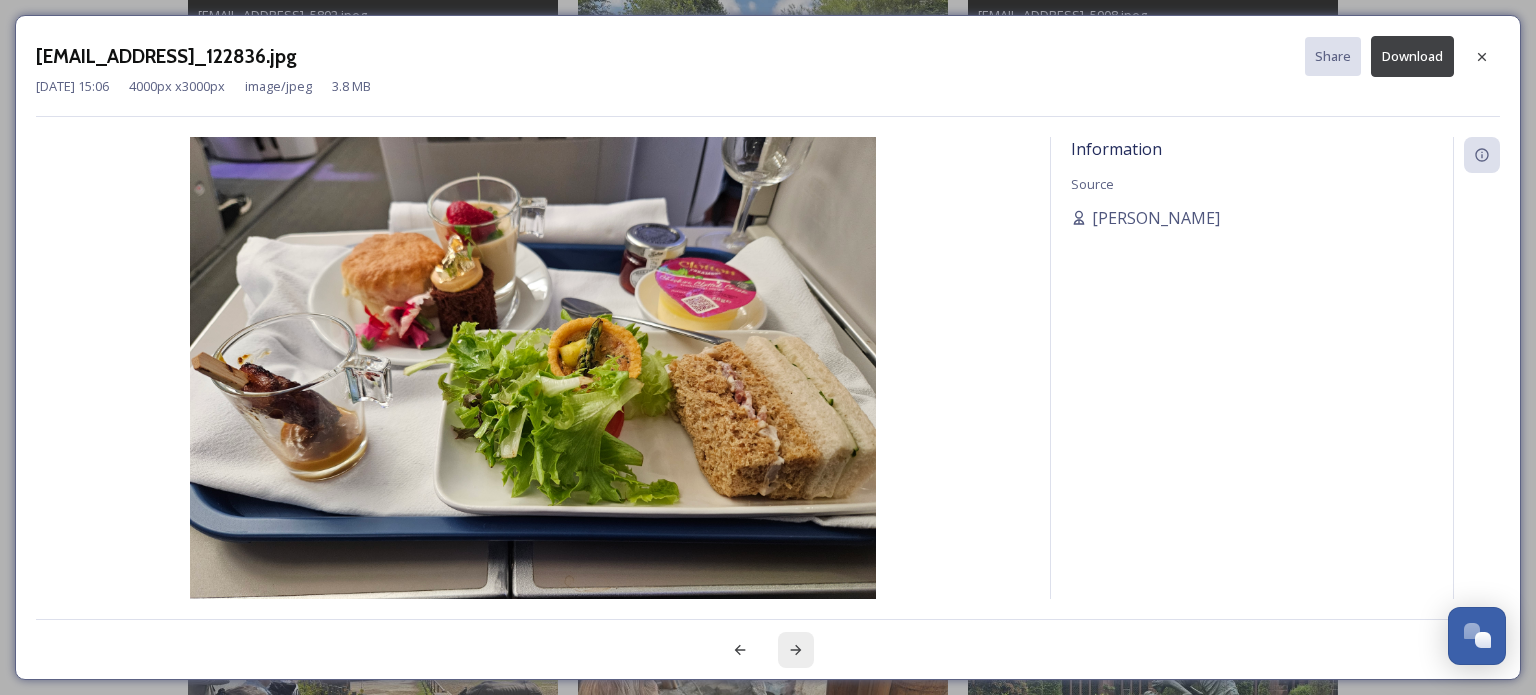 click 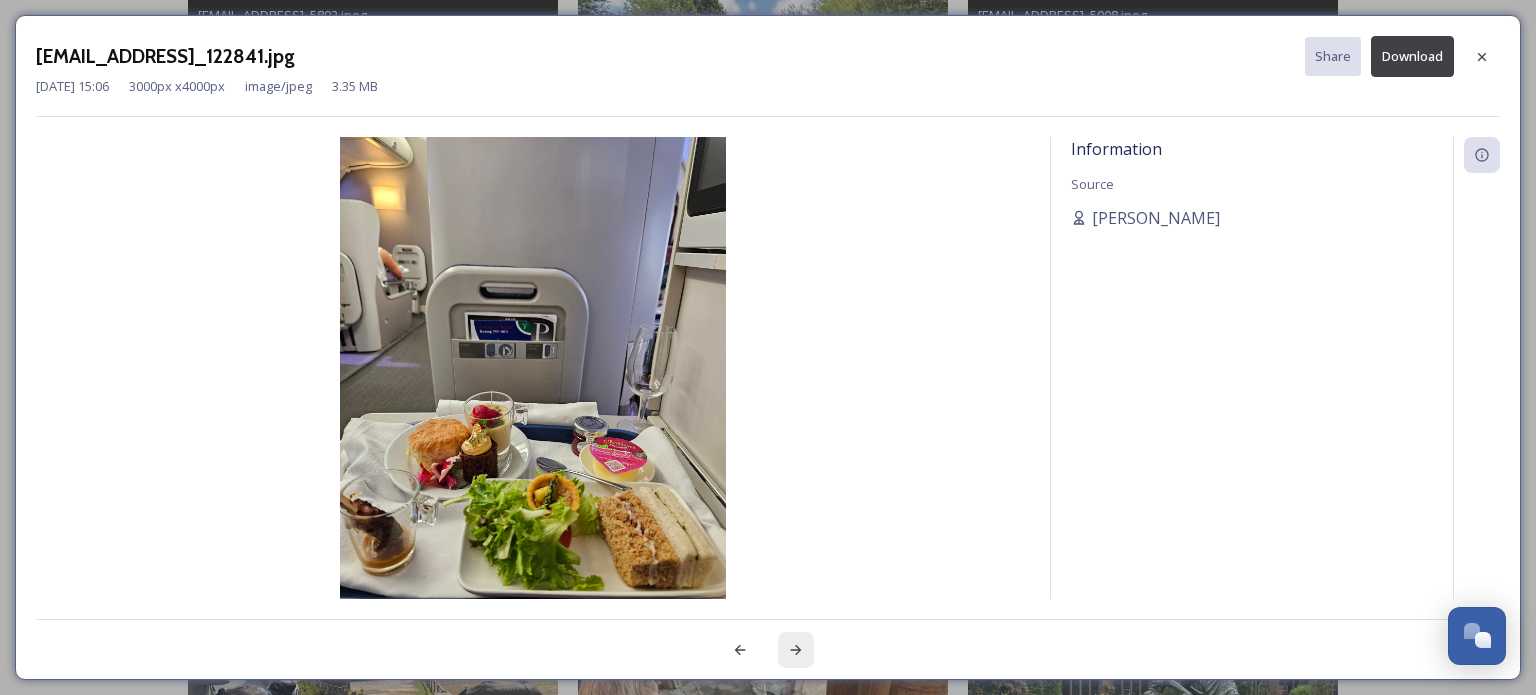 click 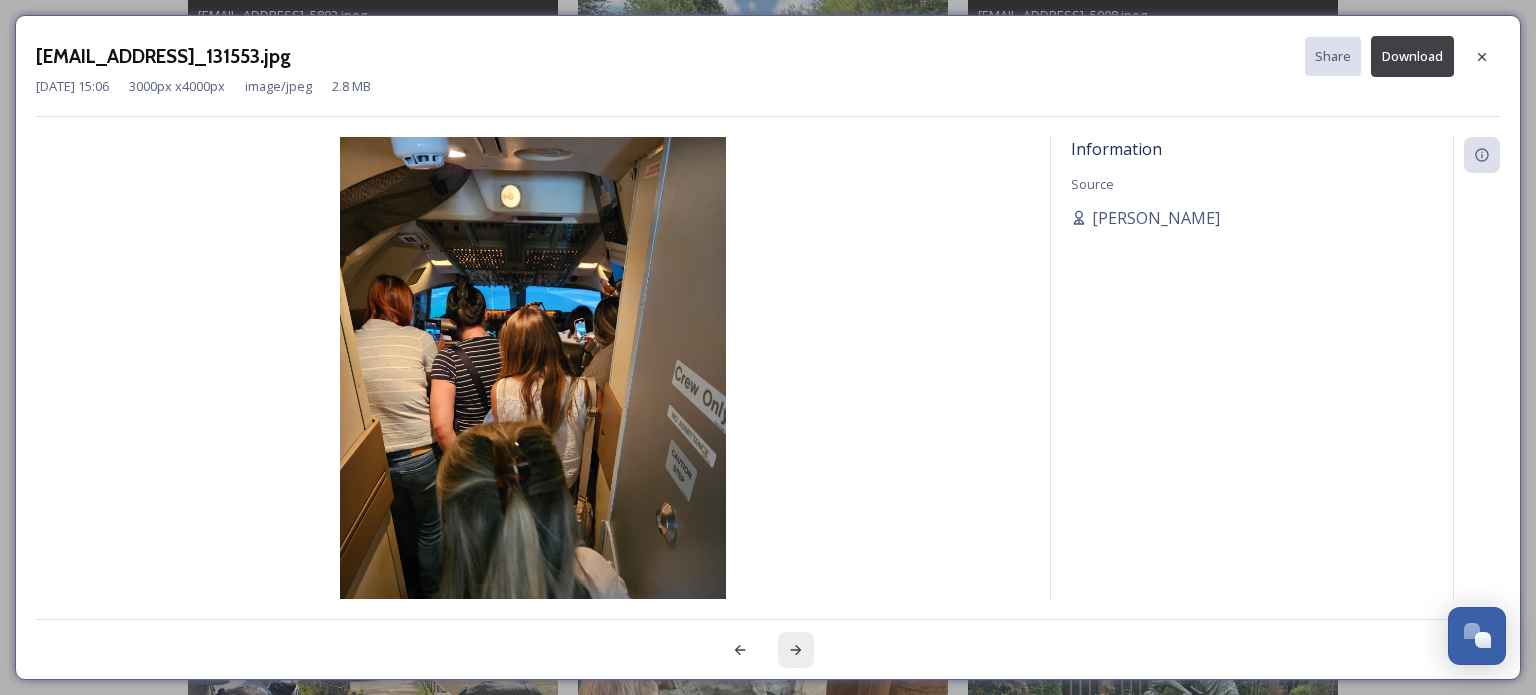 click 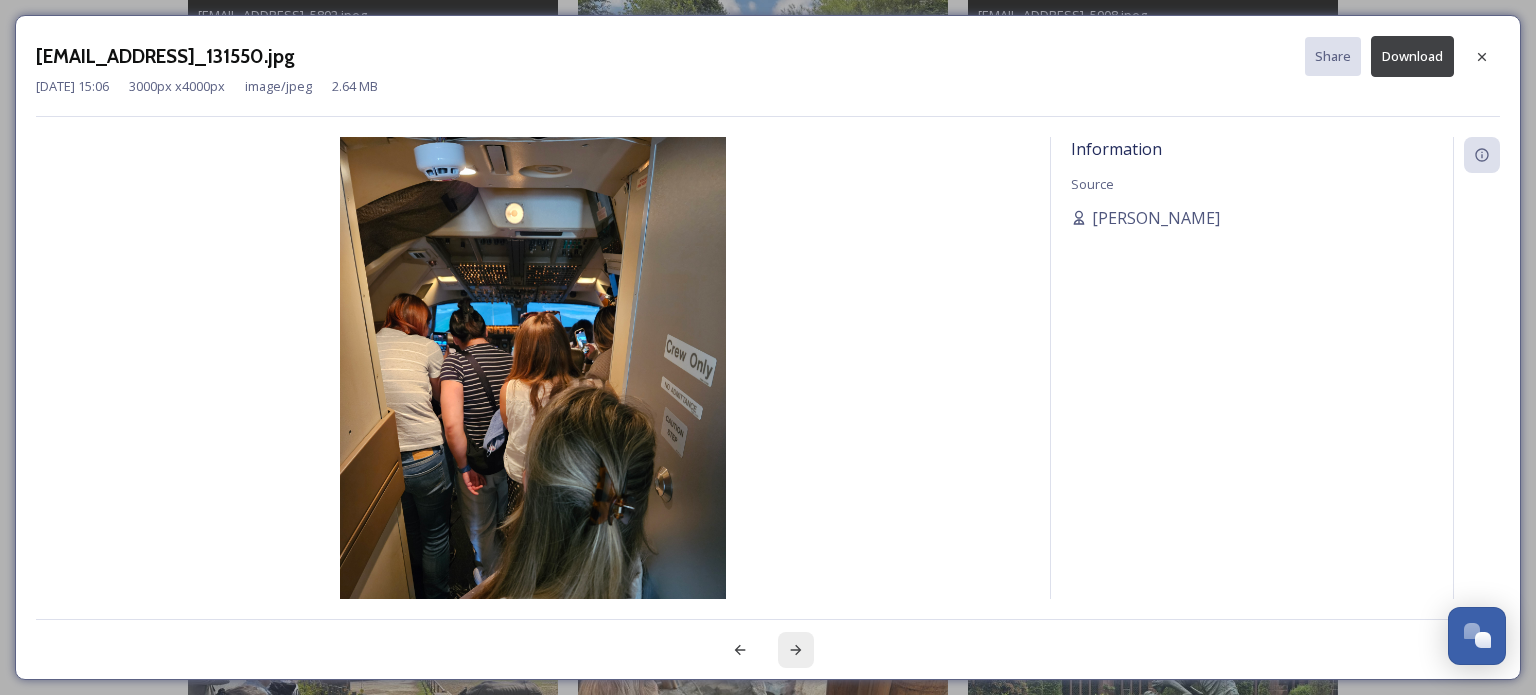 click 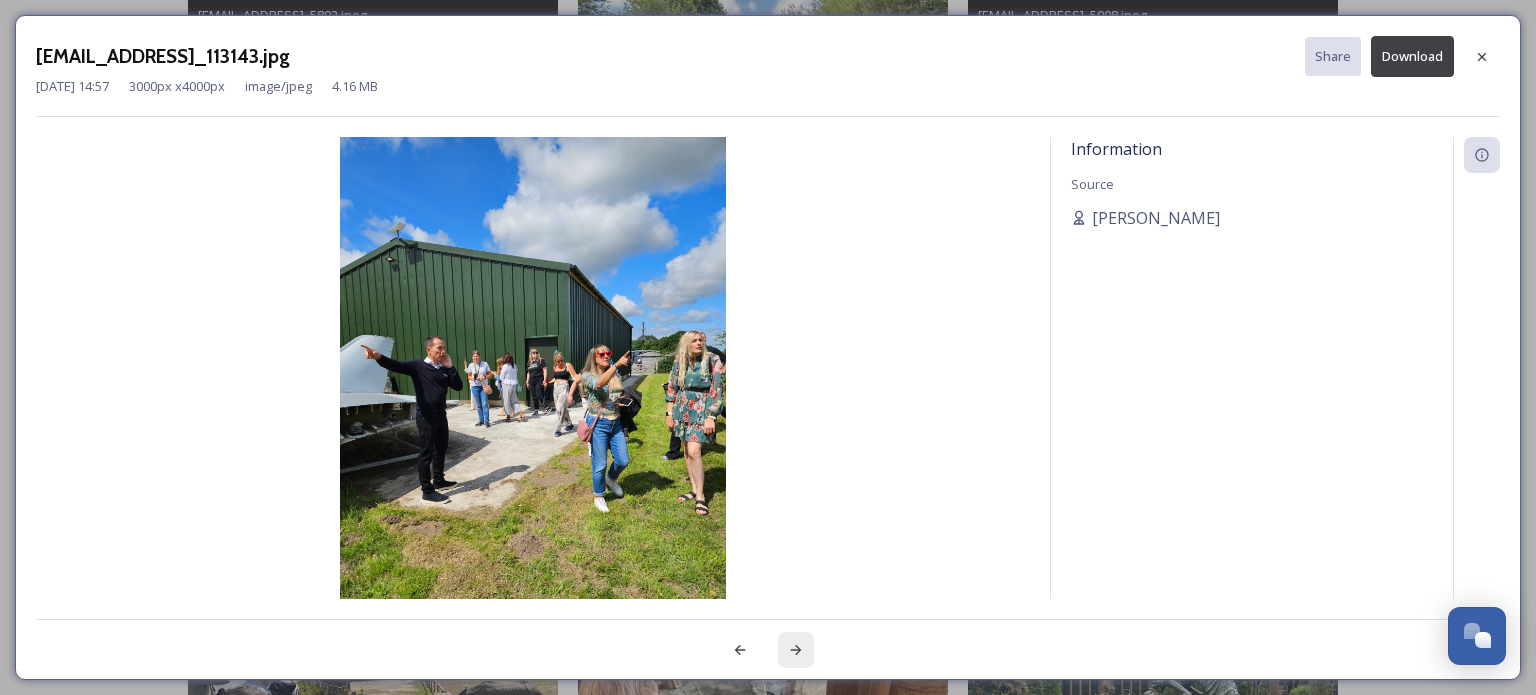 click 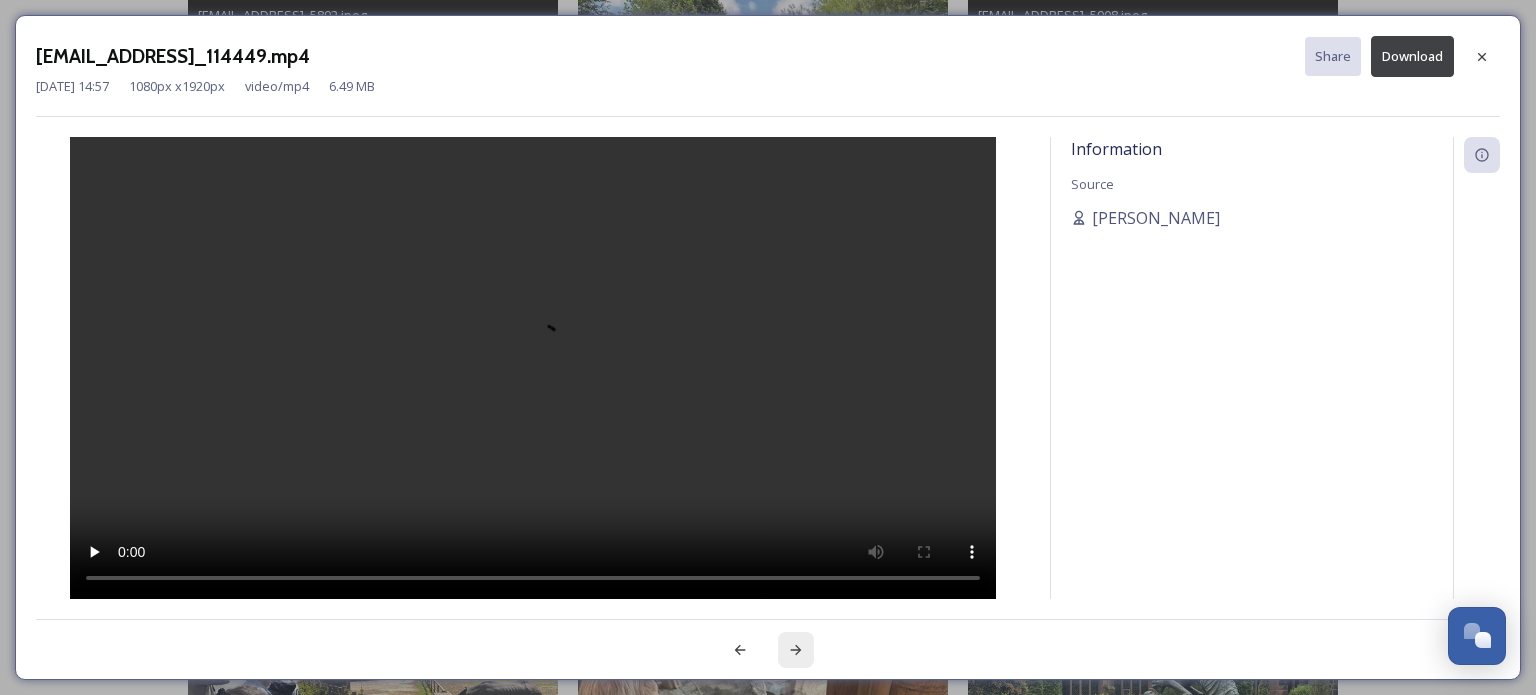 click 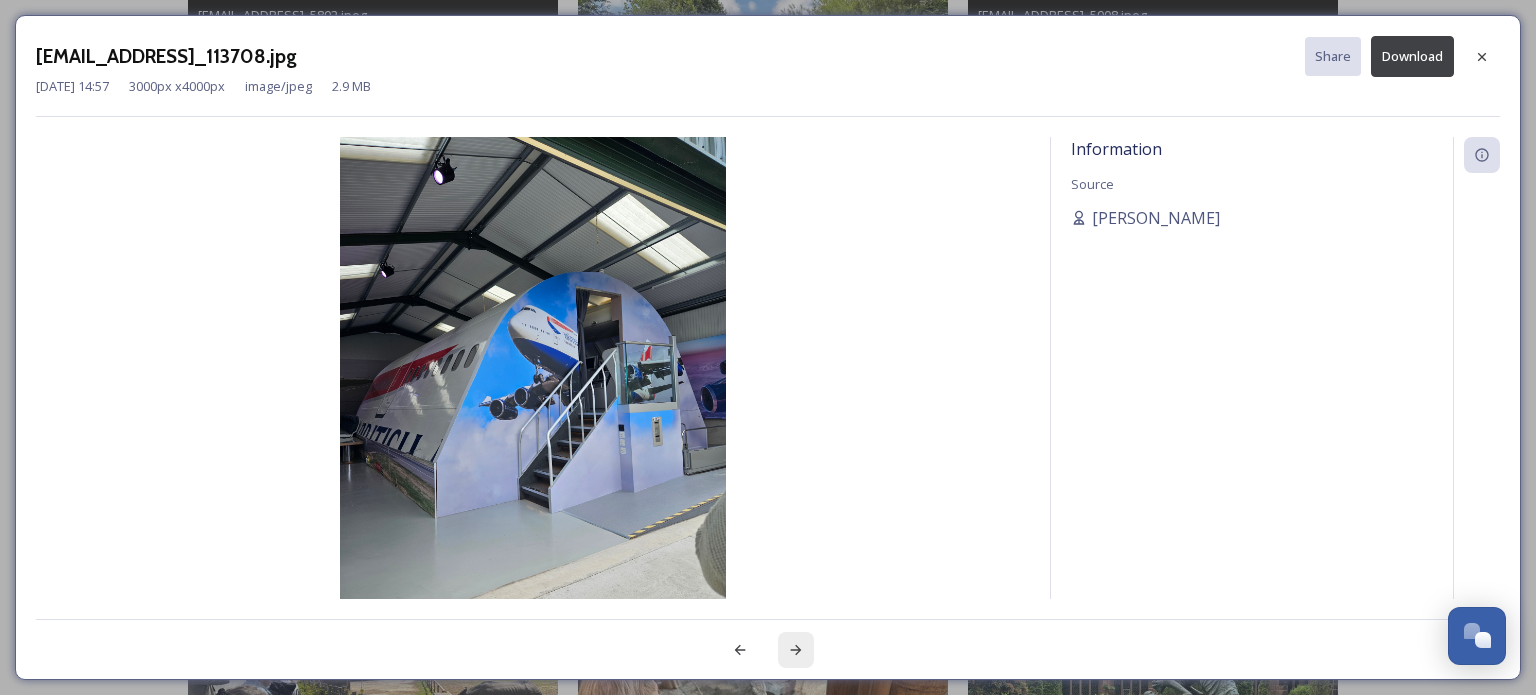 click 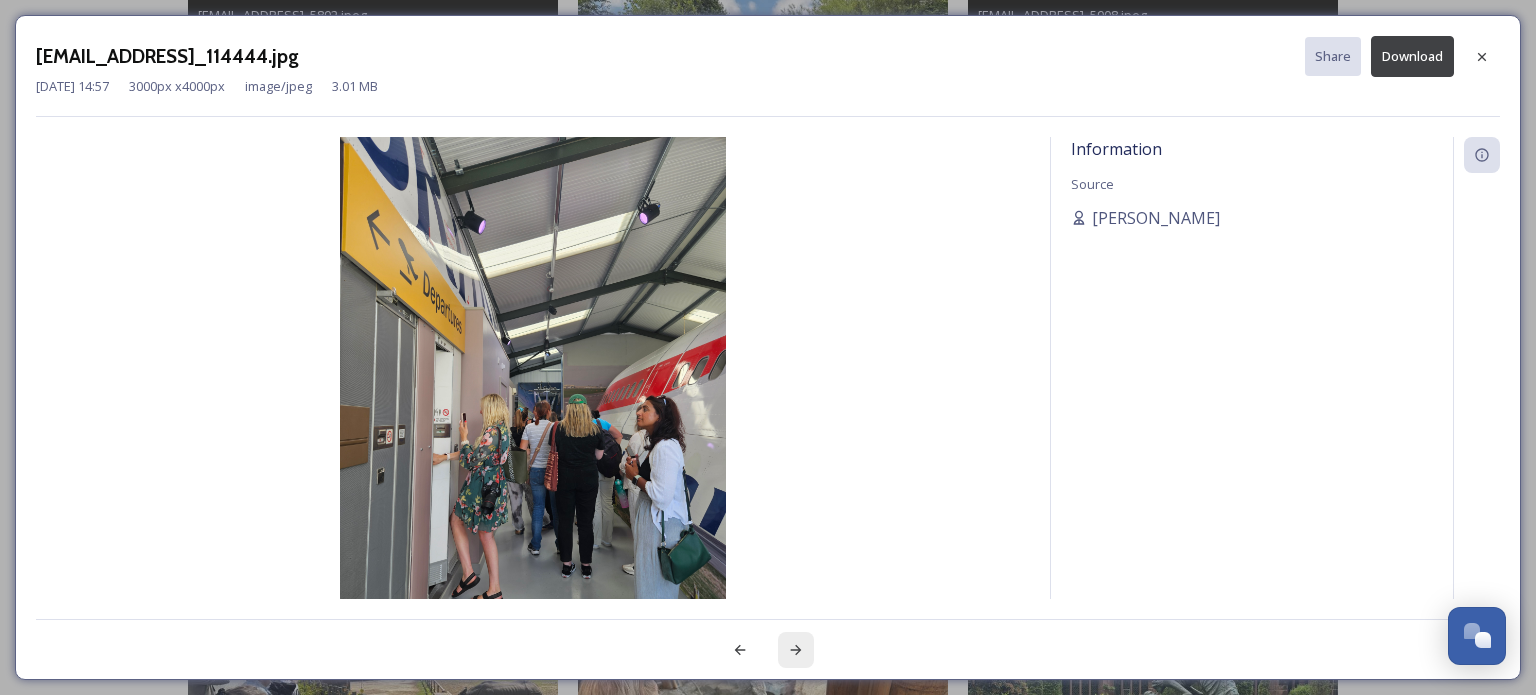click 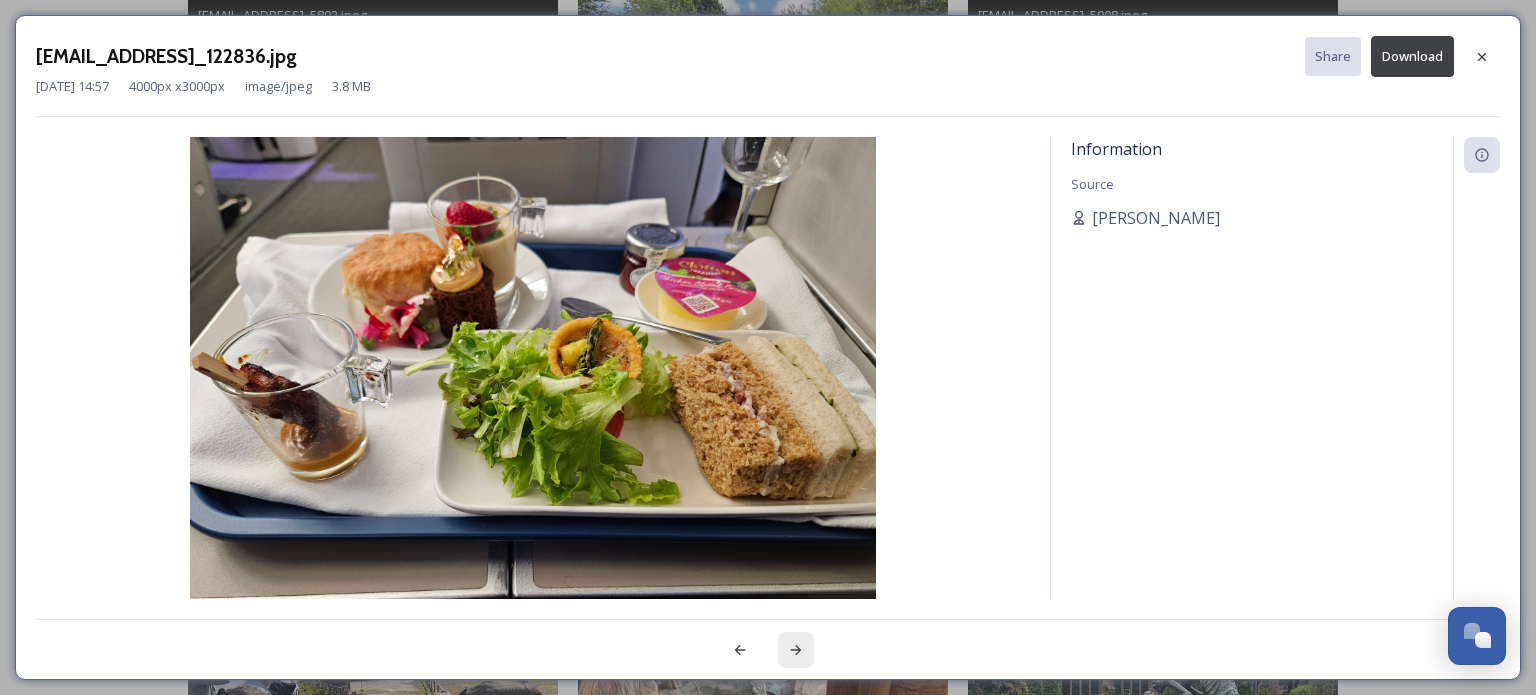 click 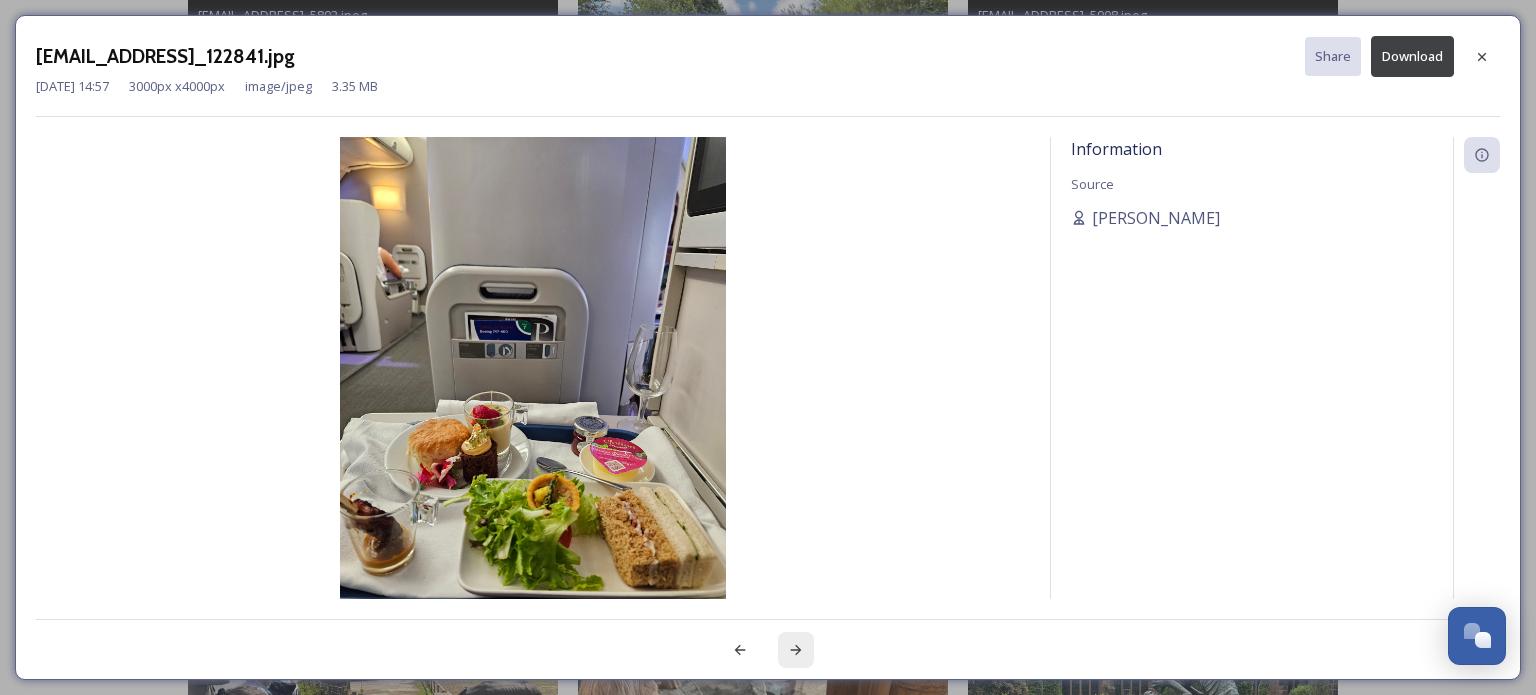 click 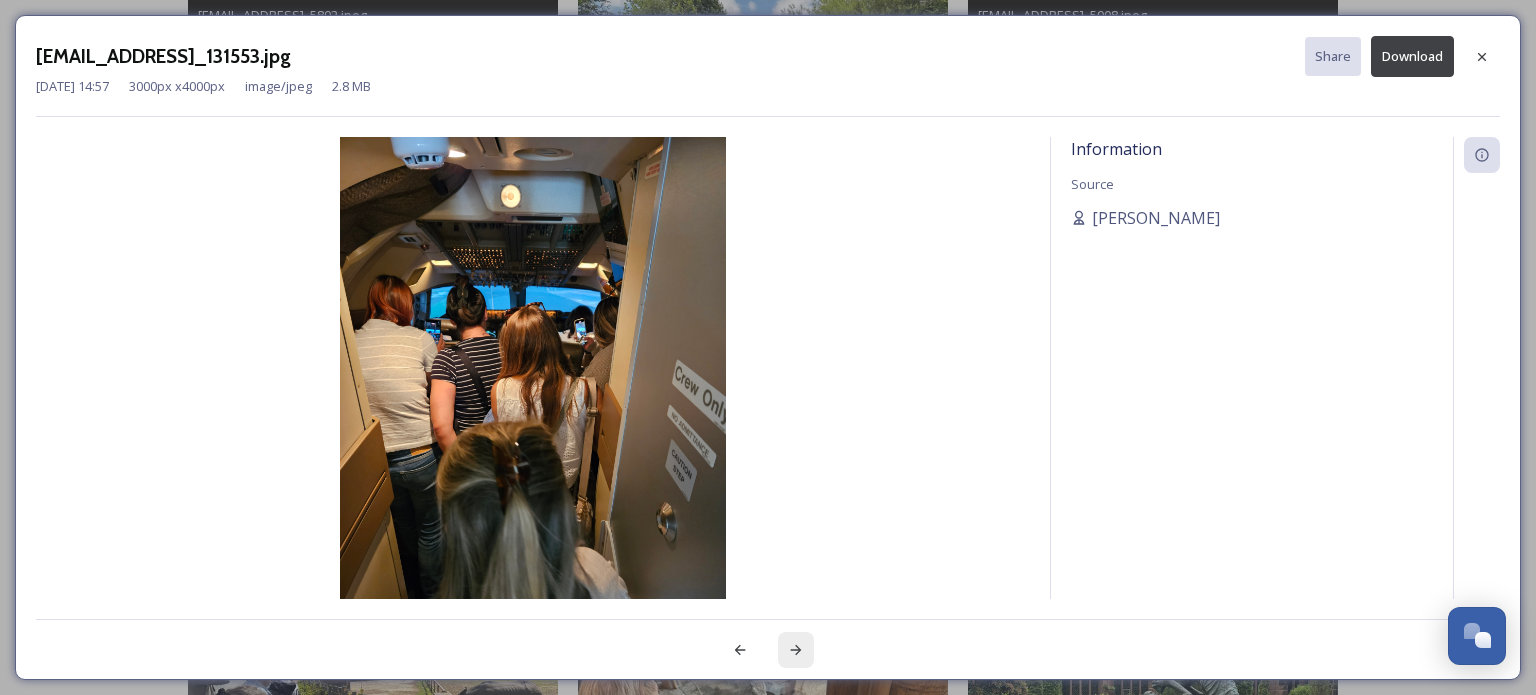 click 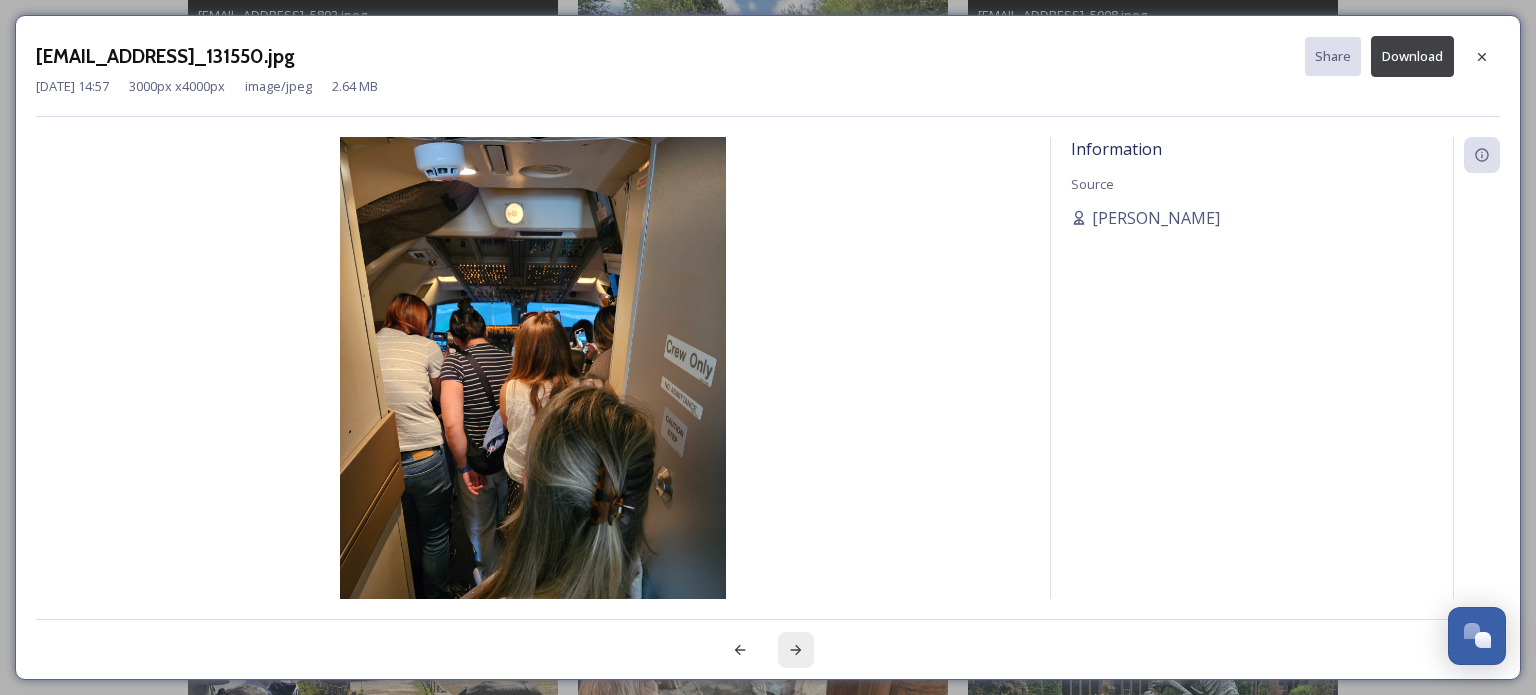 click 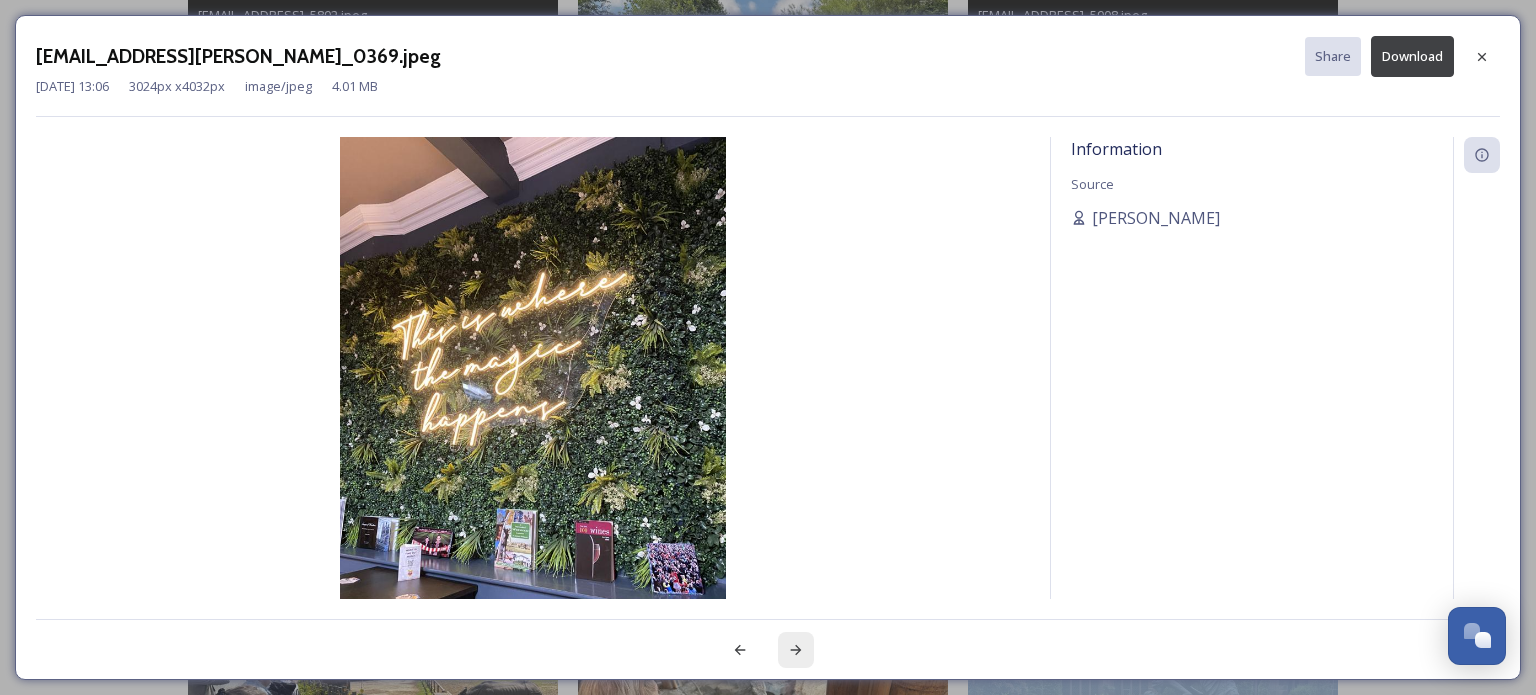 click 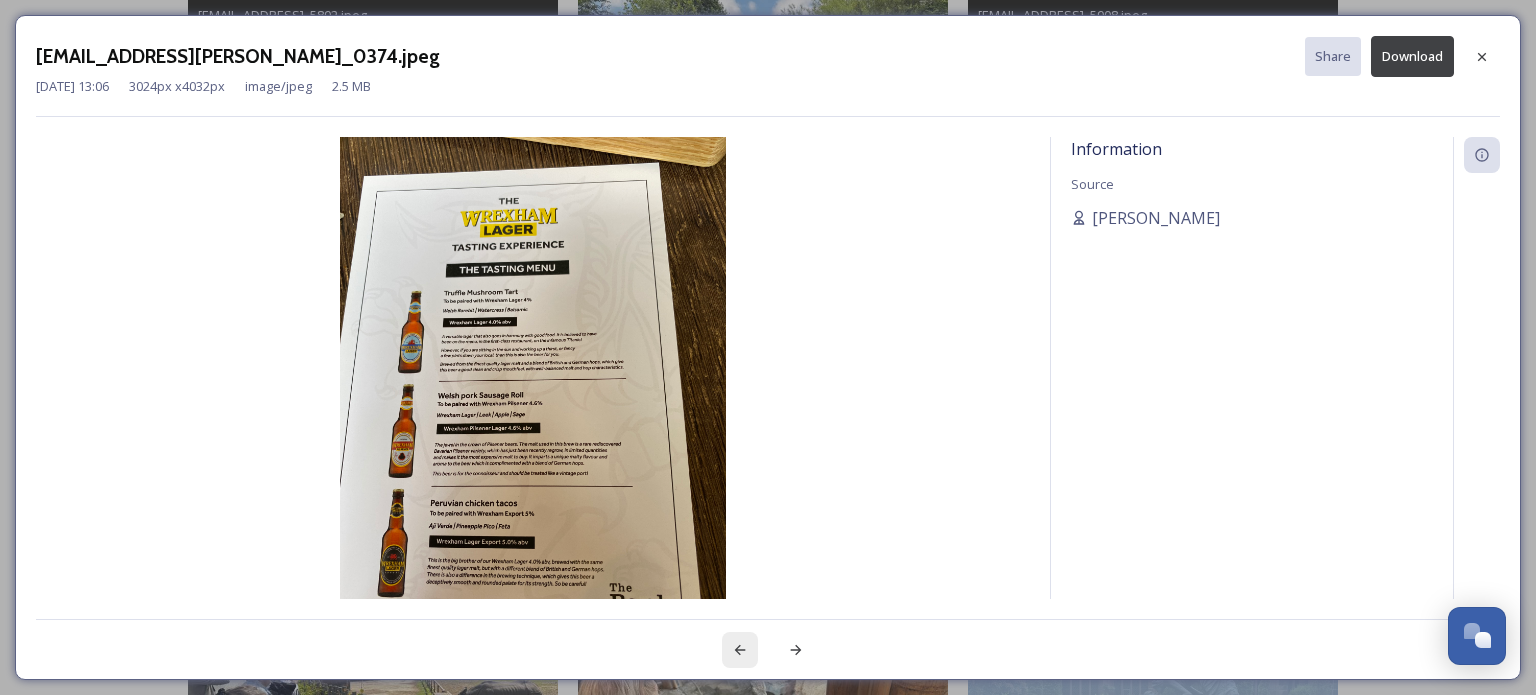 click at bounding box center [740, 650] 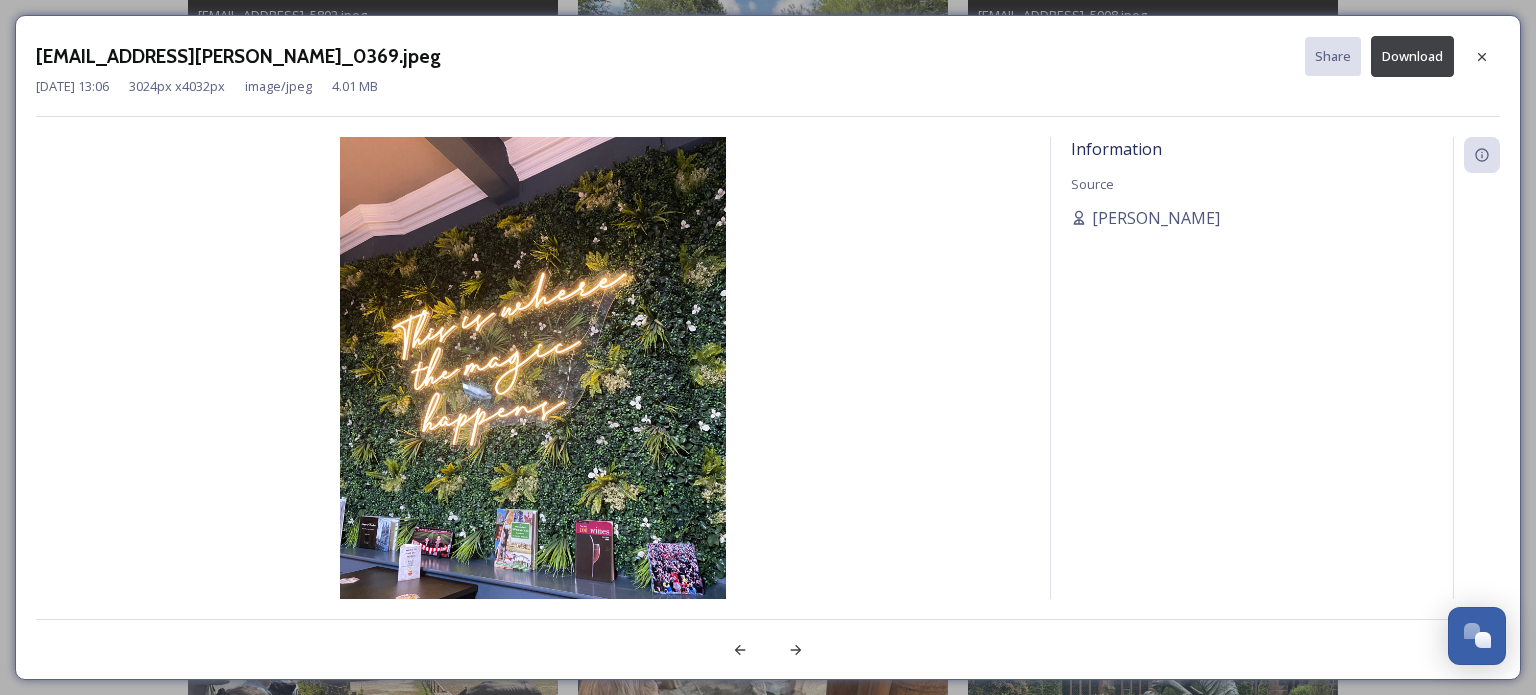 click on "Download" at bounding box center (1412, 56) 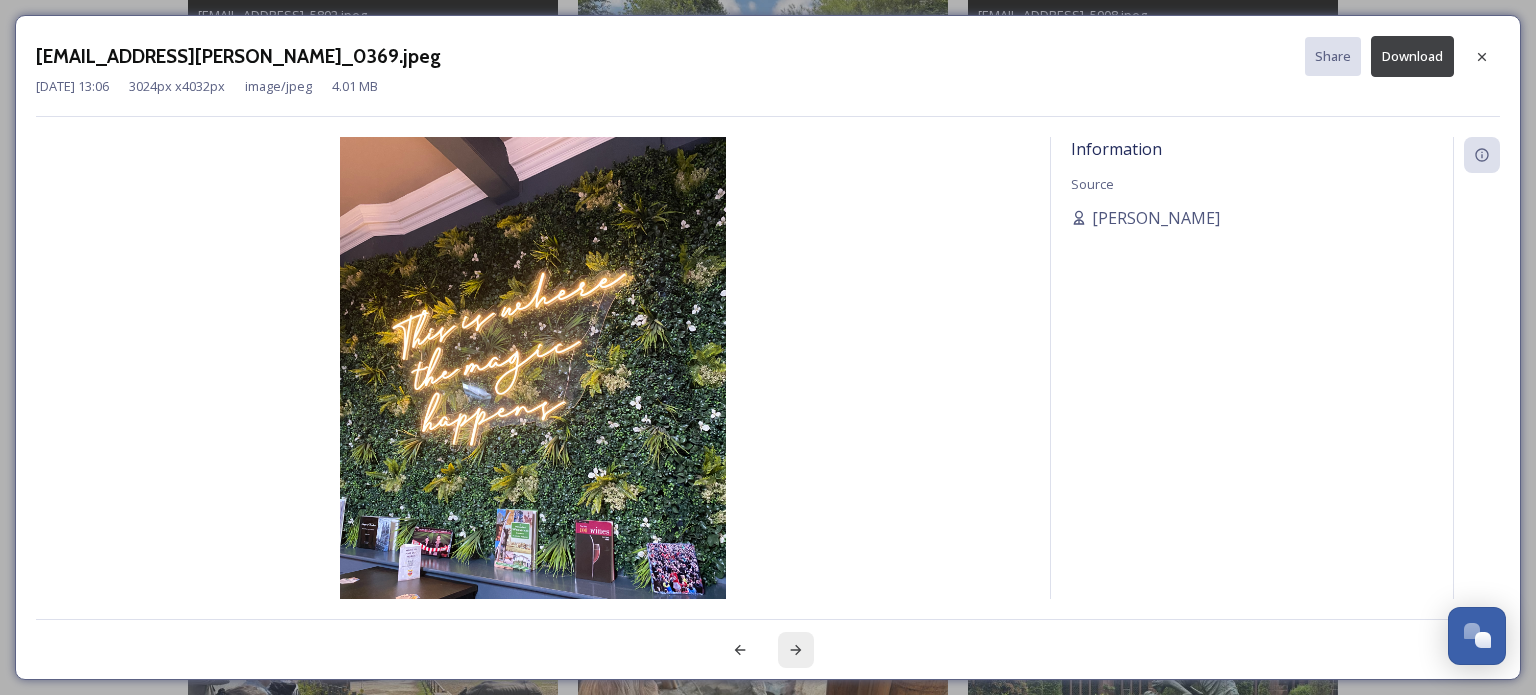click at bounding box center (796, 650) 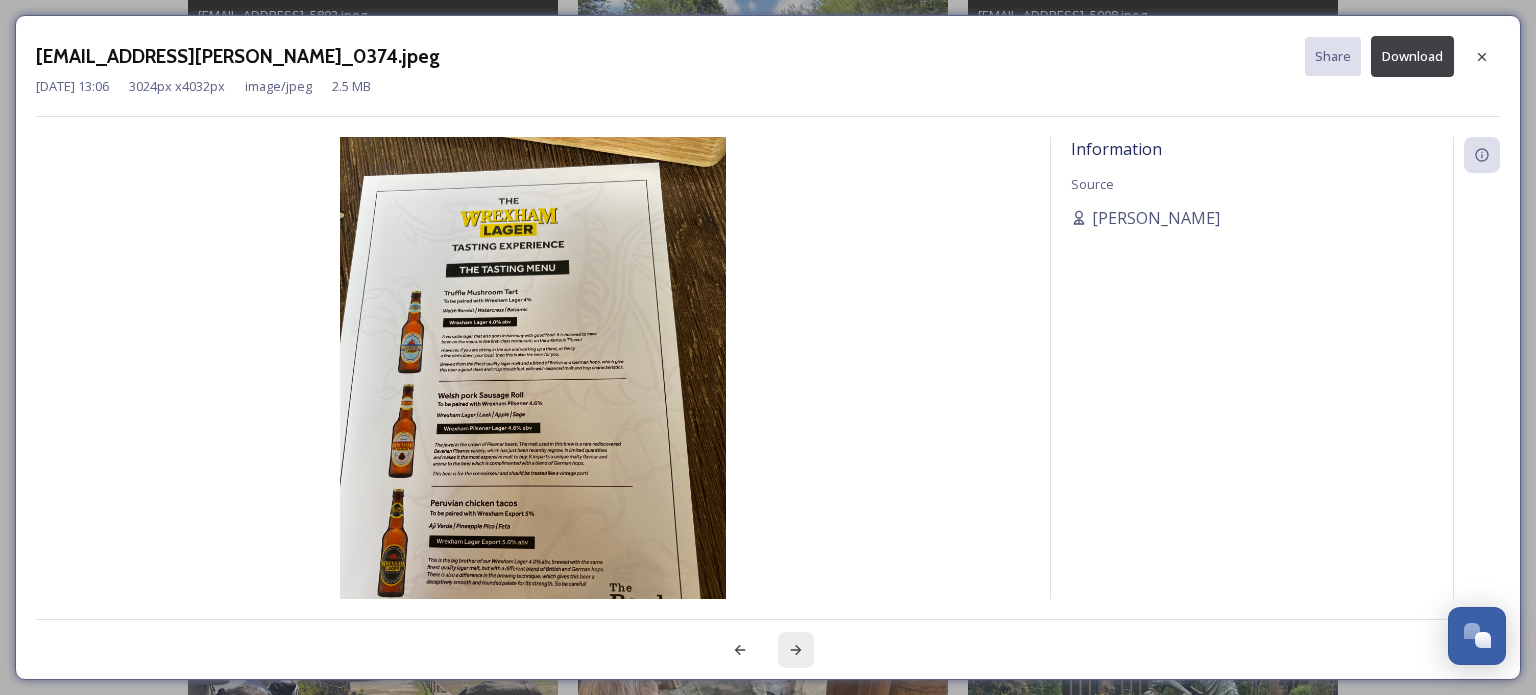 click at bounding box center [796, 650] 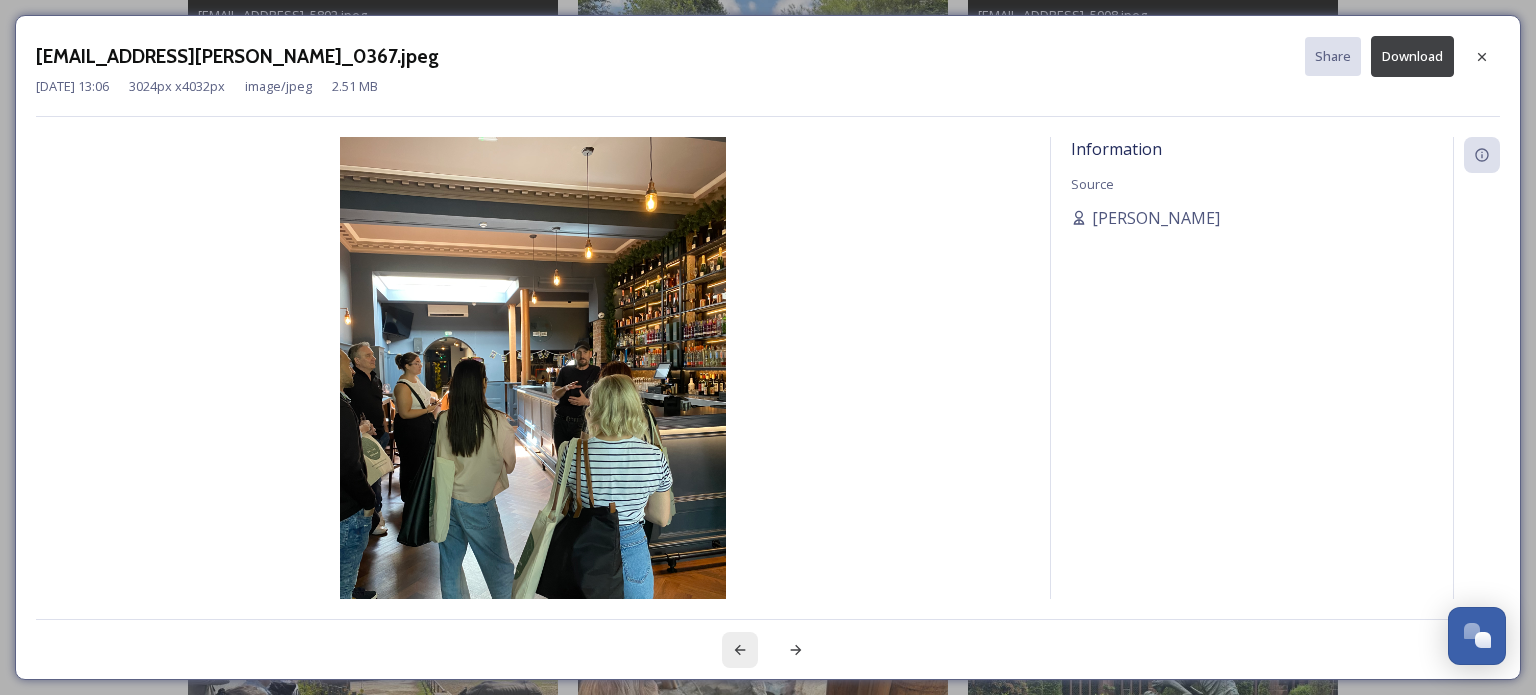 click at bounding box center [740, 650] 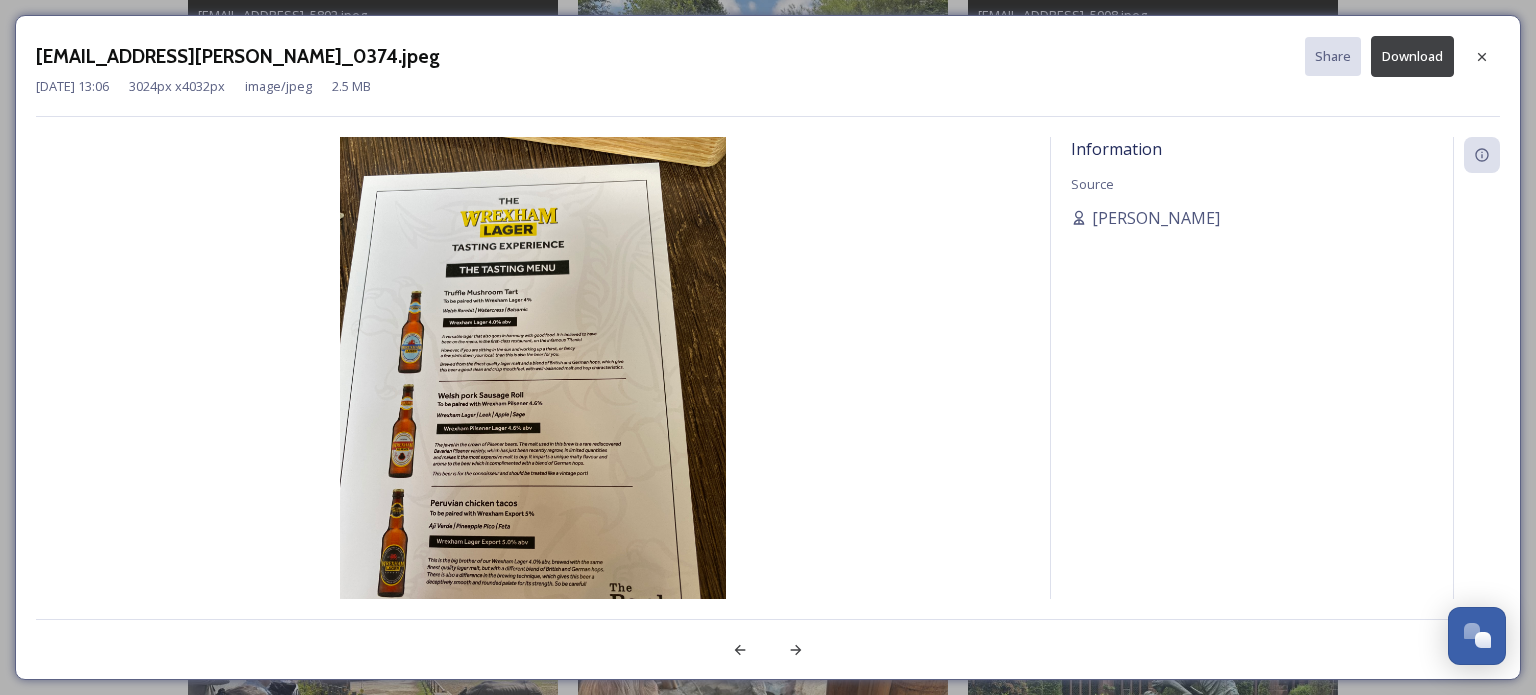 click on "Download" at bounding box center (1412, 56) 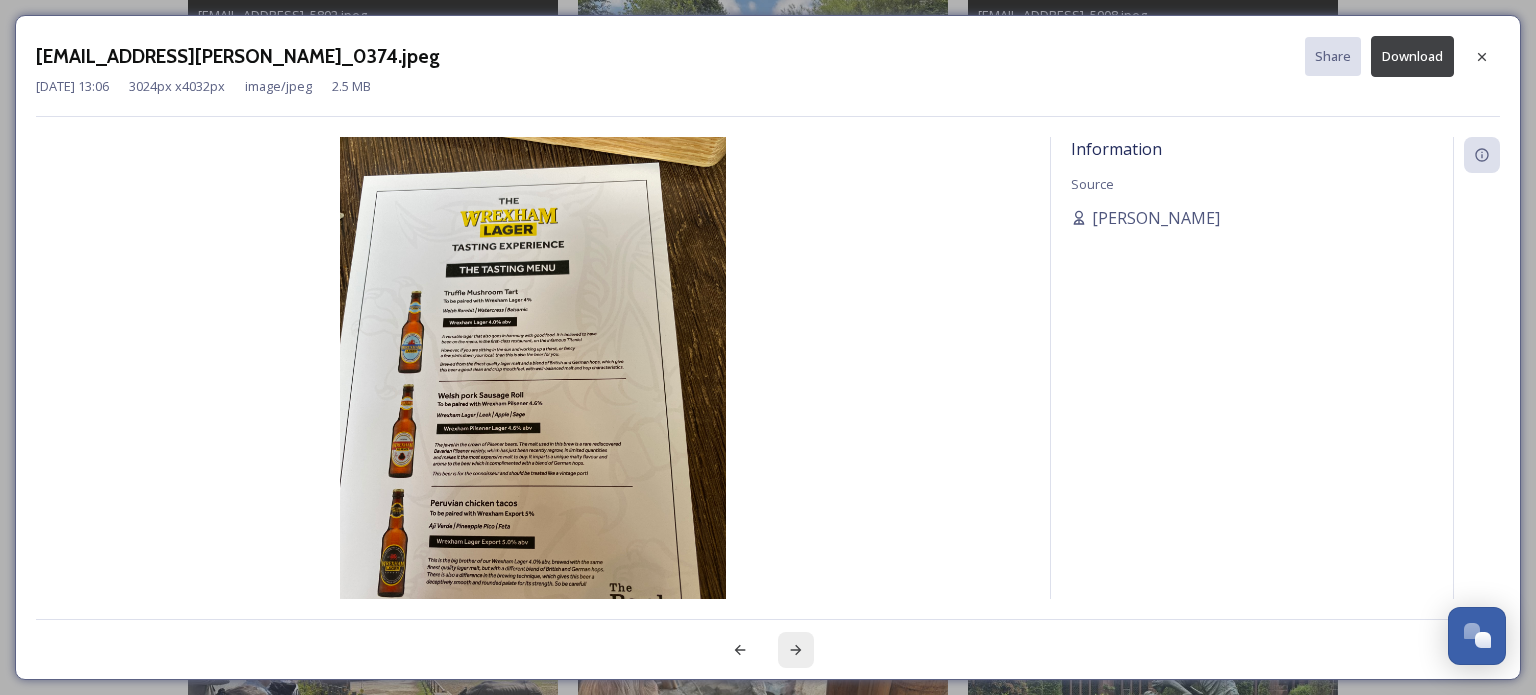 click at bounding box center (796, 650) 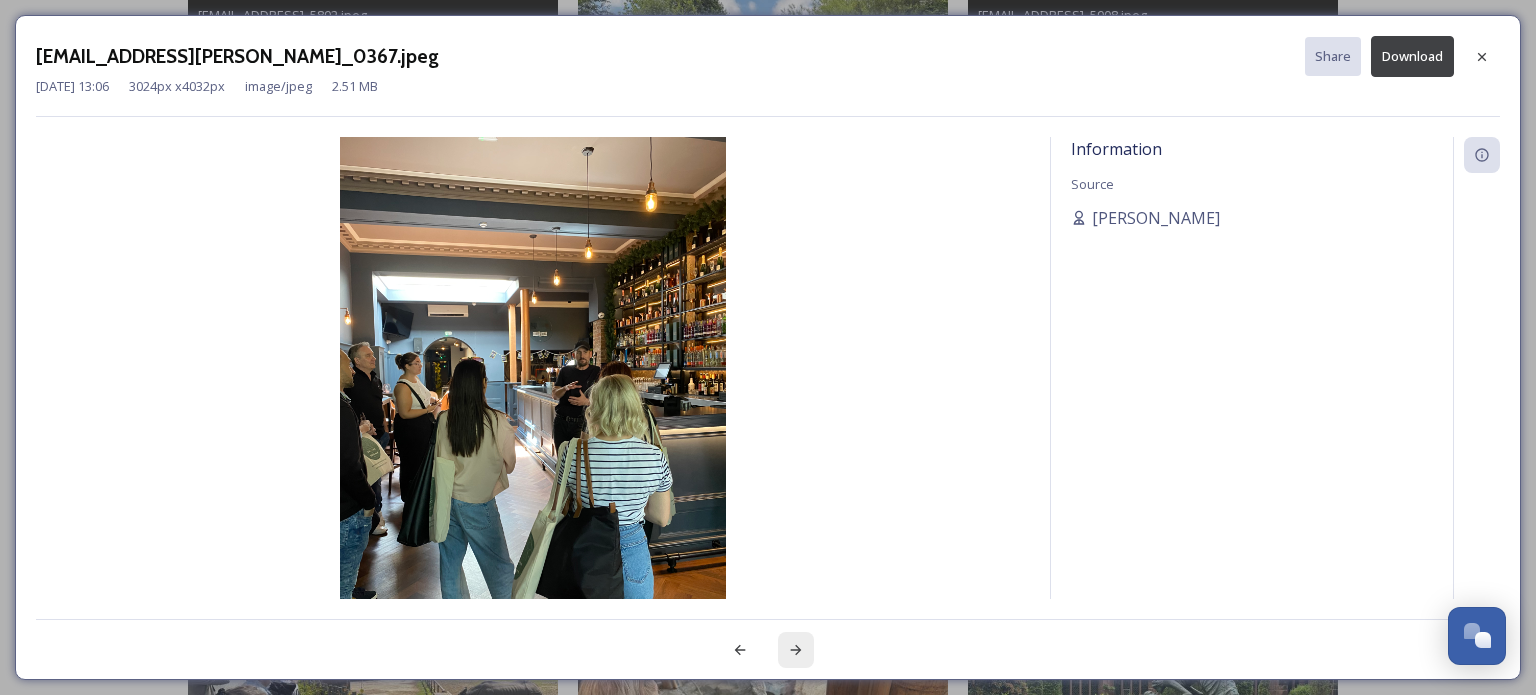 click at bounding box center (796, 650) 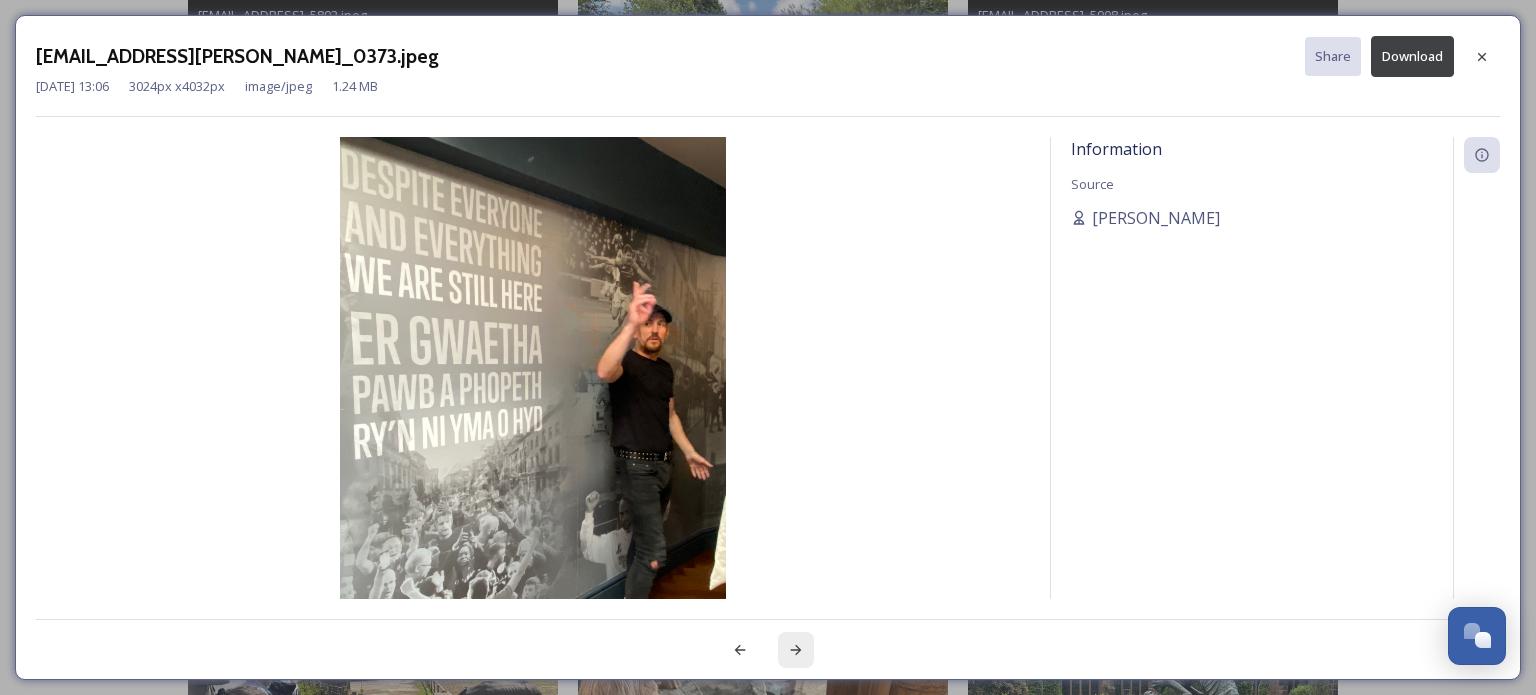 click at bounding box center [796, 650] 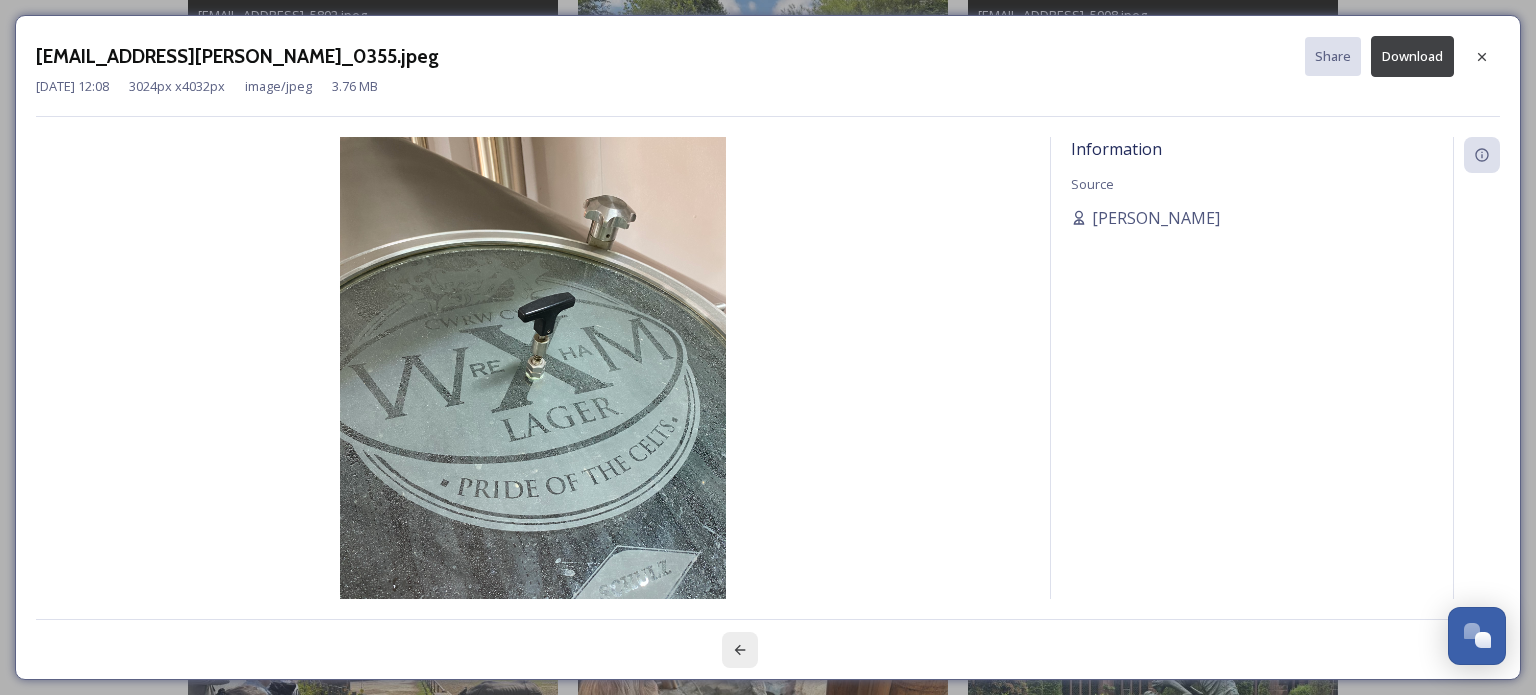 click 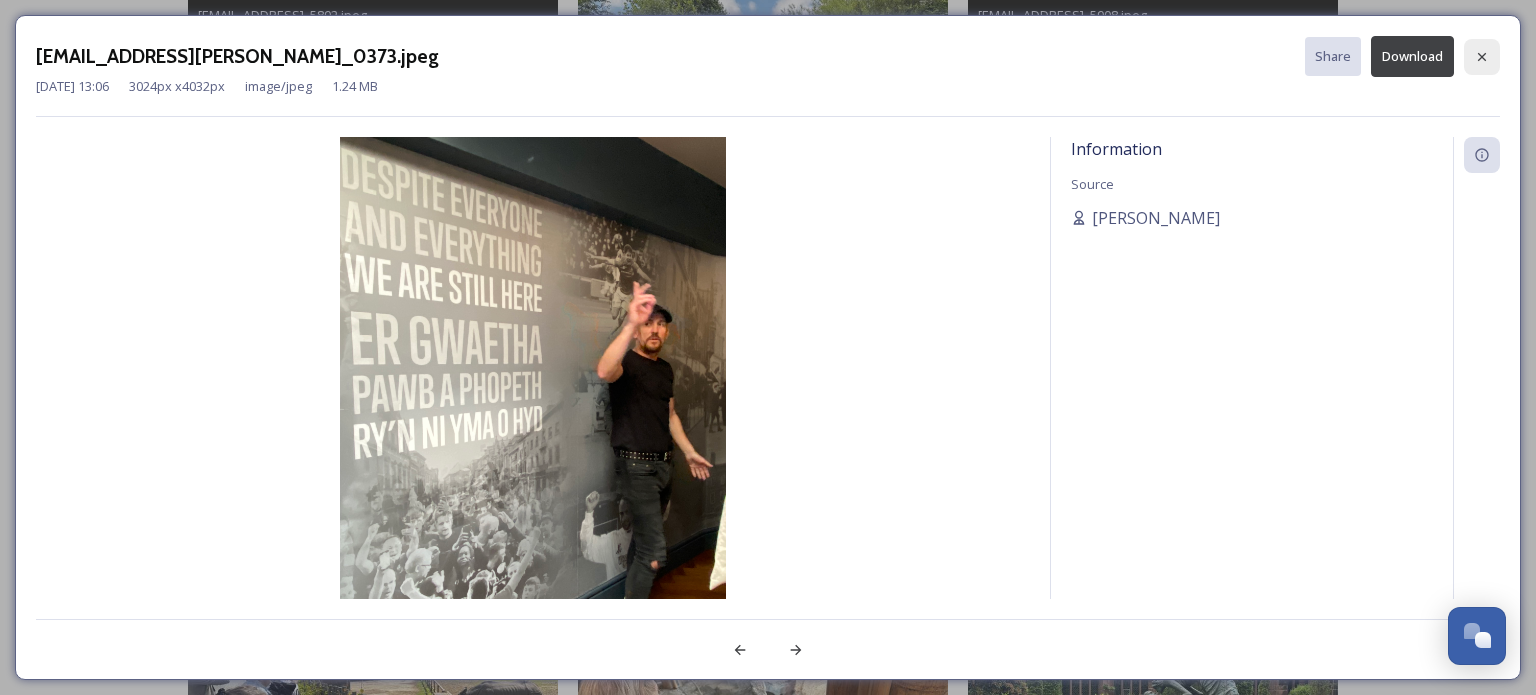 click 